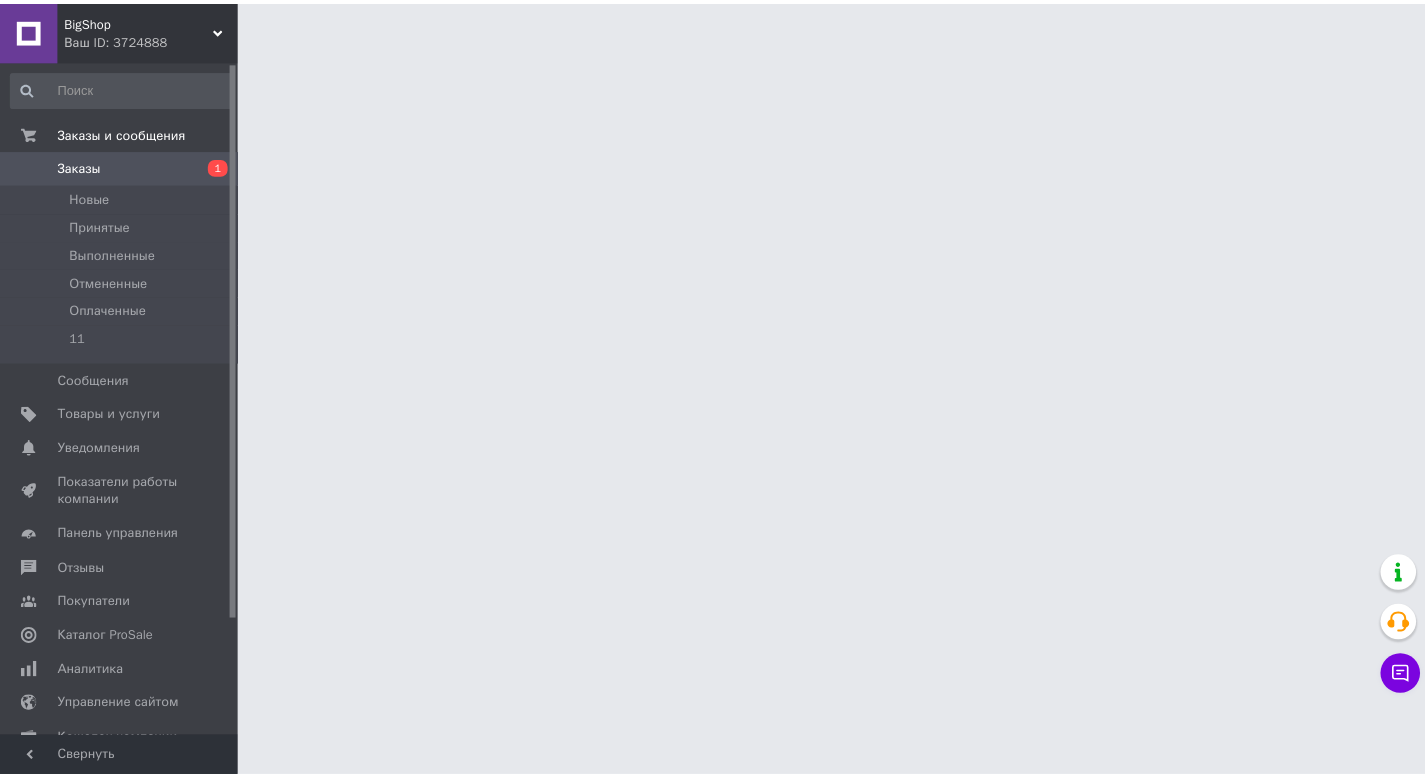 scroll, scrollTop: 0, scrollLeft: 0, axis: both 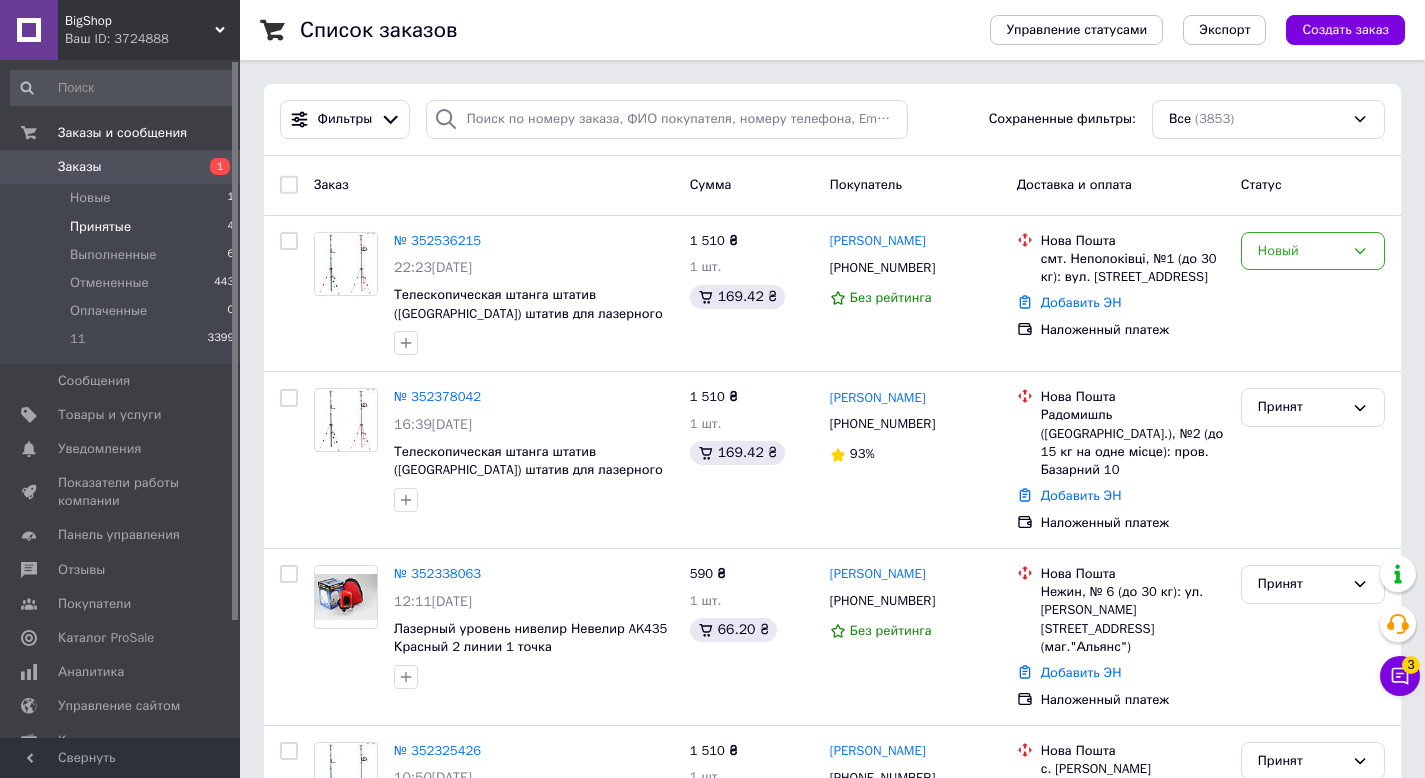 click on "Принятые" at bounding box center (100, 227) 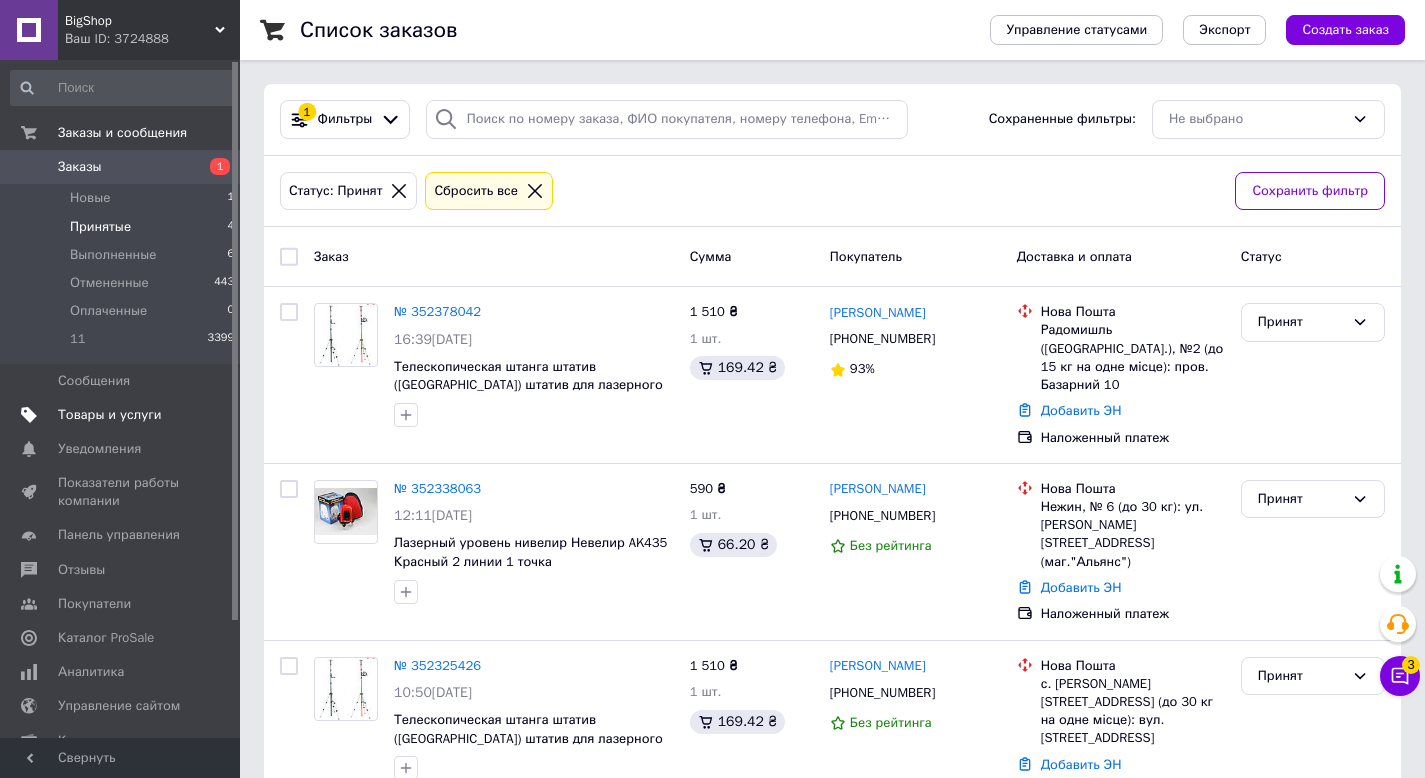 click on "Товары и услуги" at bounding box center [121, 415] 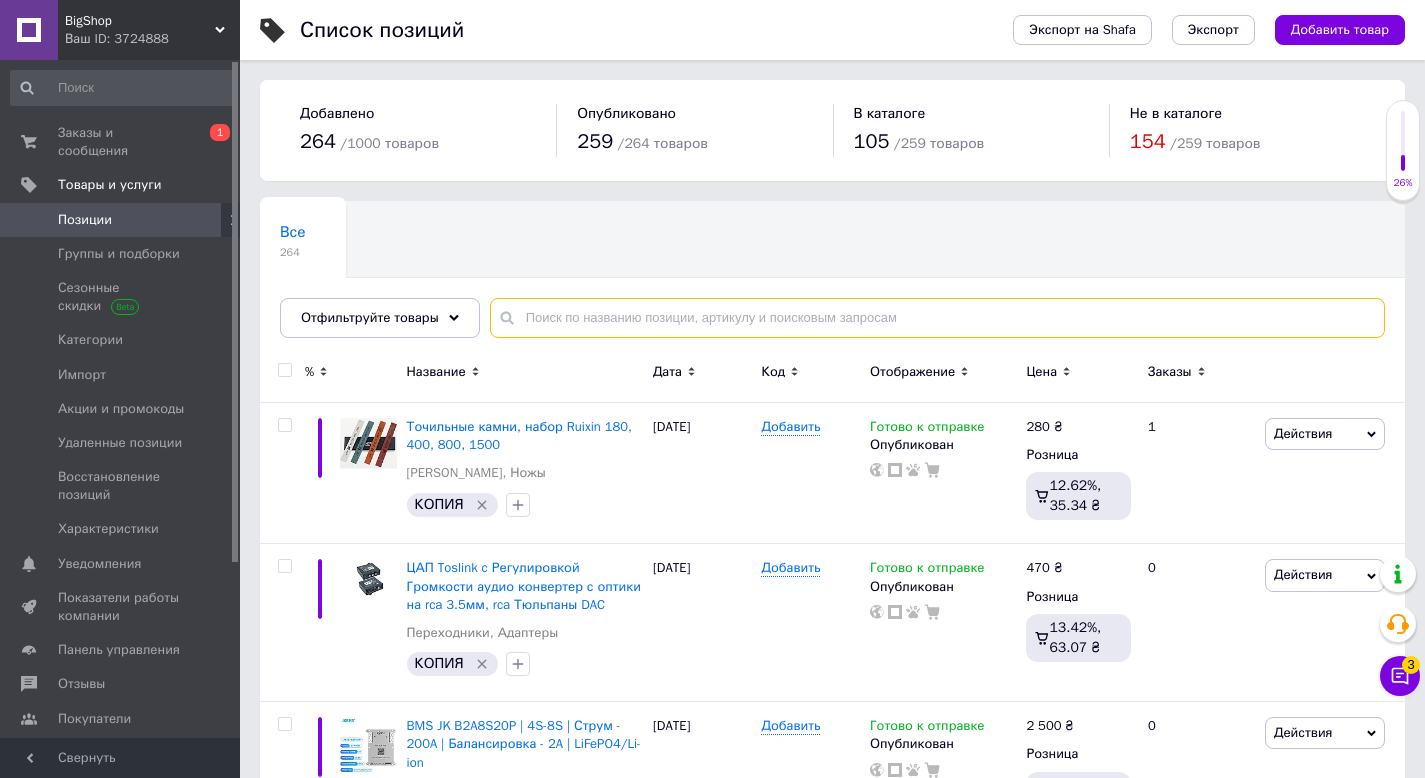 click at bounding box center [937, 318] 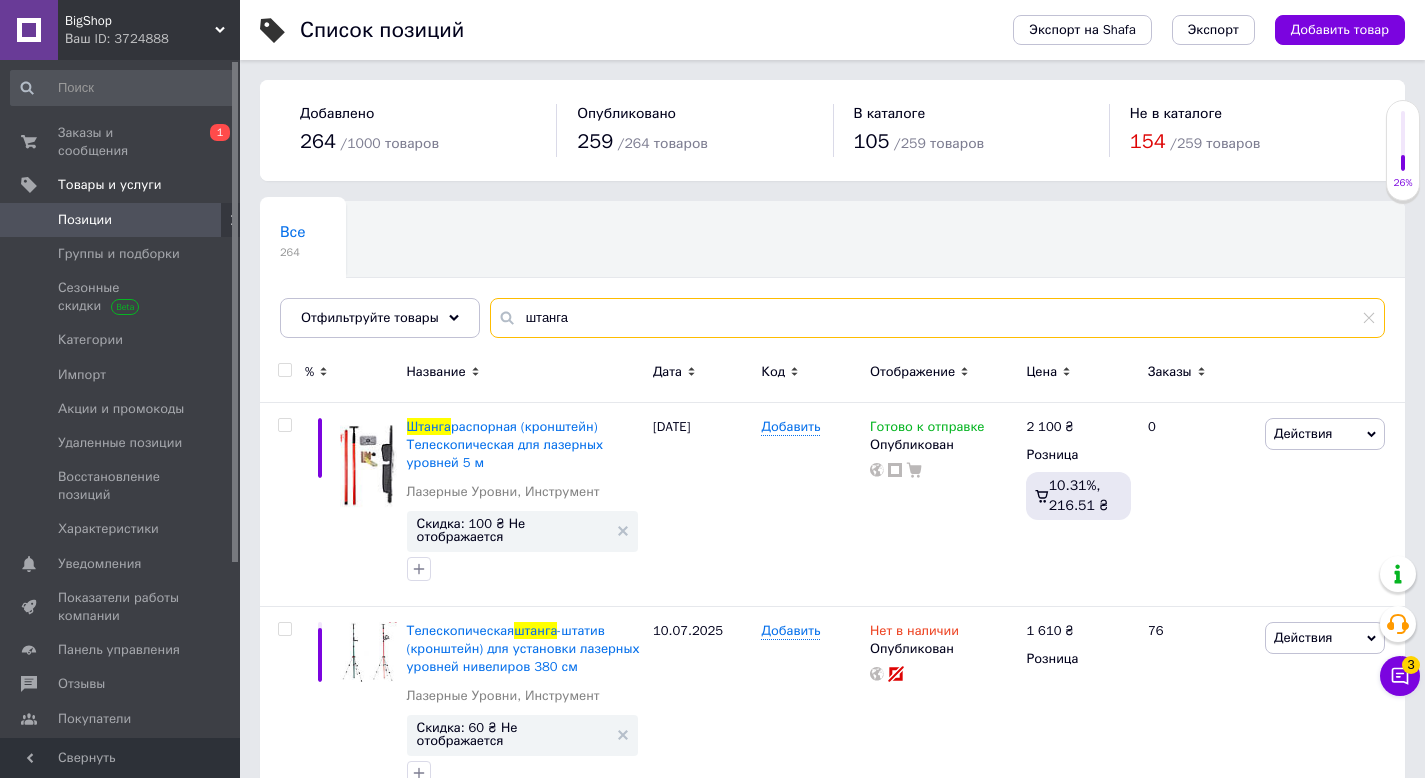 type on "штанга" 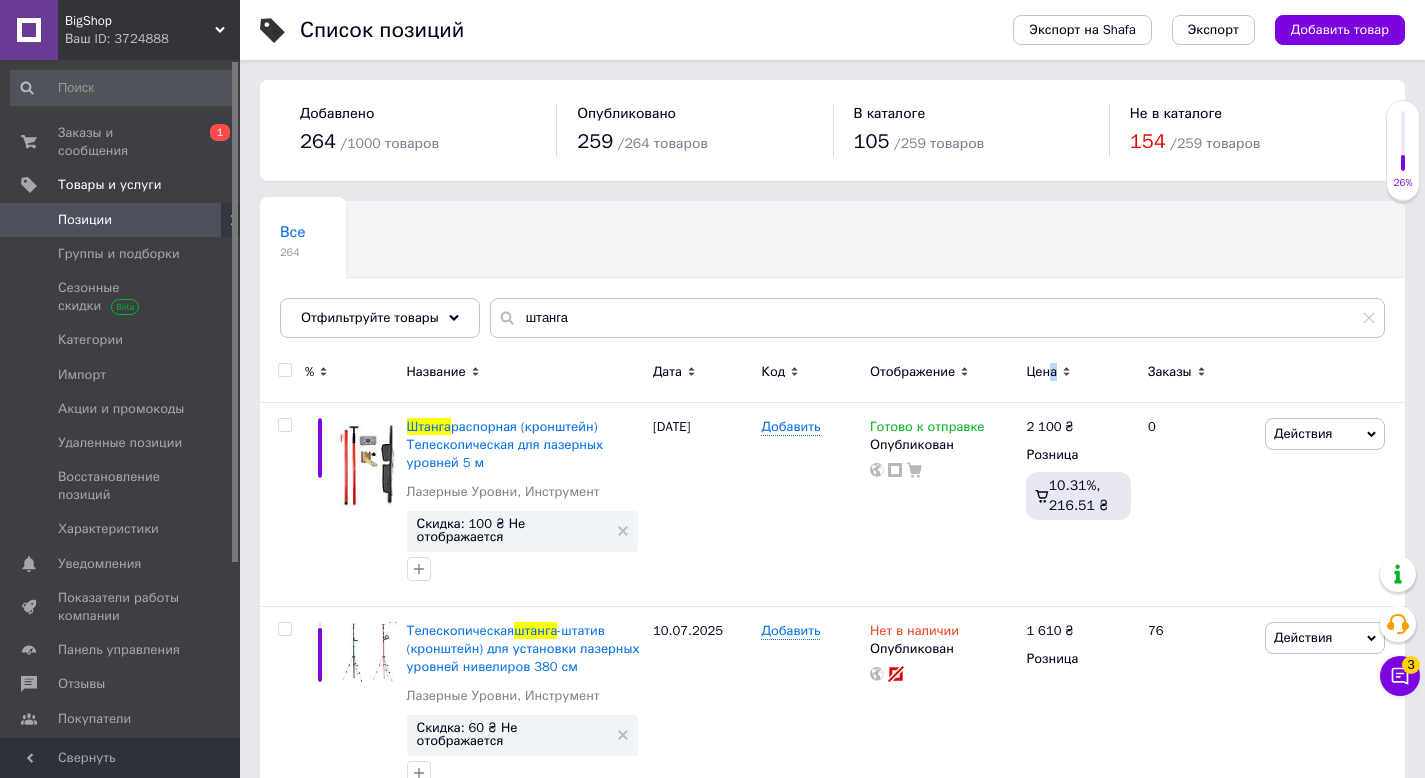 click on "Цена" at bounding box center [1041, 372] 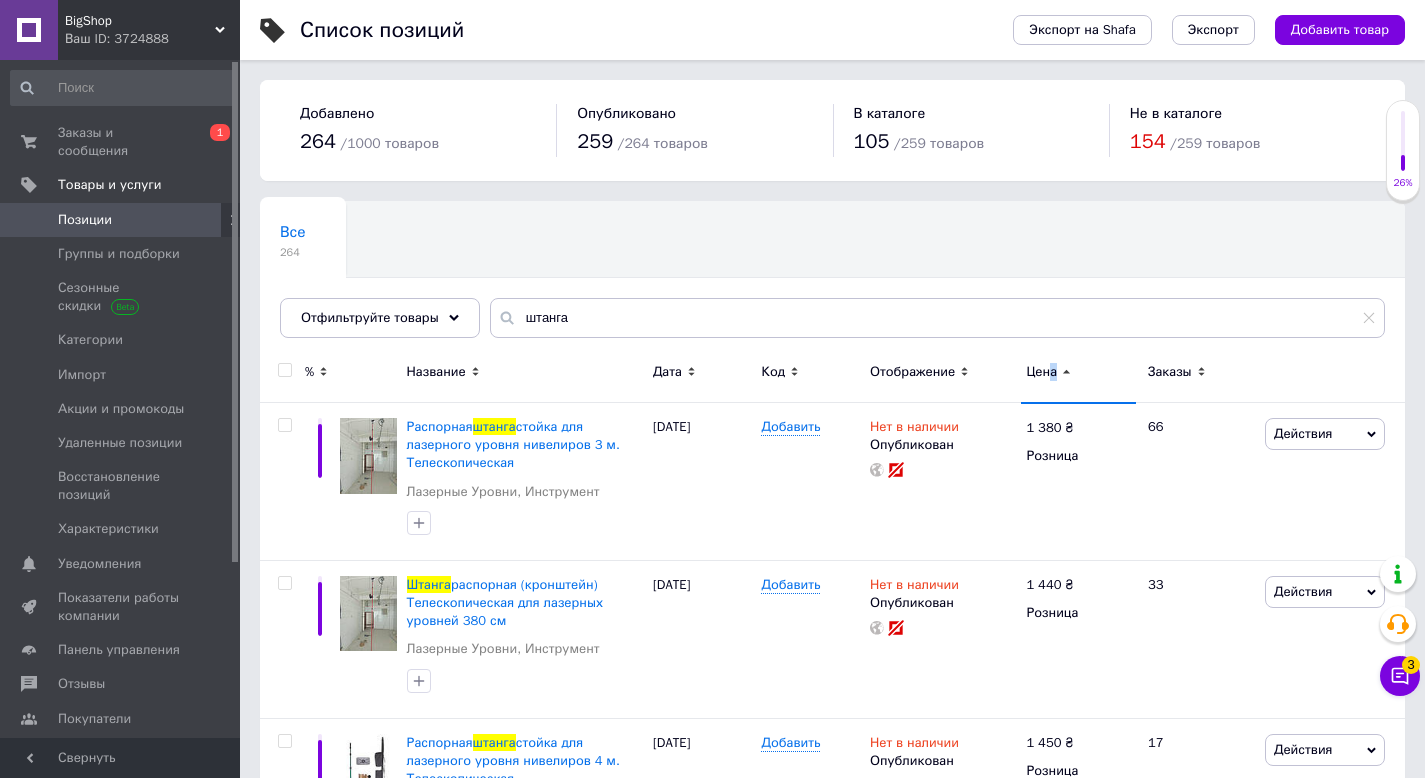 click on "Цена" at bounding box center (1041, 372) 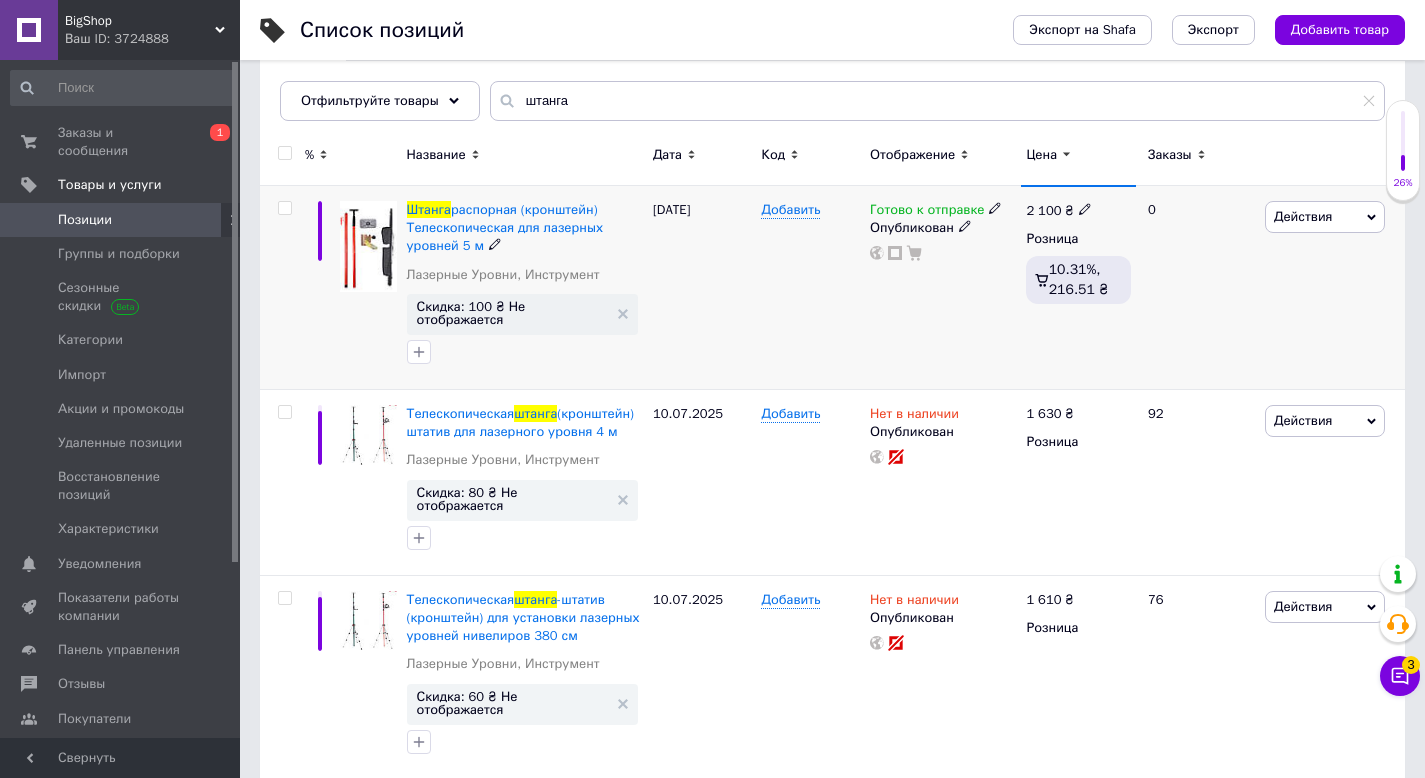 scroll, scrollTop: 233, scrollLeft: 0, axis: vertical 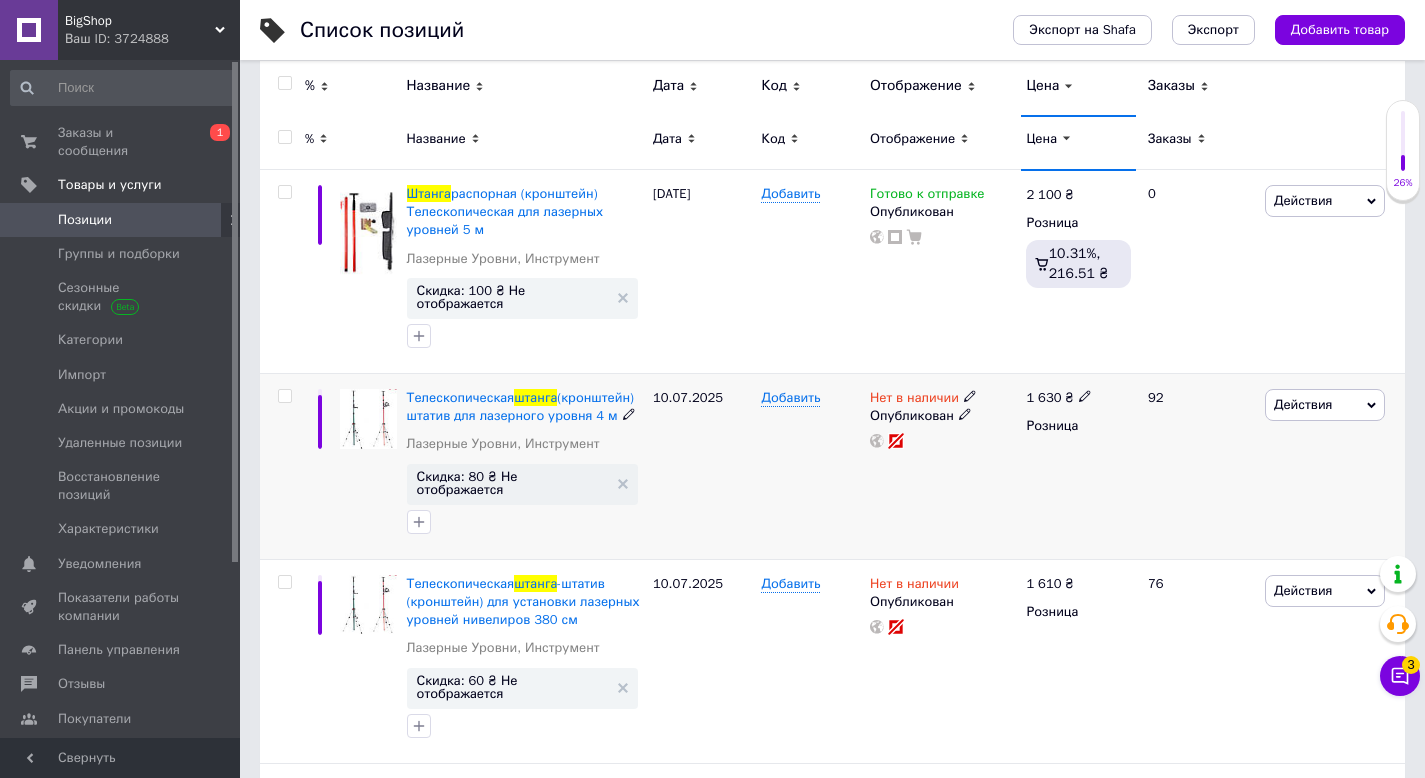 click on "1 630" at bounding box center [1043, 397] 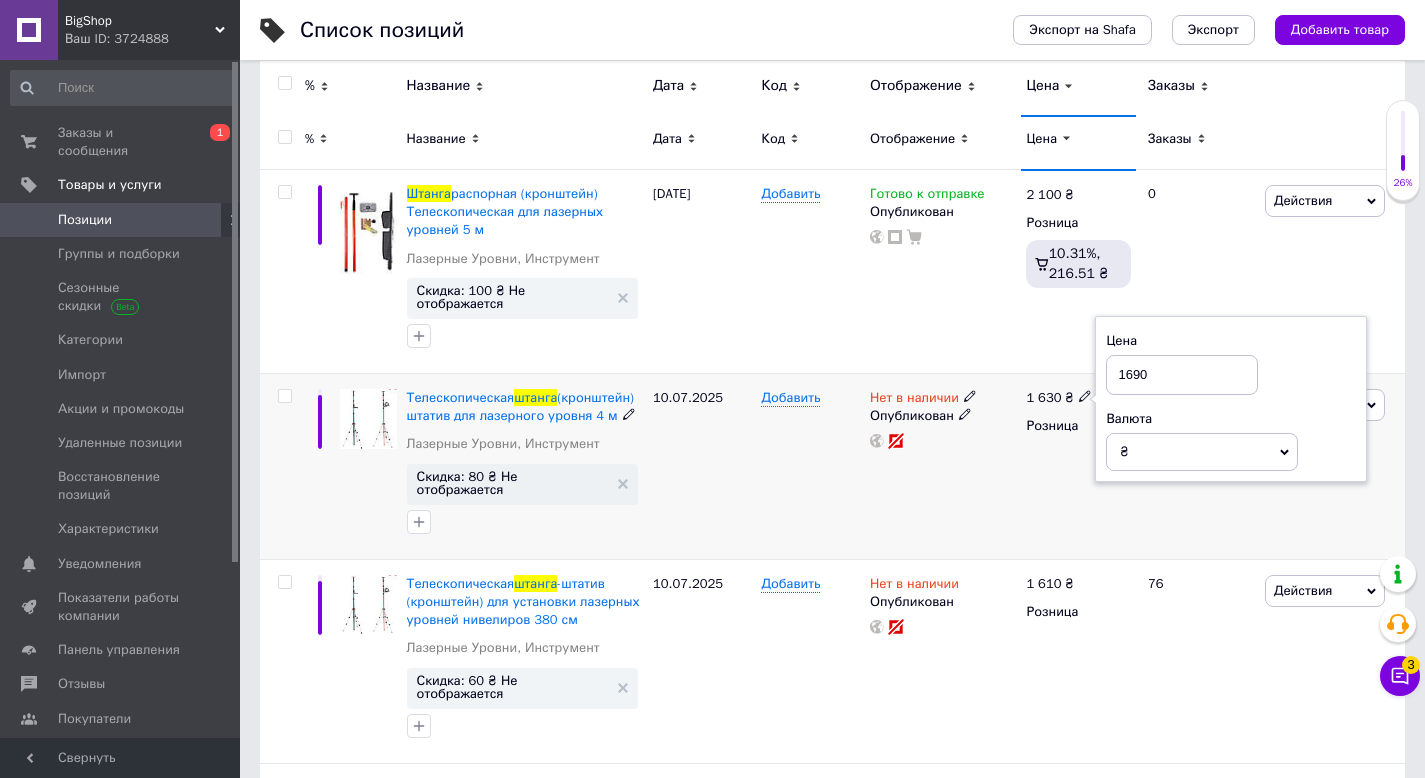type on "1690" 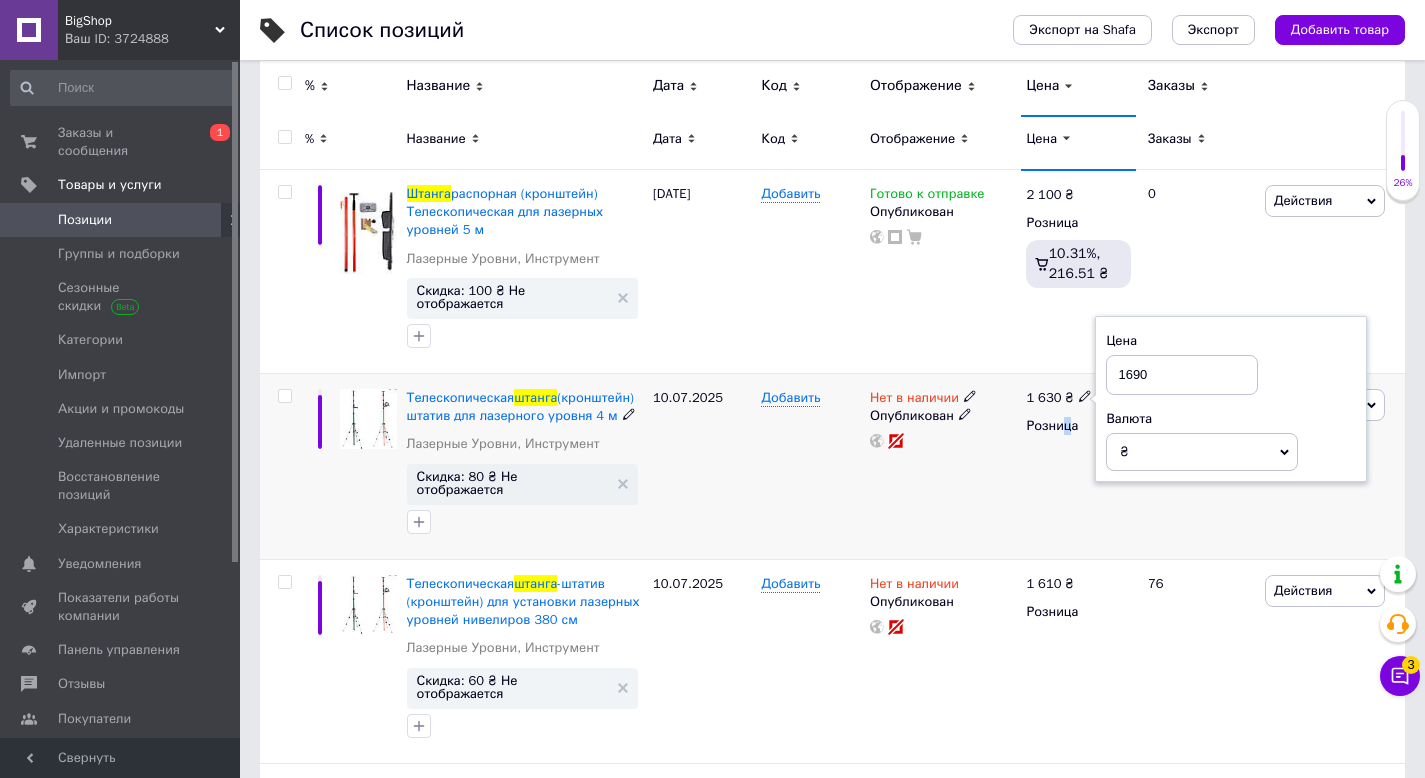 click on "1 630   ₴ Цена 1690 Валюта ₴ $ € CHF £ ¥ PLN ₸ MDL HUF KGS CN¥ TRY ₩ lei Розница" at bounding box center (1078, 467) 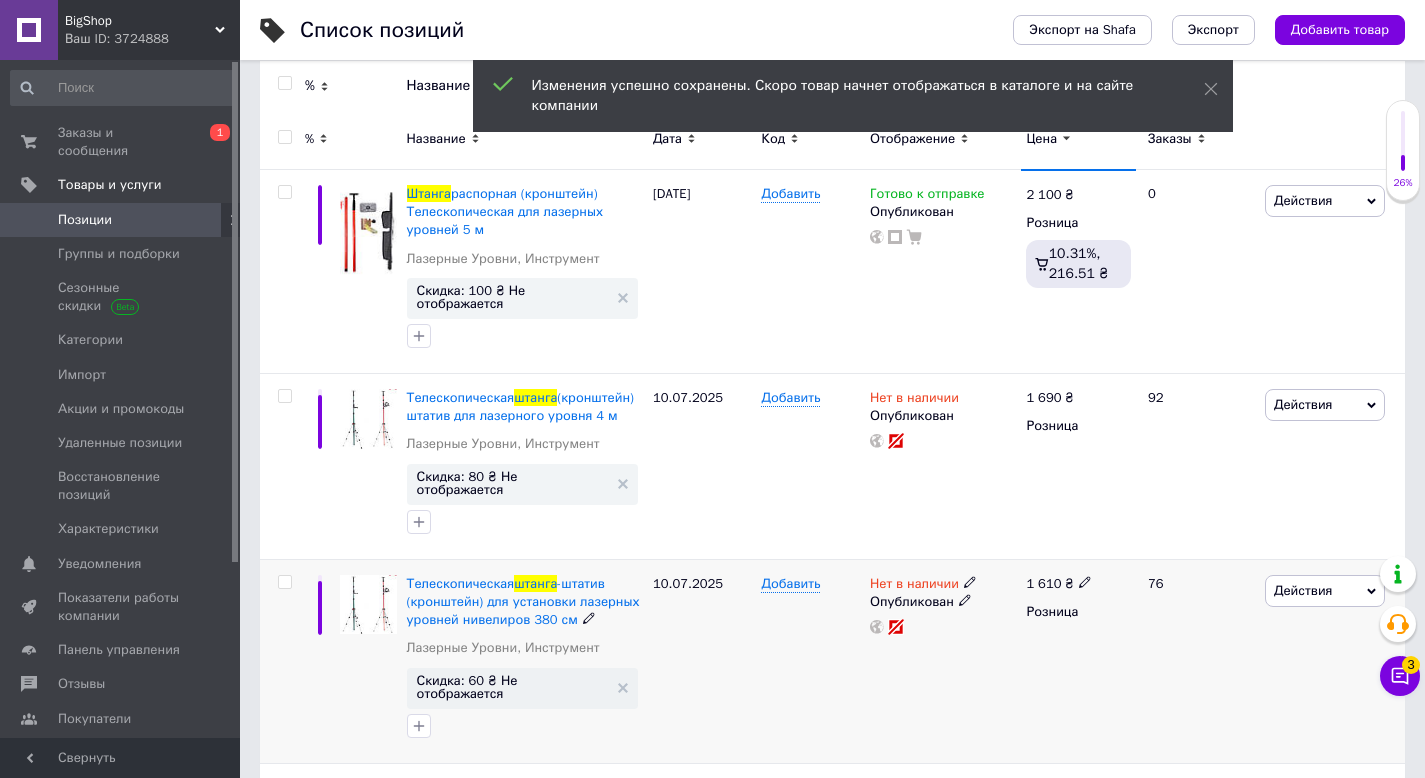 click on "1 610   ₴ Розница" at bounding box center [1078, 661] 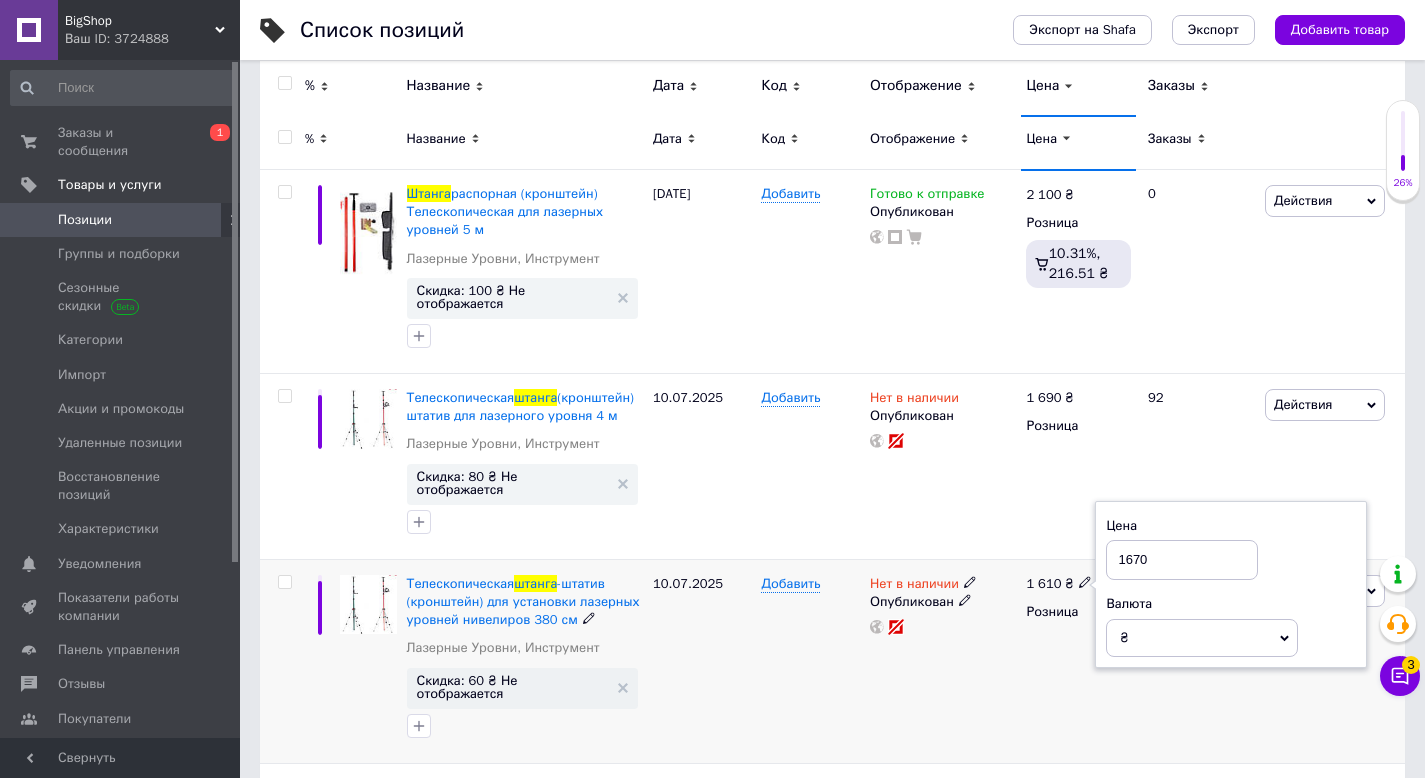 type on "1670" 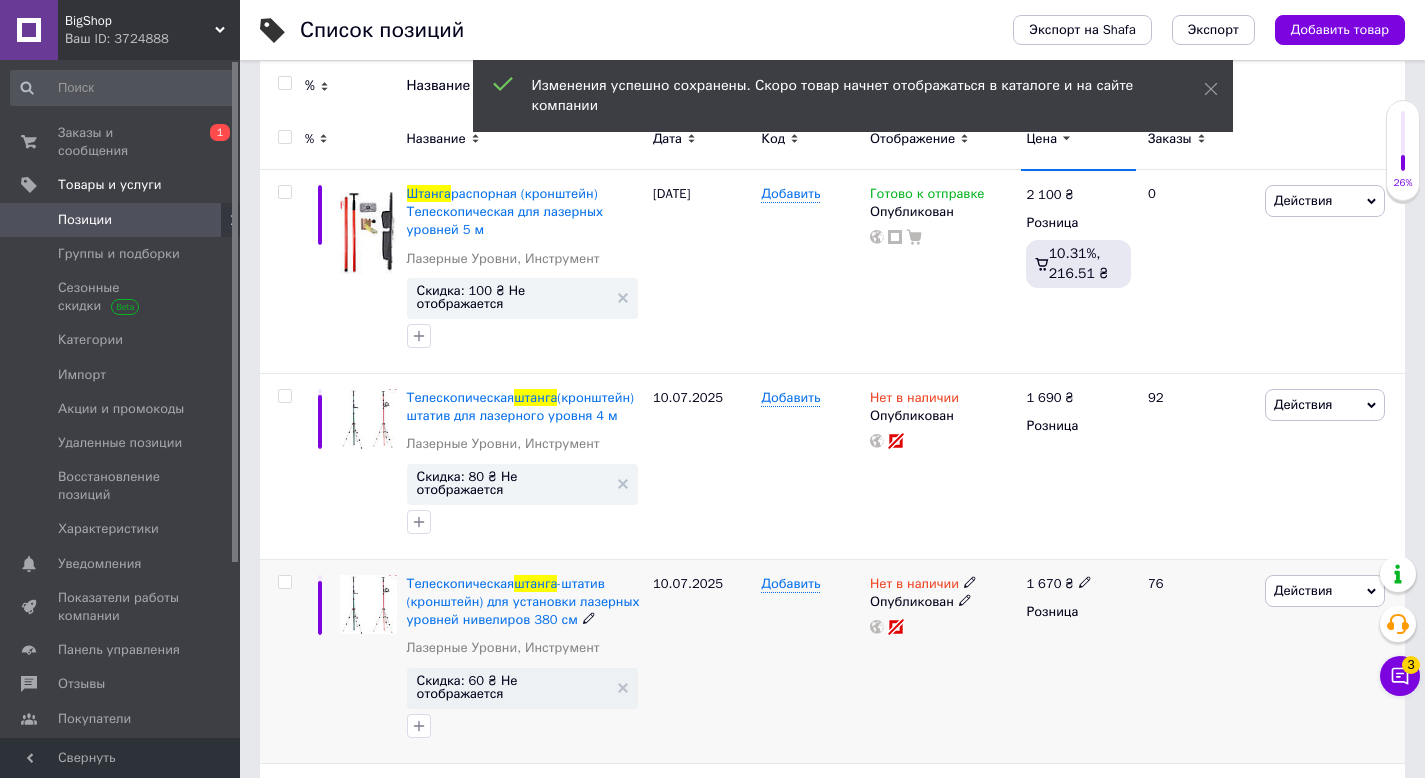 scroll, scrollTop: 466, scrollLeft: 0, axis: vertical 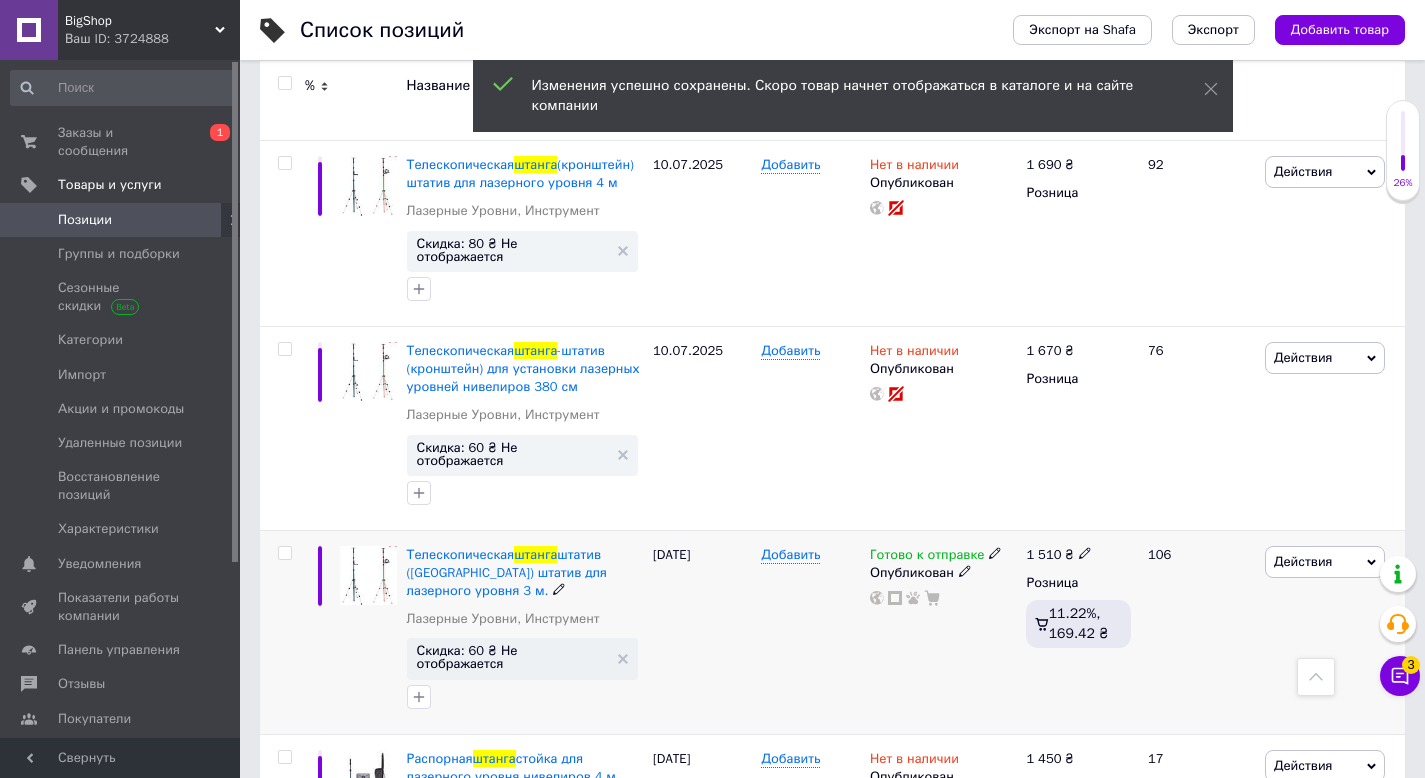 click on "1 510" at bounding box center (1043, 554) 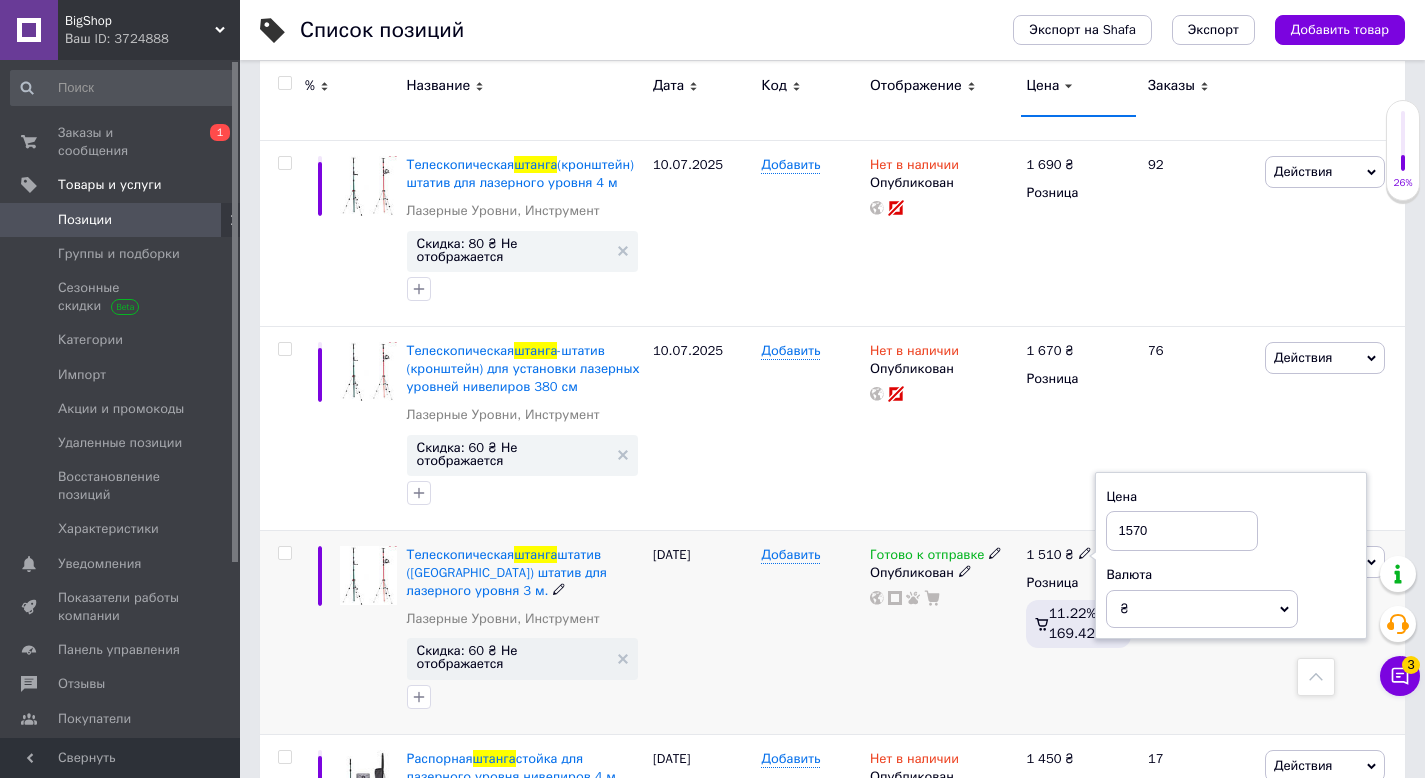 type on "1570" 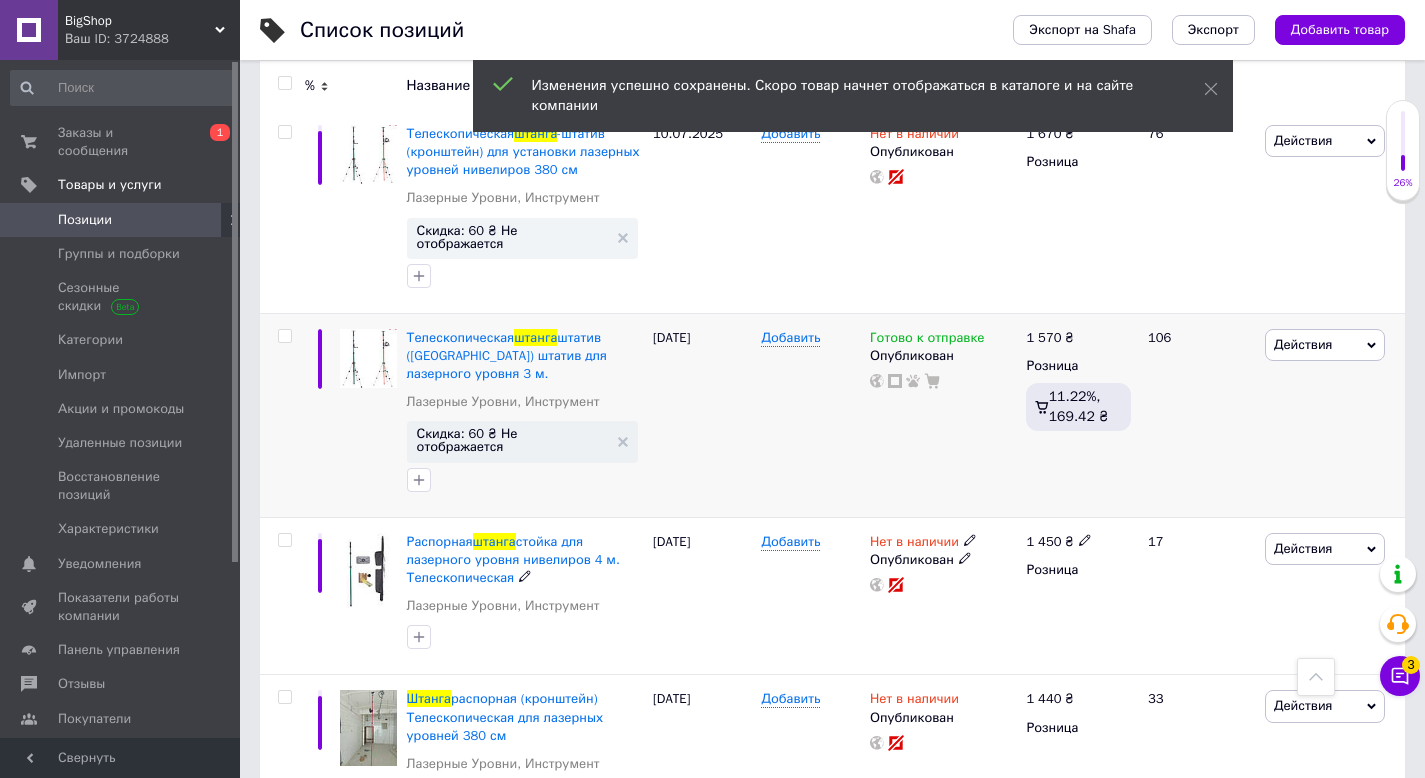 scroll, scrollTop: 700, scrollLeft: 0, axis: vertical 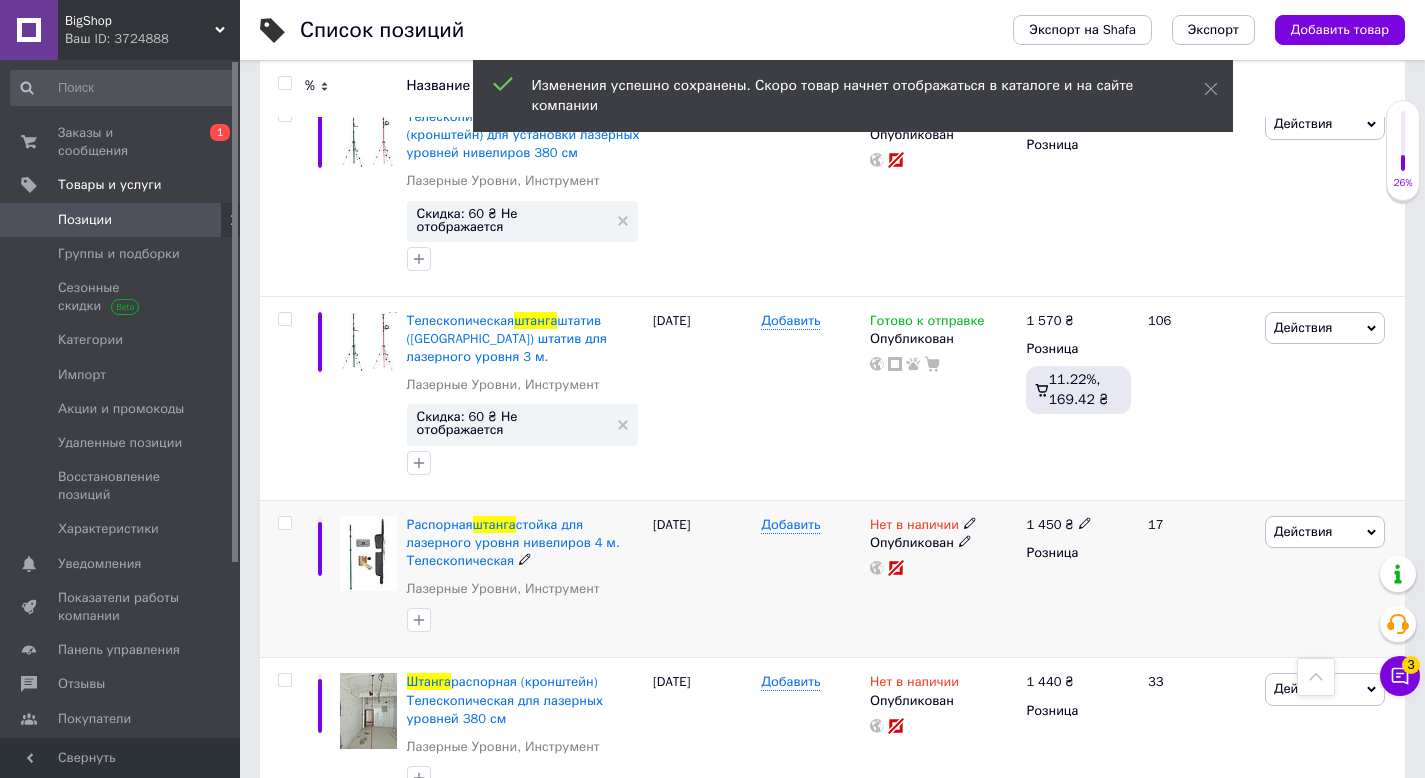 click on "1 450" at bounding box center [1043, 524] 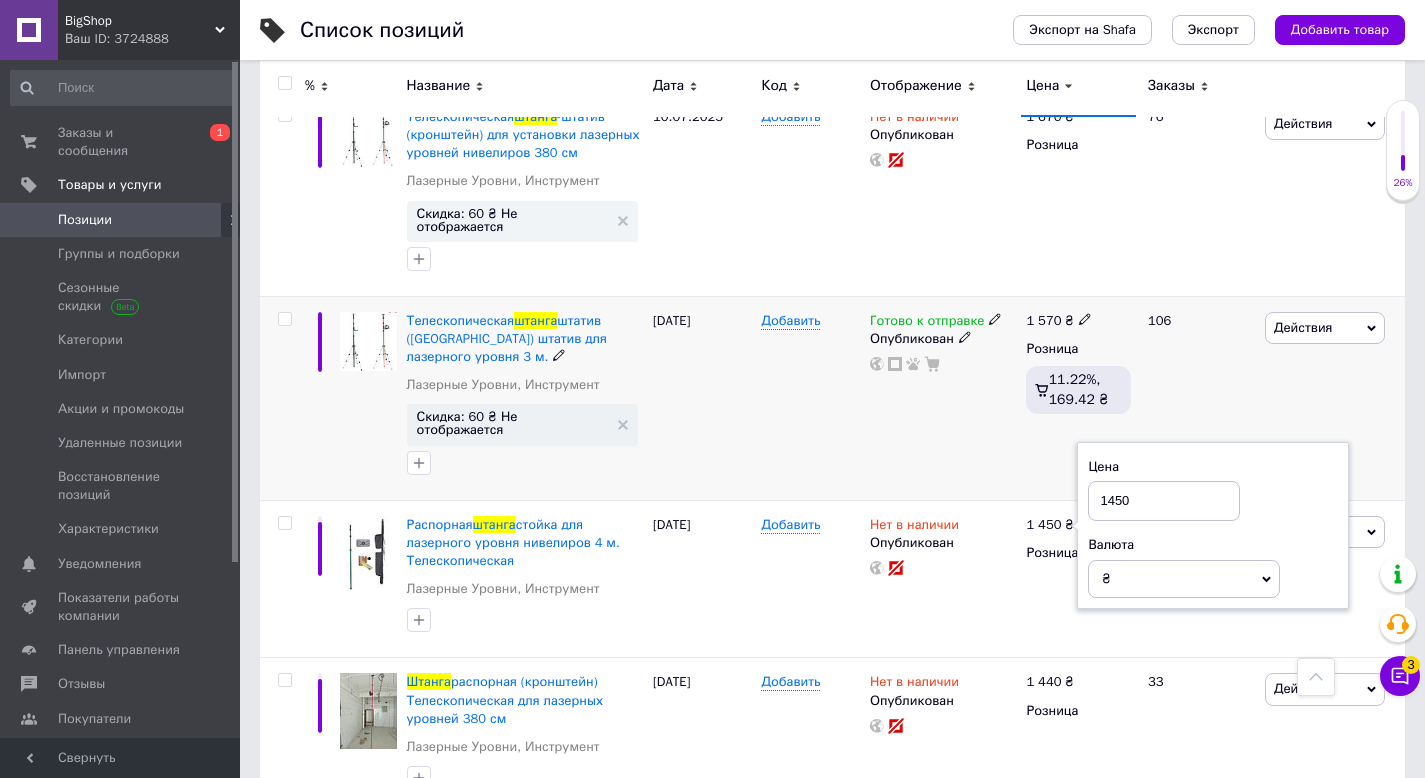 click on "Готово к отправке Опубликован" at bounding box center (943, 398) 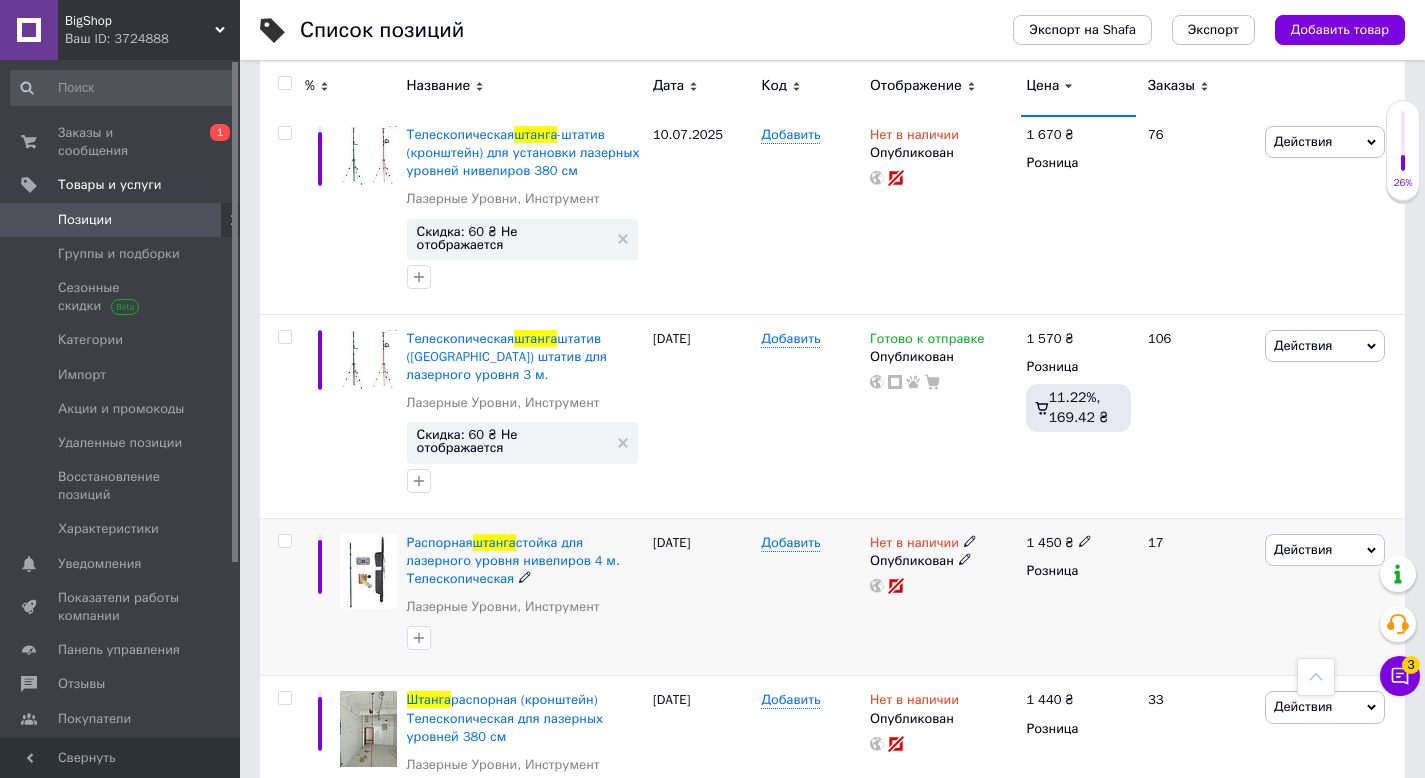 scroll, scrollTop: 700, scrollLeft: 0, axis: vertical 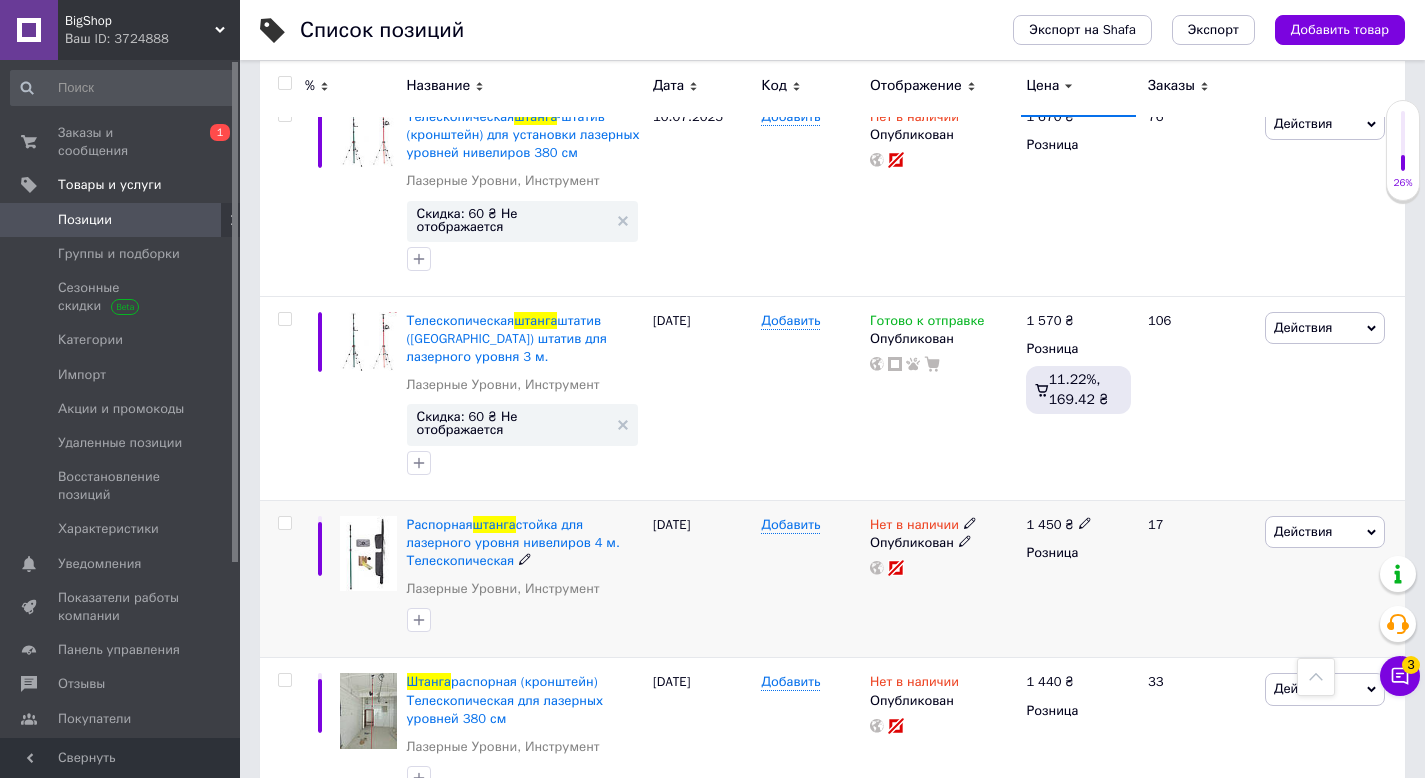 click on "1 450" at bounding box center (1043, 524) 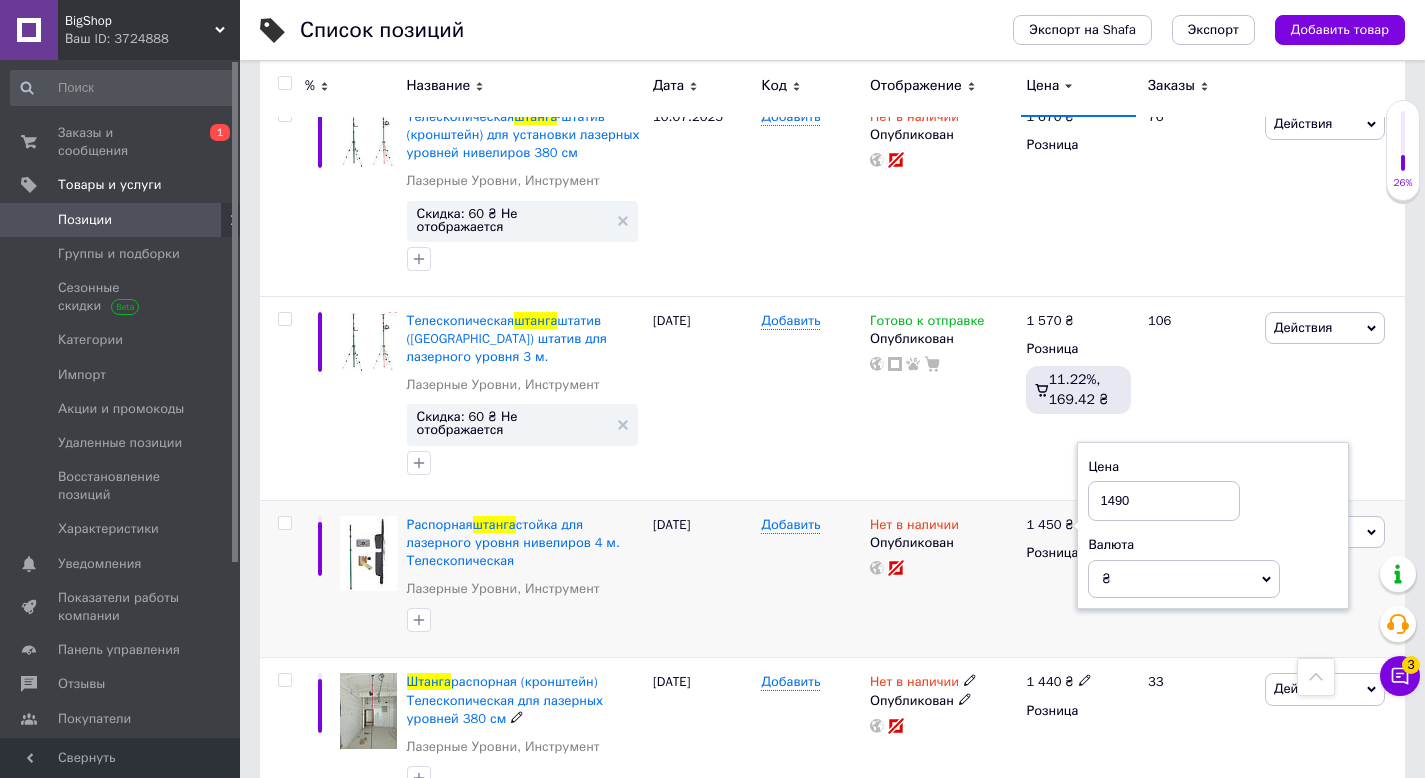 type on "1490" 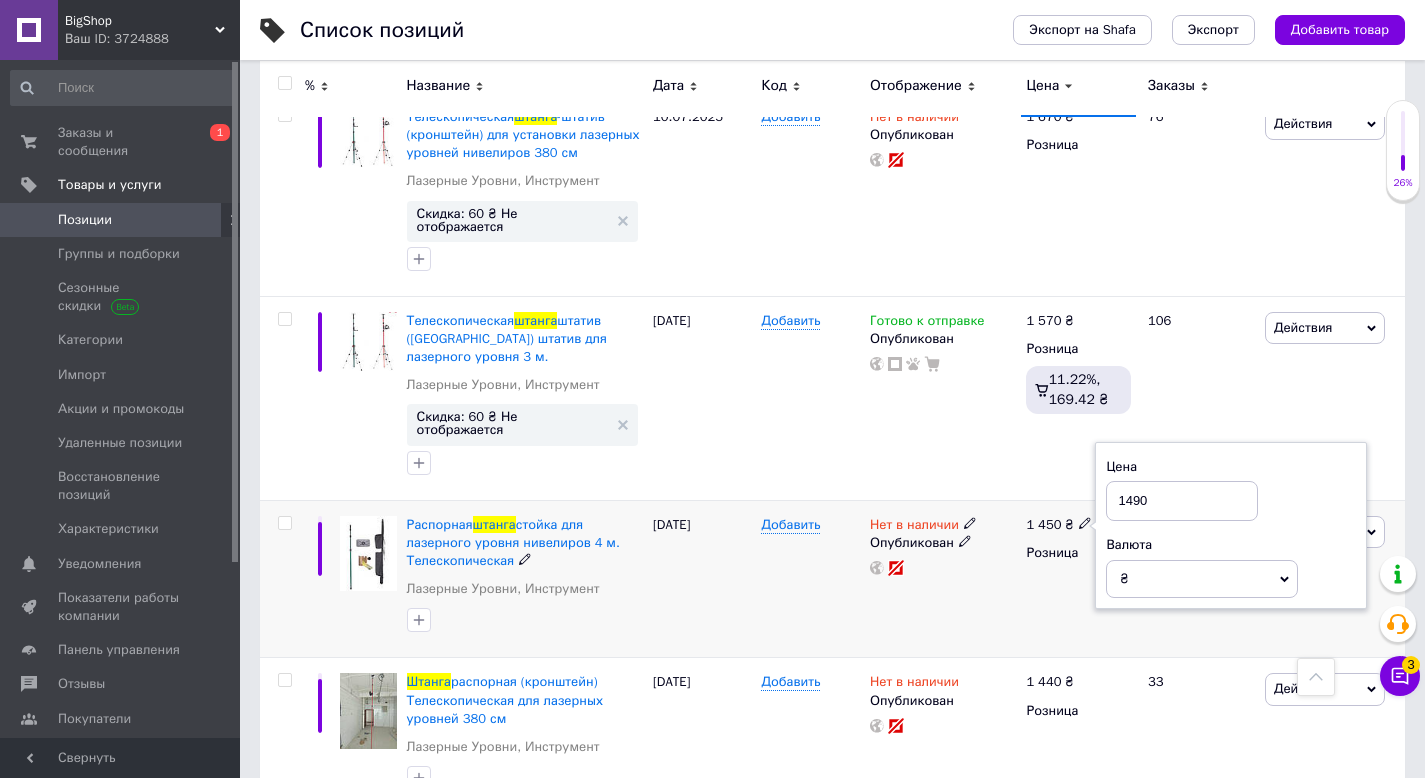 click on "Нет в наличии Опубликован" at bounding box center [943, 579] 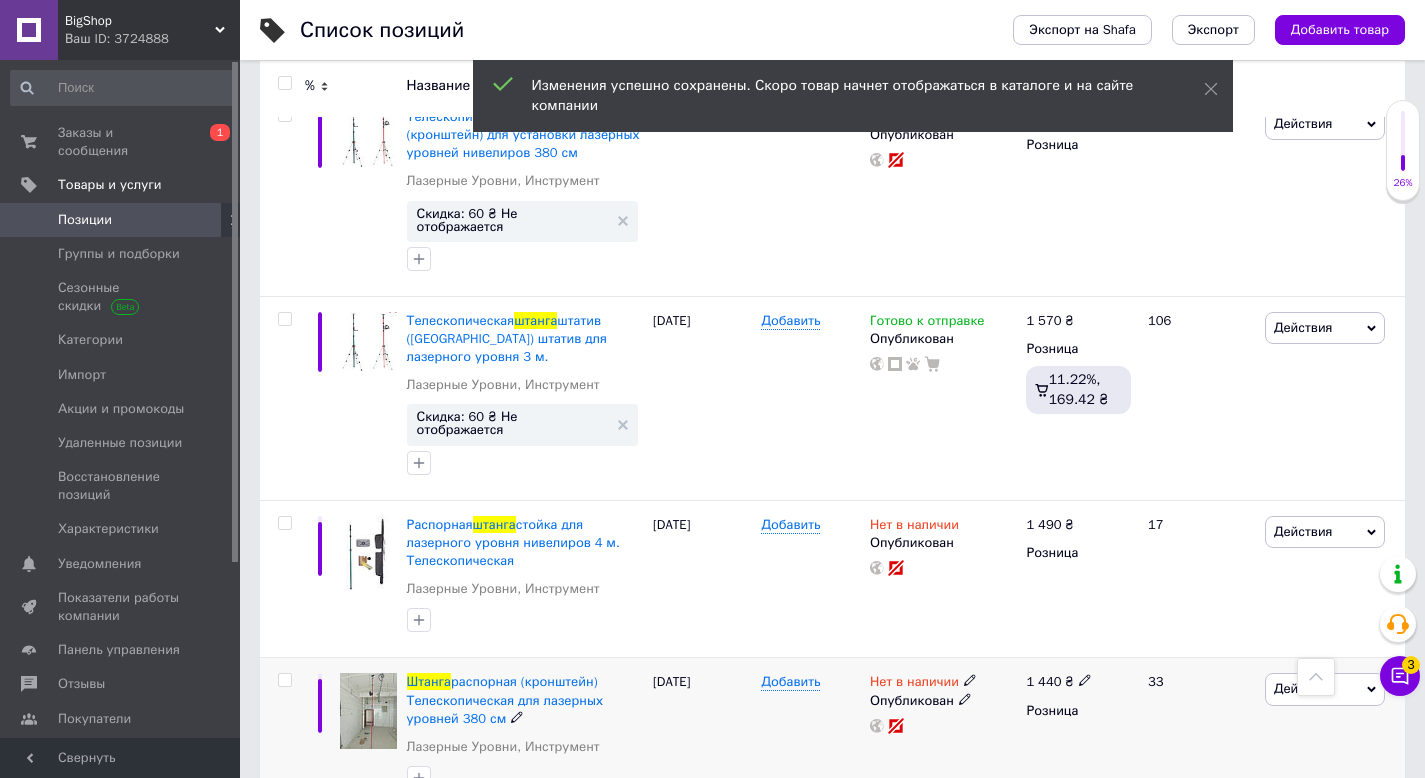 click on "1 440   ₴ Розница" at bounding box center [1078, 737] 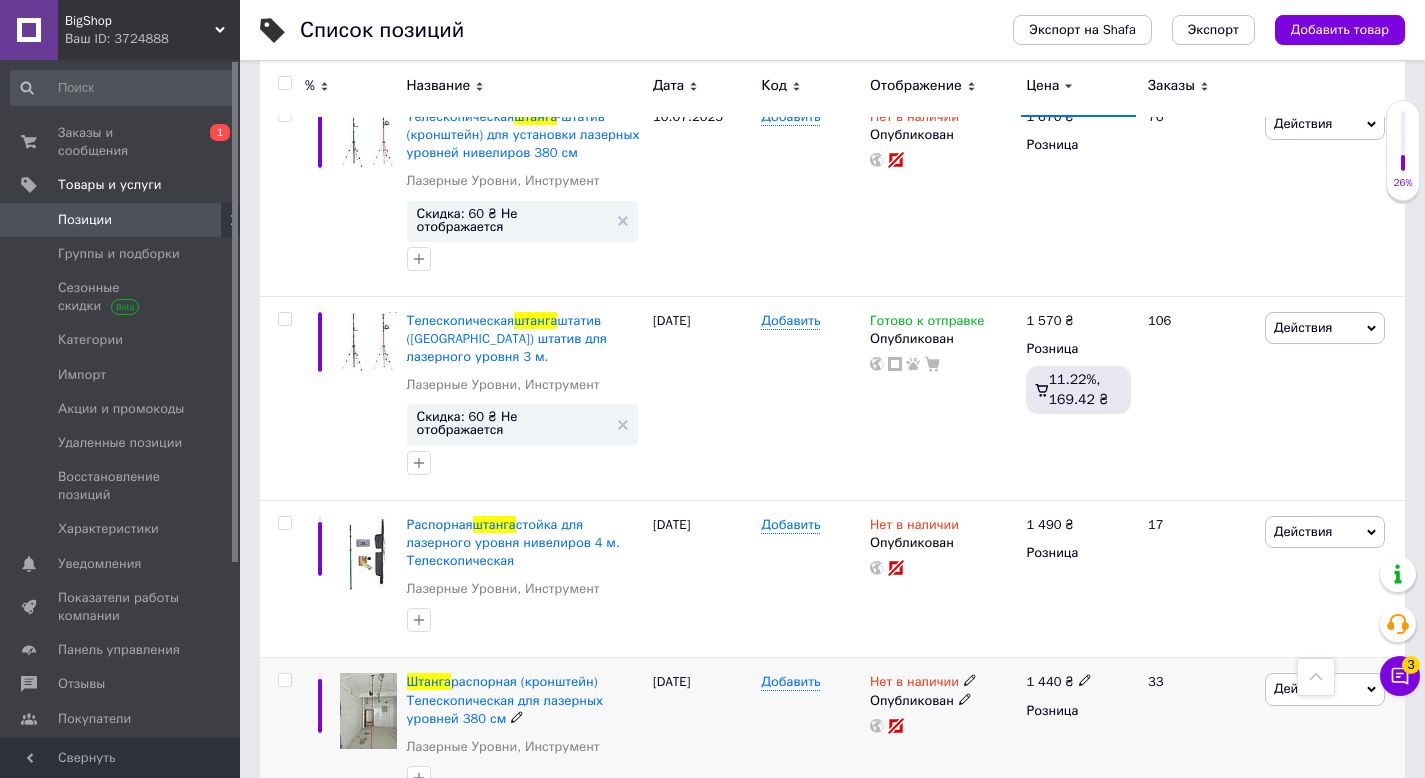click on "1 440" at bounding box center (1043, 681) 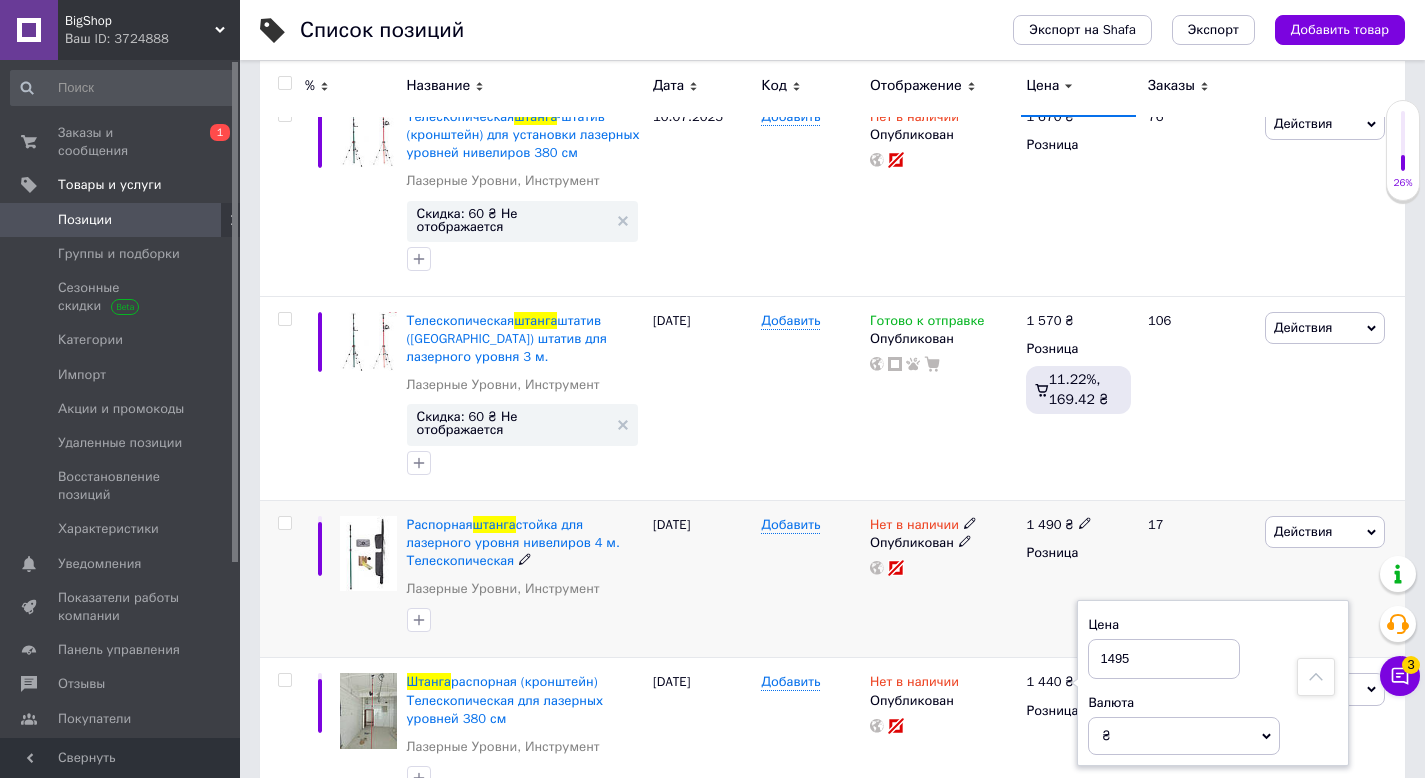 type on "1495" 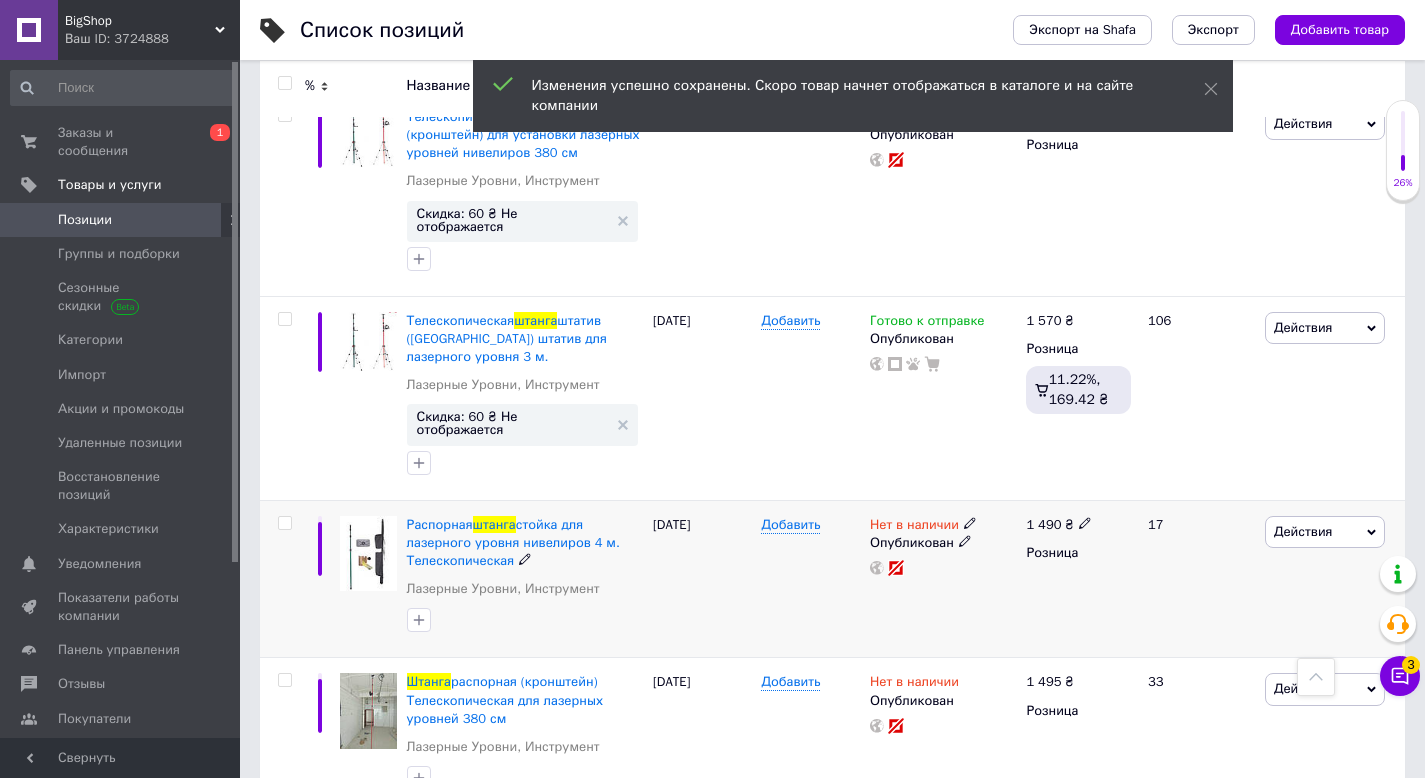 scroll, scrollTop: 871, scrollLeft: 0, axis: vertical 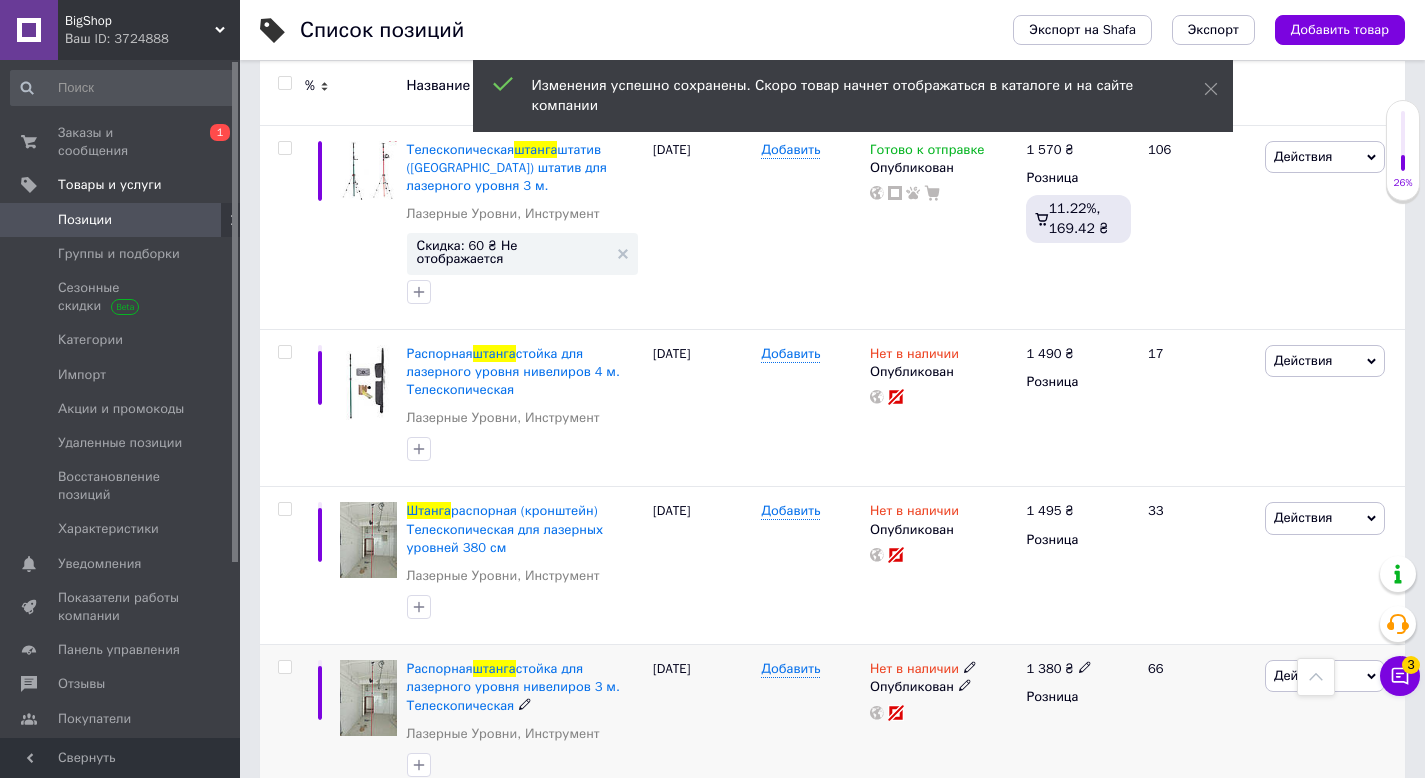 click on "1 380" at bounding box center (1043, 668) 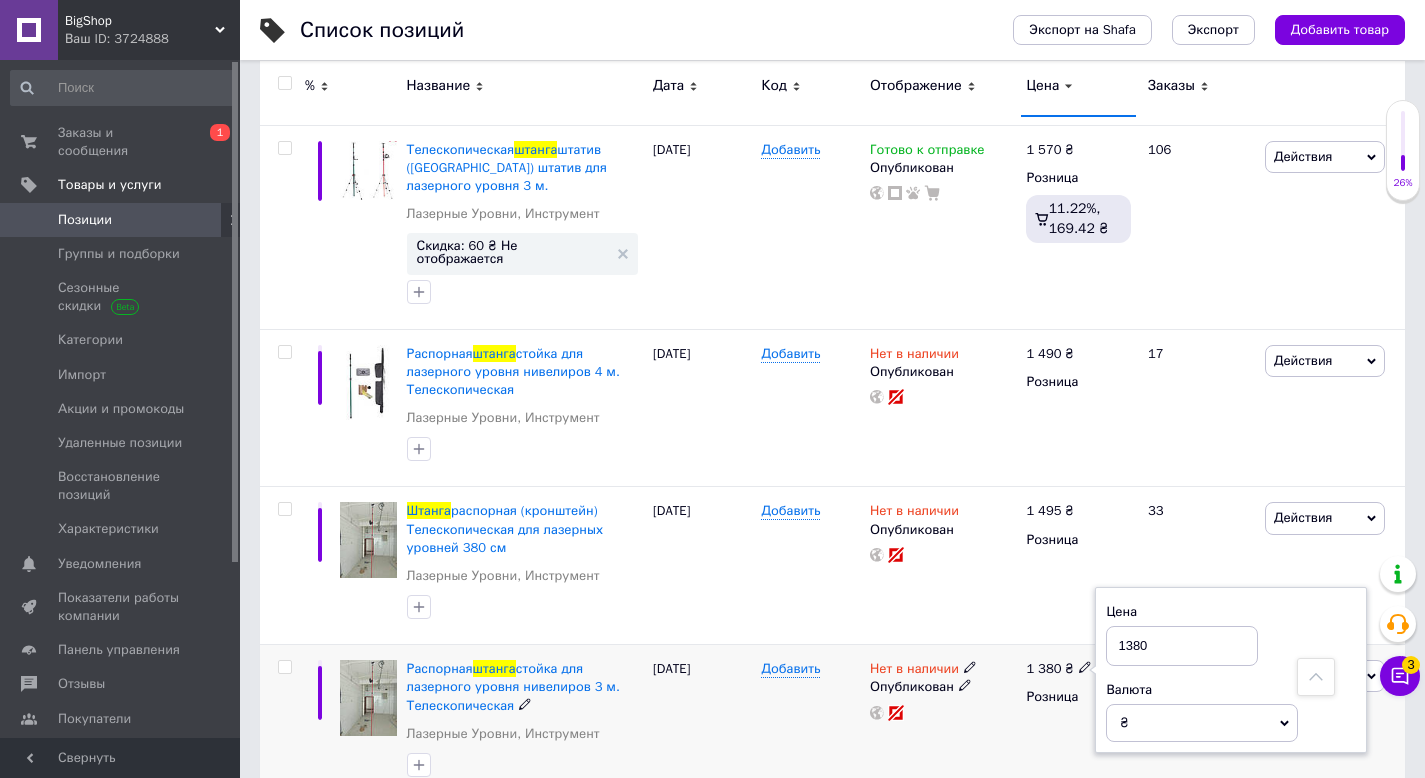 drag, startPoint x: 1140, startPoint y: 595, endPoint x: 1122, endPoint y: 600, distance: 18.681541 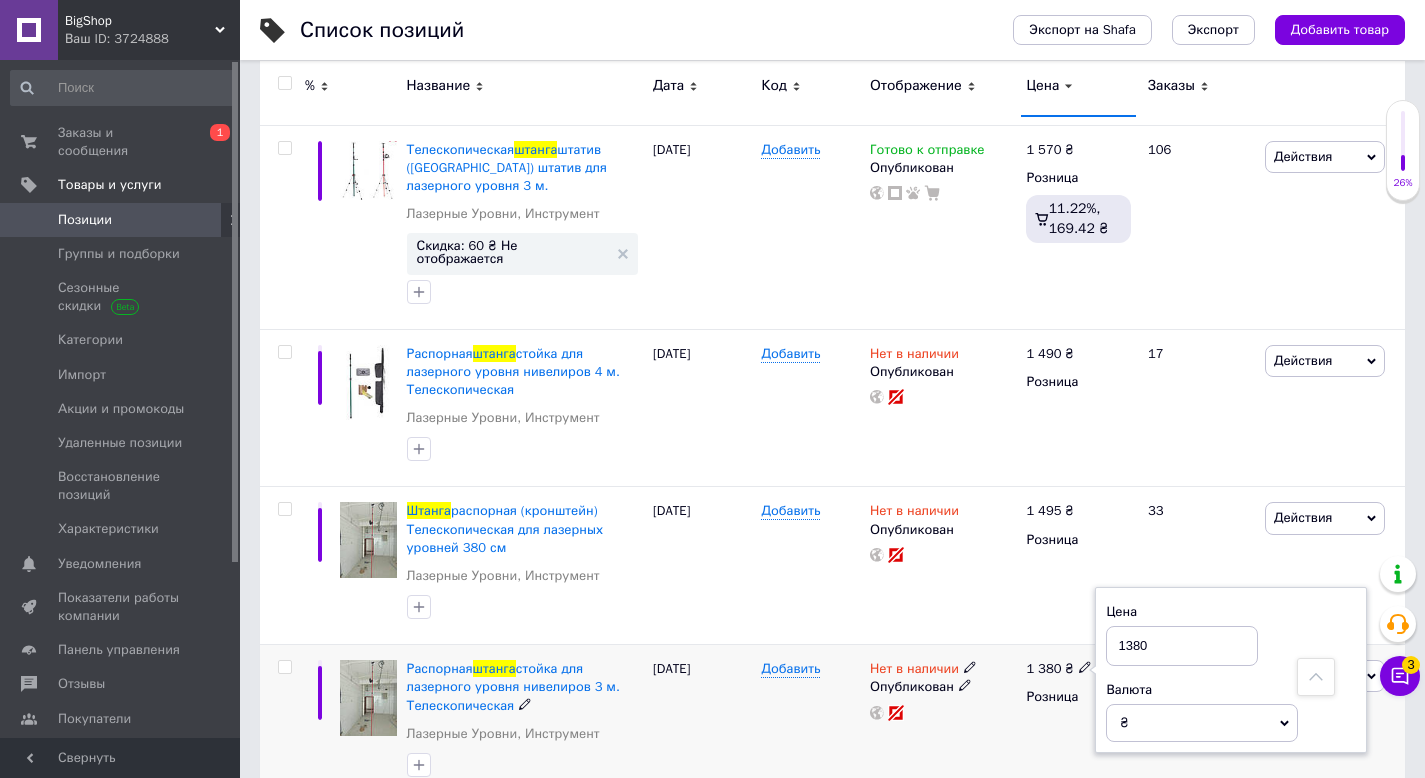 drag, startPoint x: 1137, startPoint y: 597, endPoint x: 1126, endPoint y: 594, distance: 11.401754 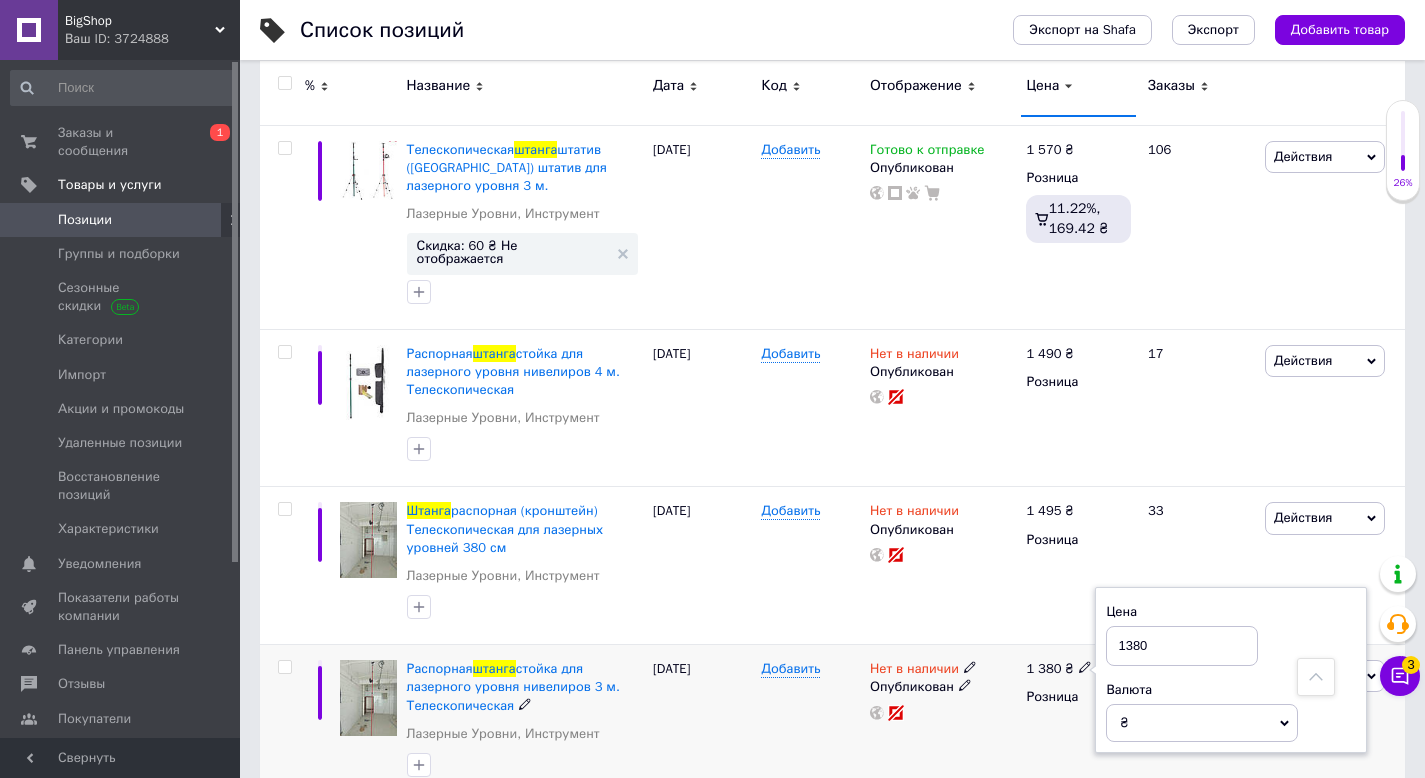 click on "1380" at bounding box center [1182, 646] 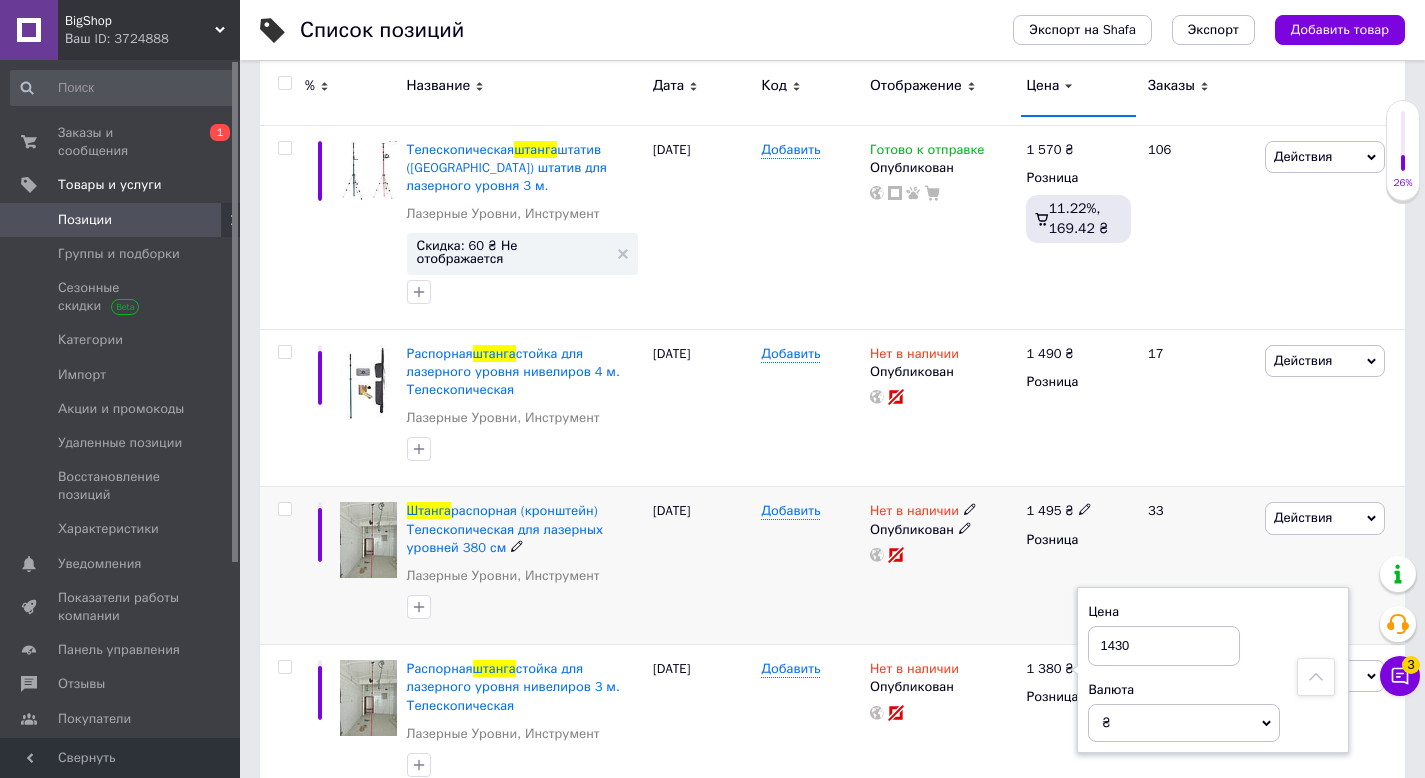 type on "1430" 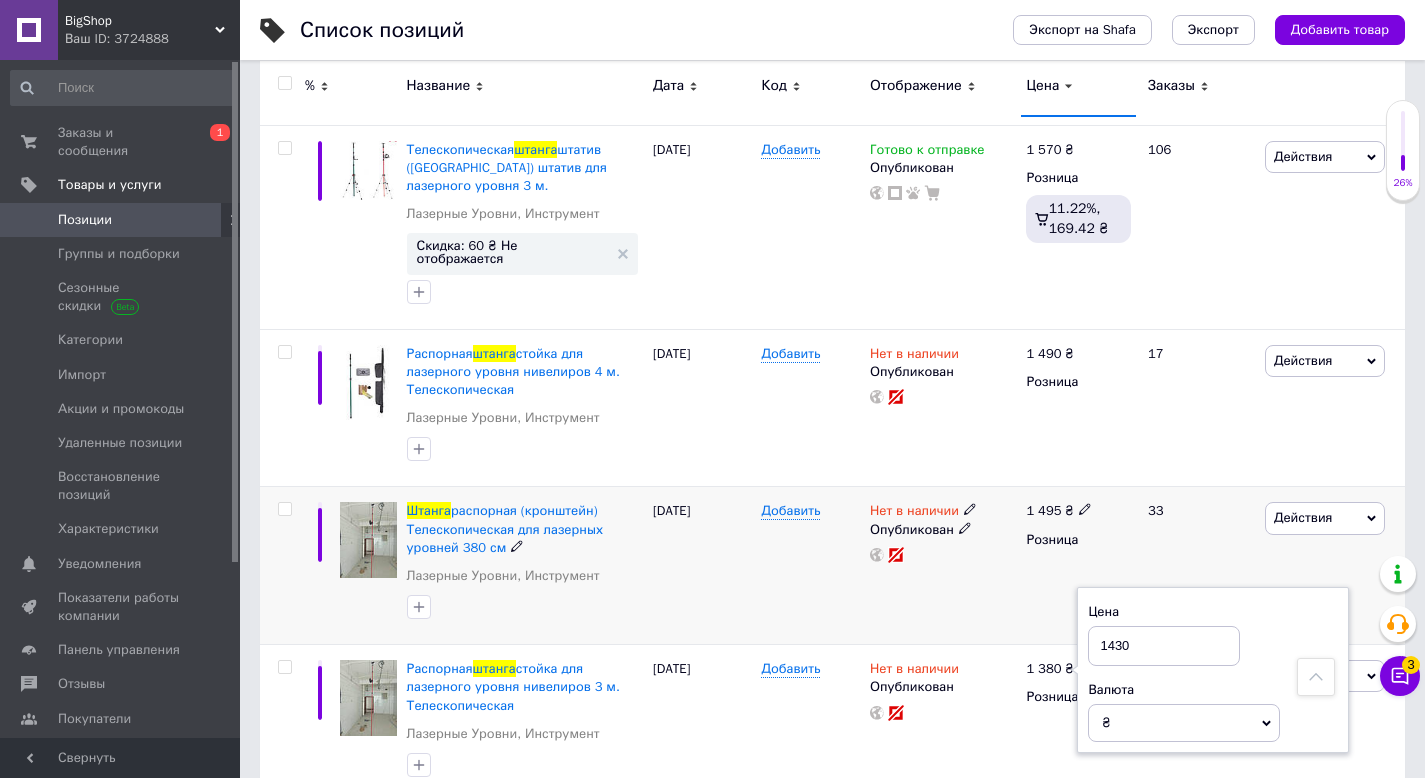 click on "Нет в наличии Опубликован" at bounding box center (943, 566) 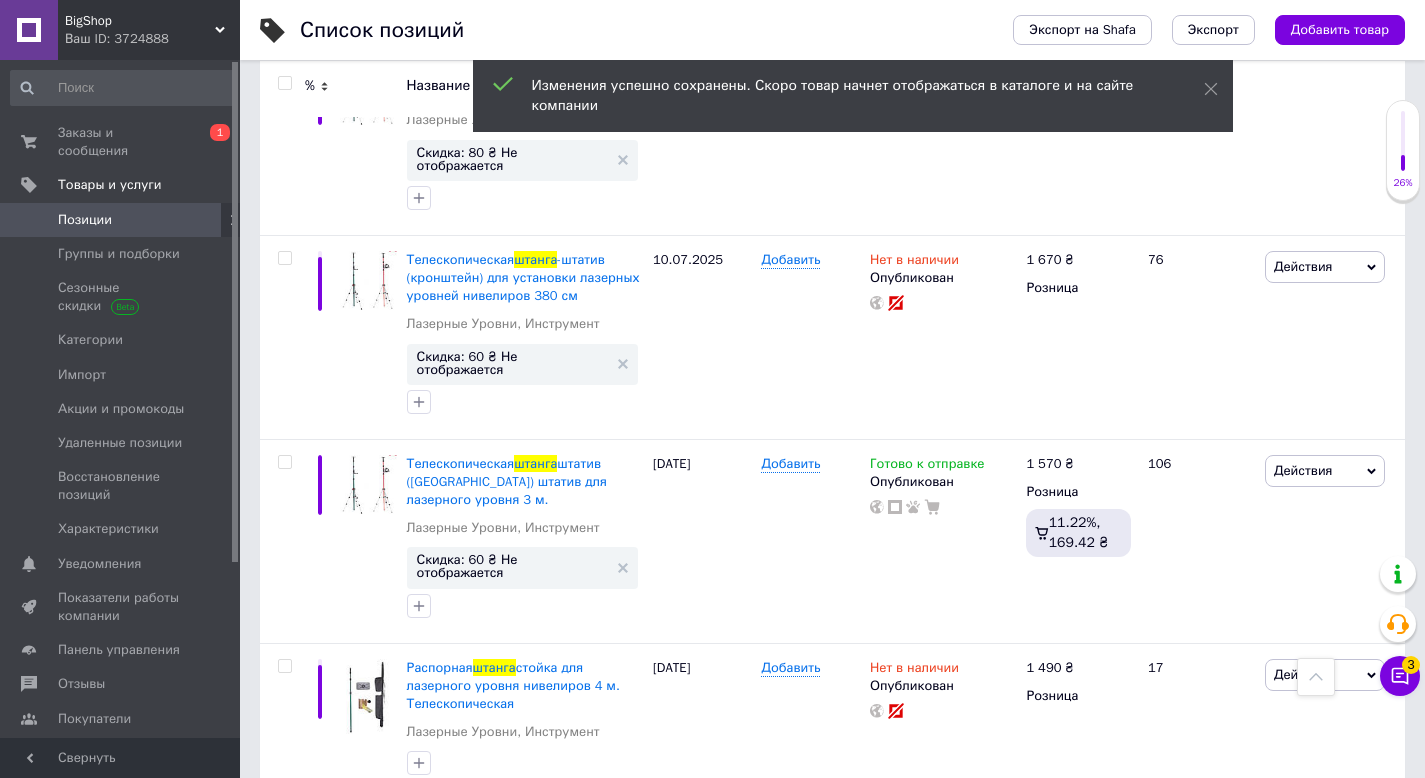 scroll, scrollTop: 171, scrollLeft: 0, axis: vertical 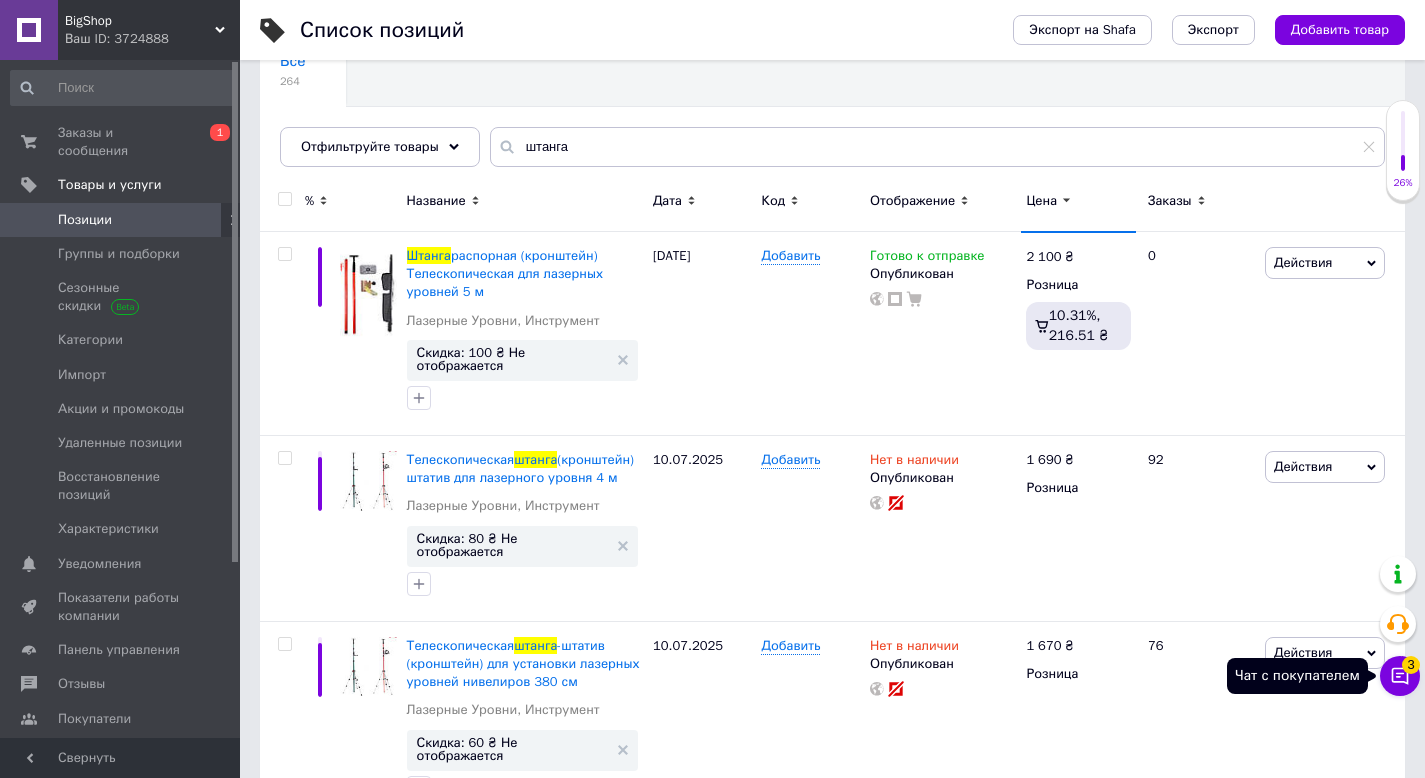 click on "Чат с покупателем 3" at bounding box center (1400, 676) 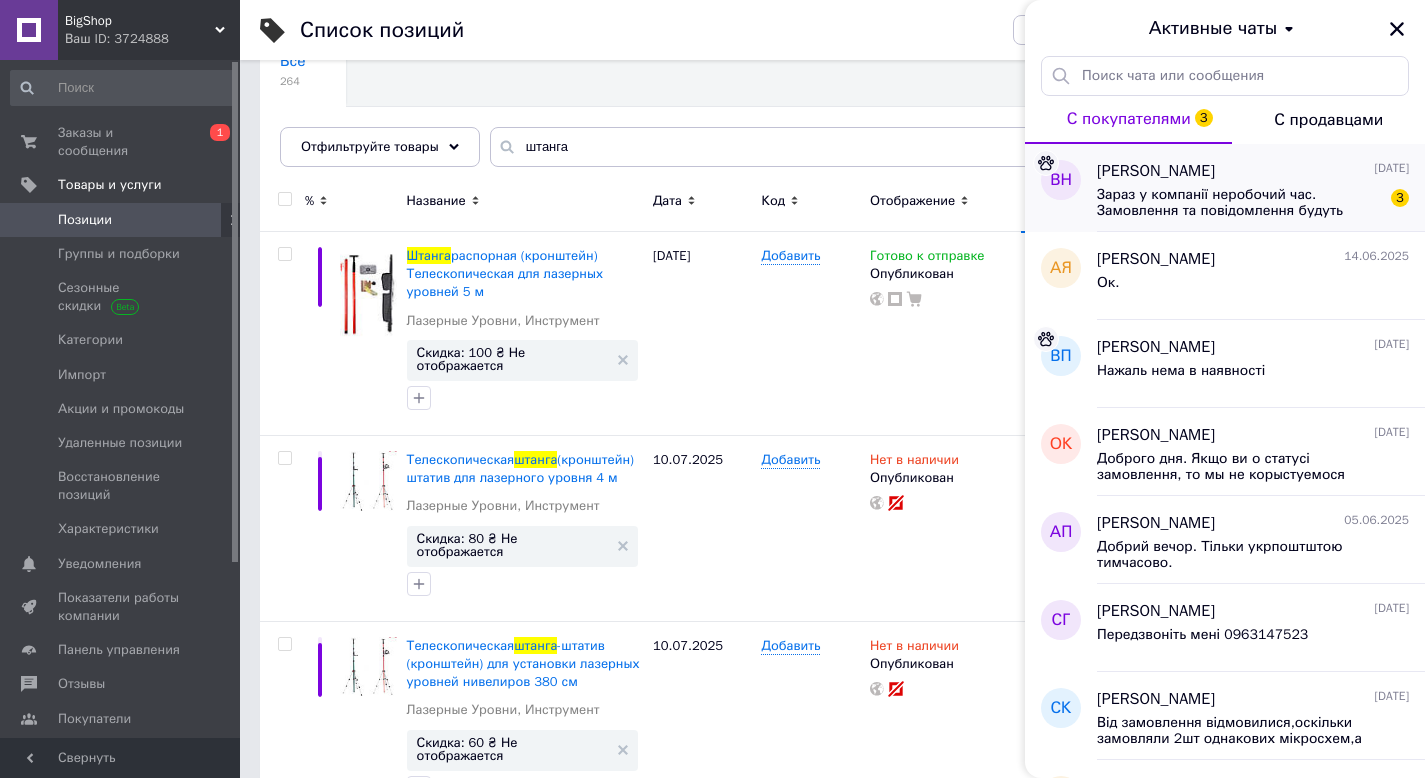 click on "Зараз у компанії неробочий час. Замовлення та повідомлення будуть оброблені з 10:00 найближчого робочого дня (завтра, 14.07)" at bounding box center (1239, 203) 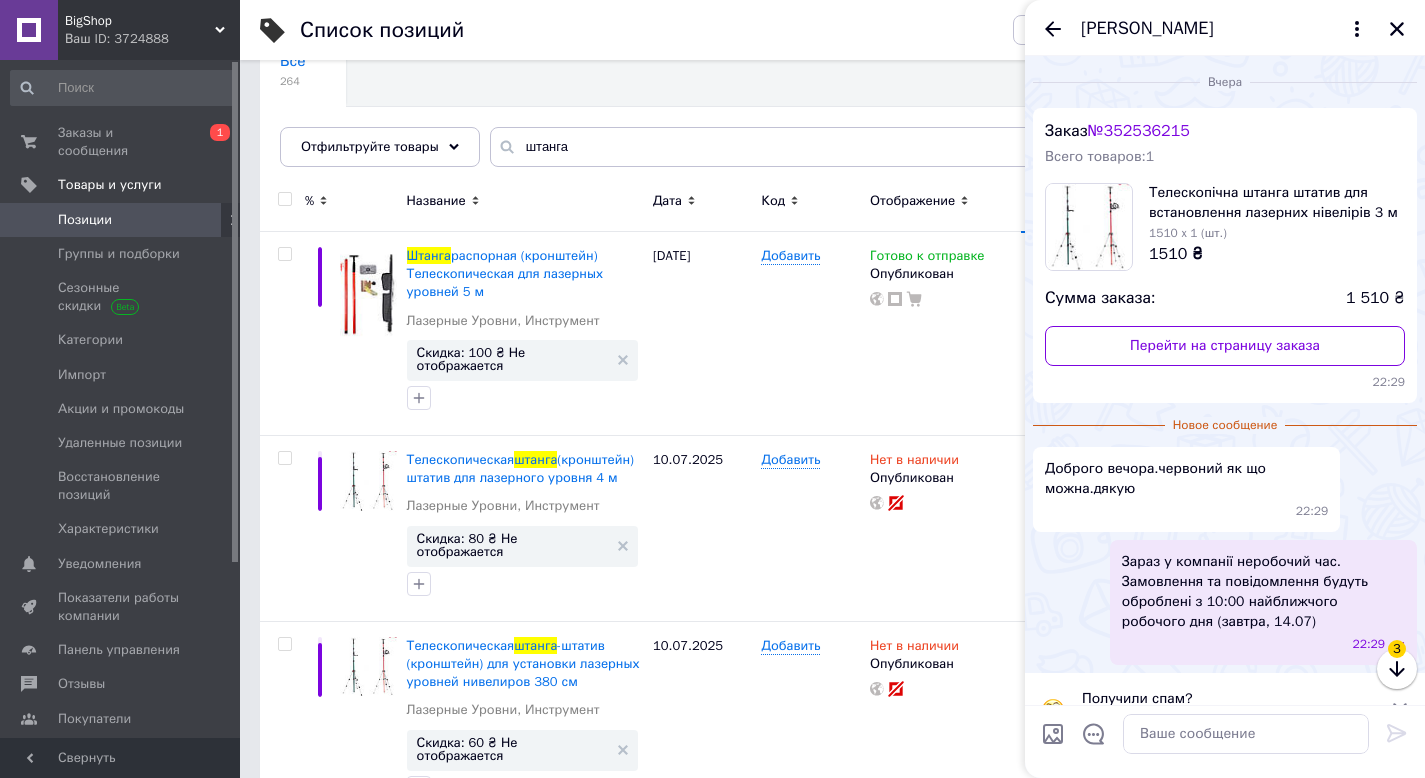 scroll, scrollTop: 42, scrollLeft: 0, axis: vertical 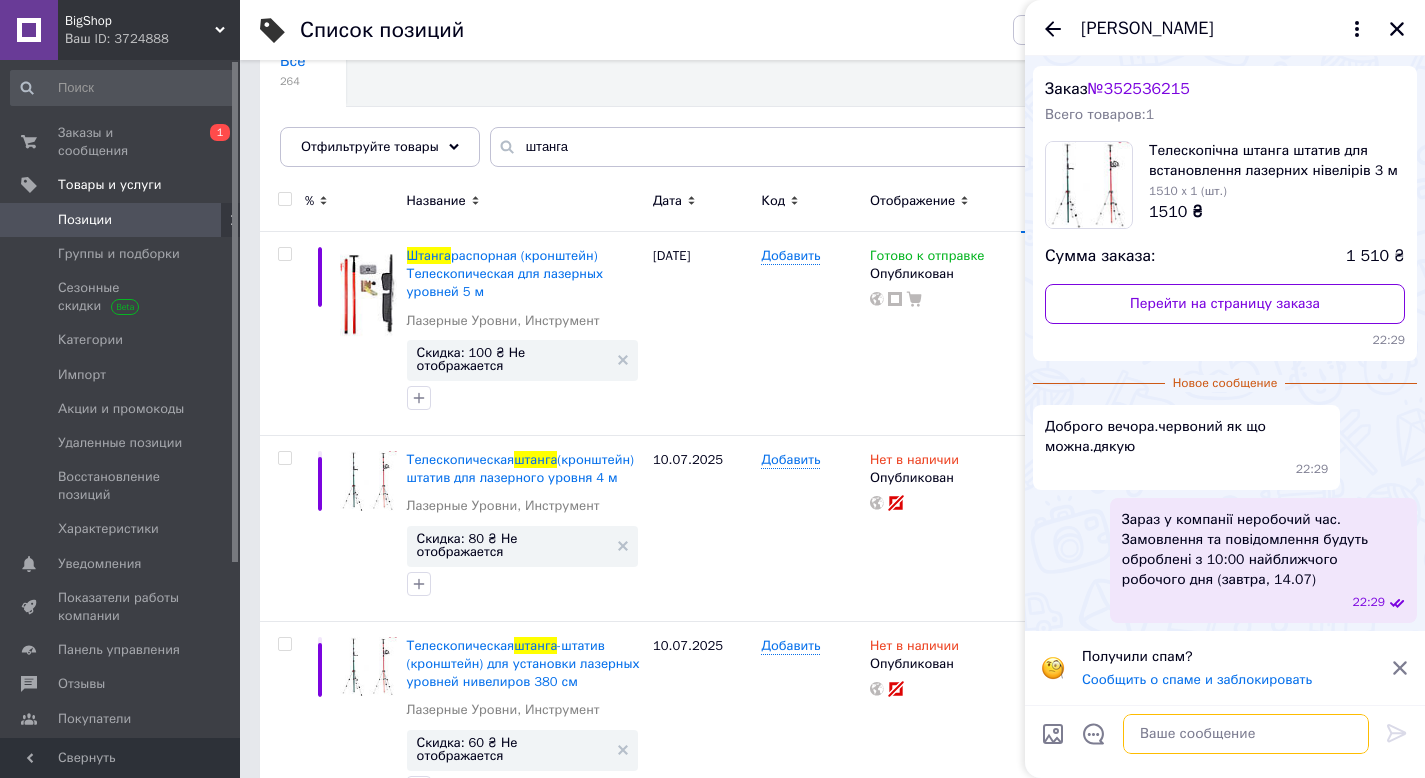 click at bounding box center [1246, 734] 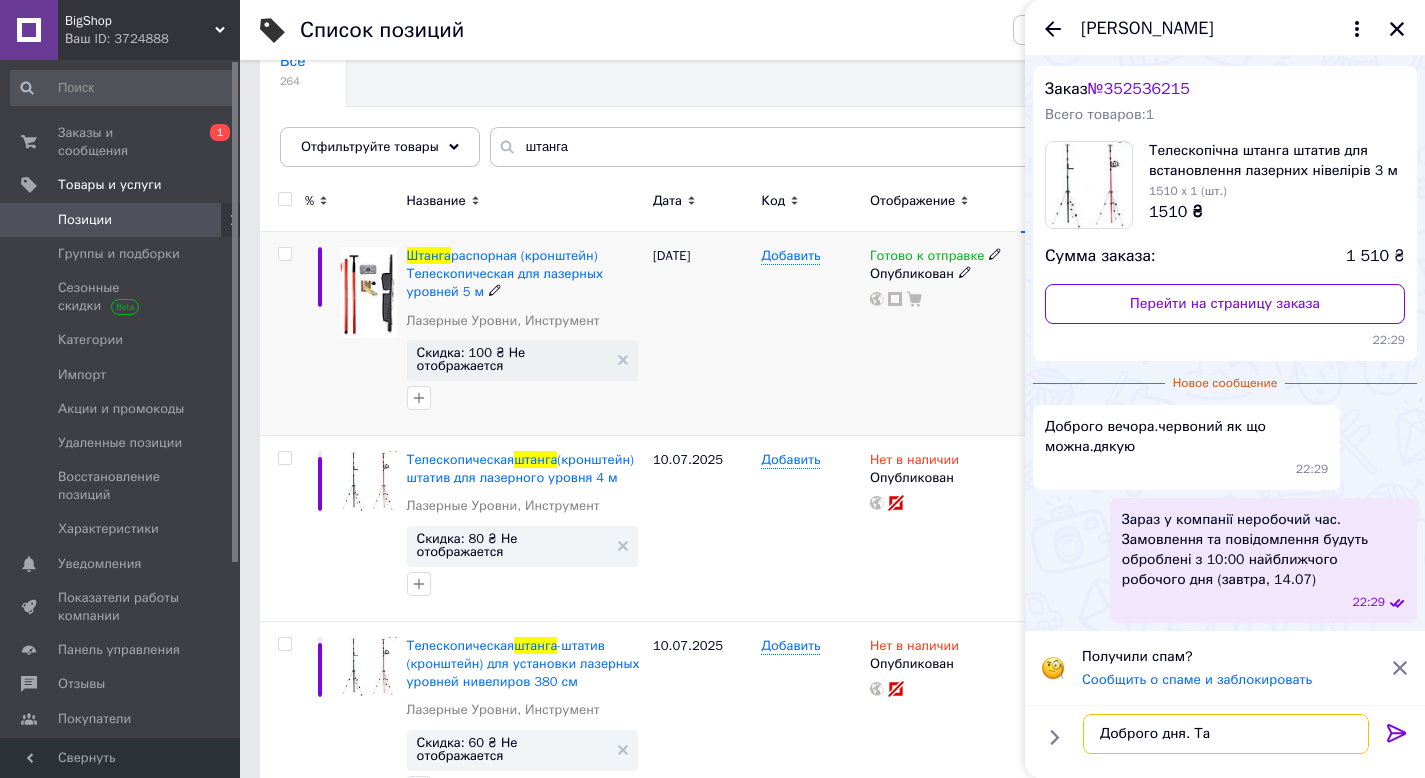 type on "Доброго дня. Так" 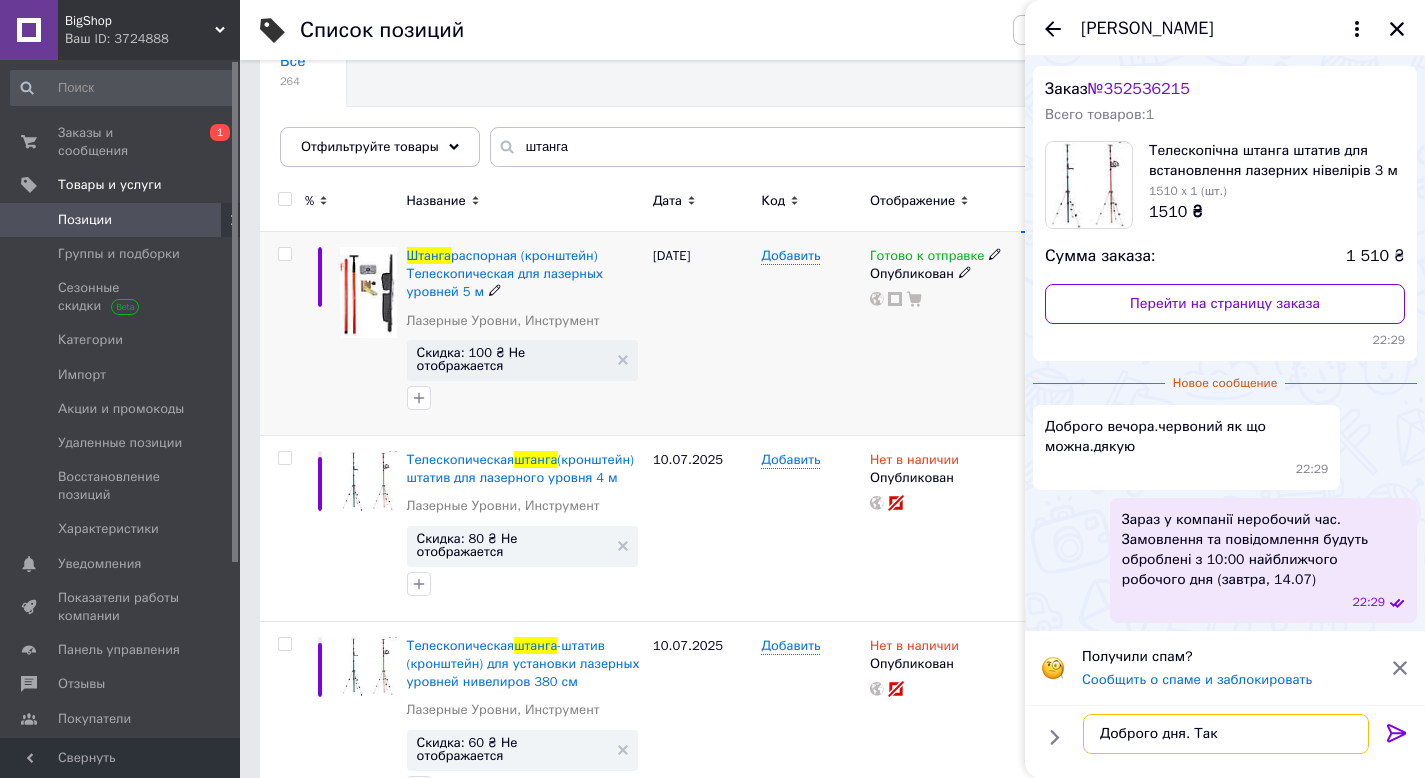 type 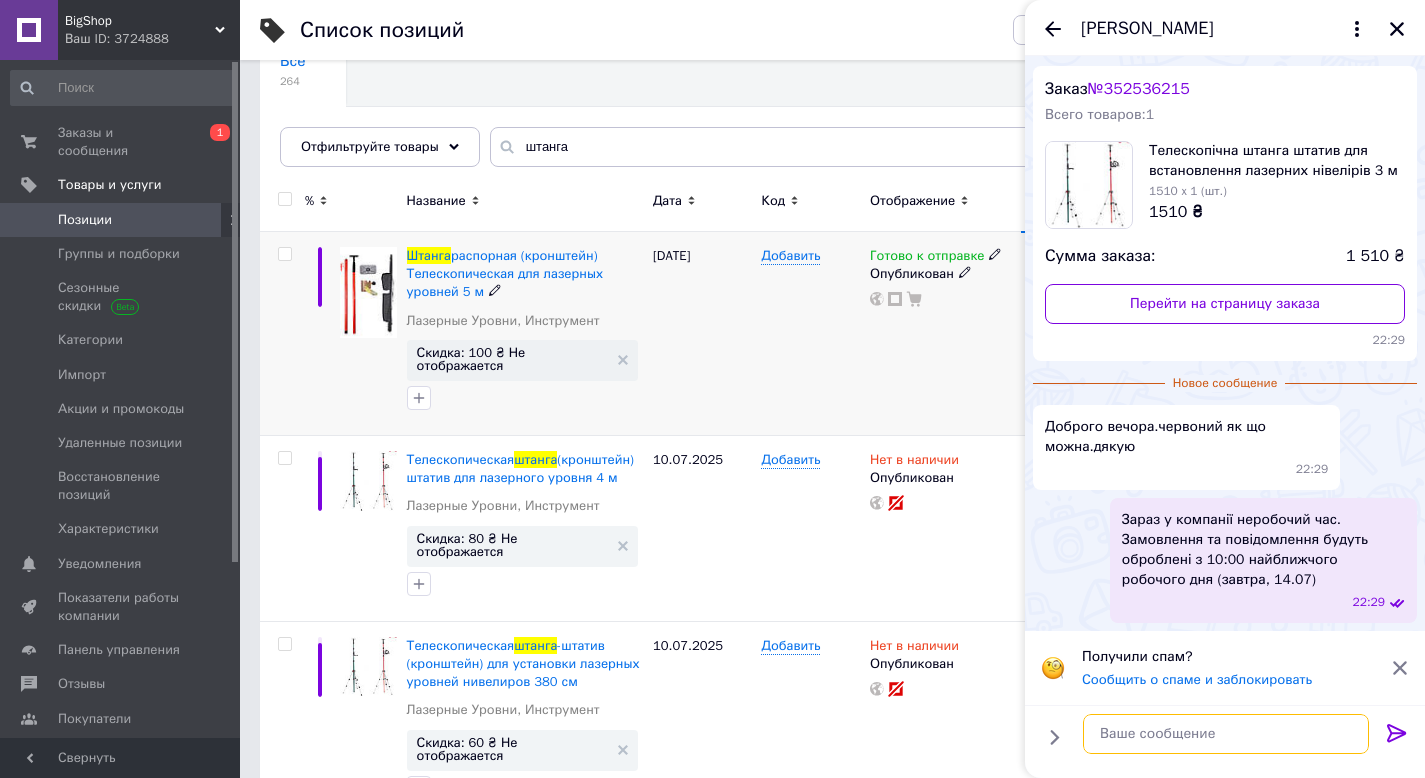 scroll, scrollTop: 37, scrollLeft: 0, axis: vertical 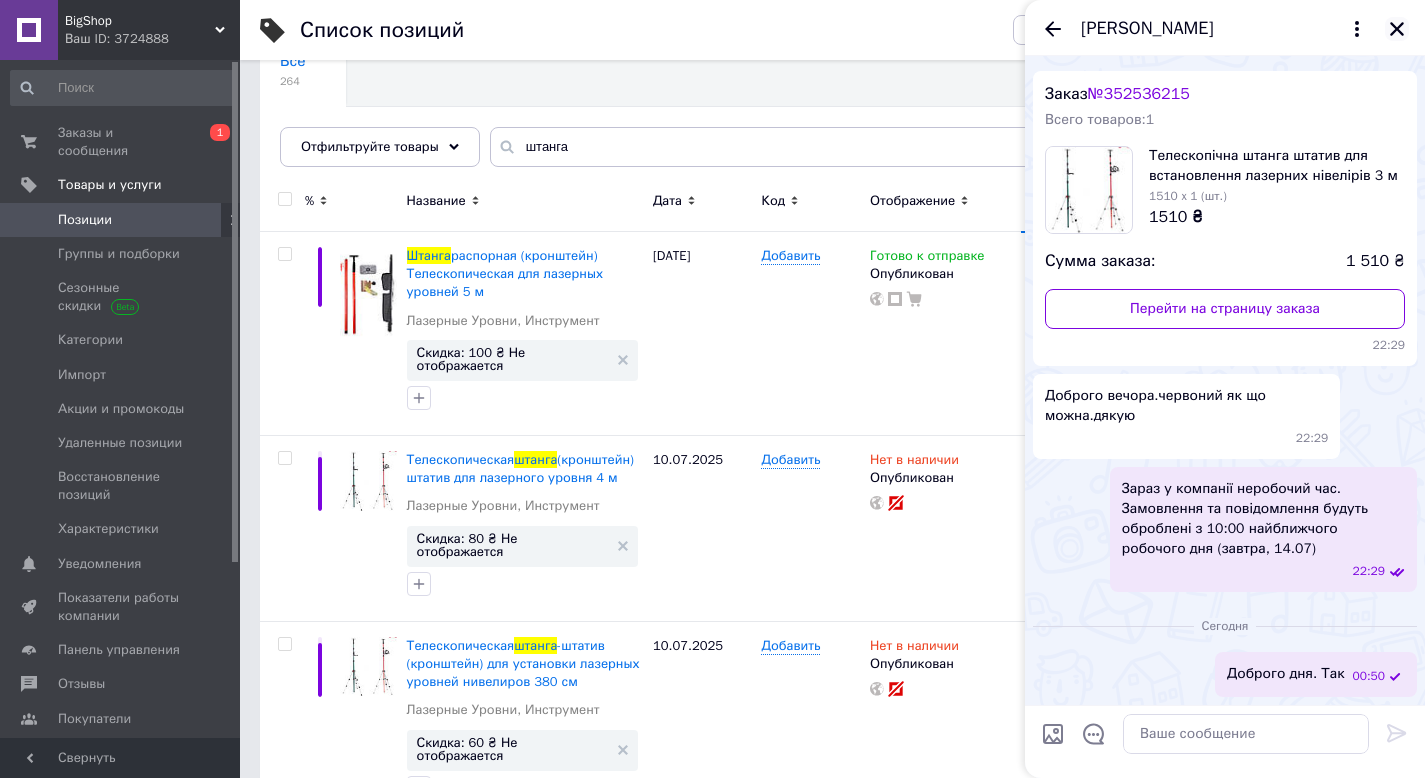 click 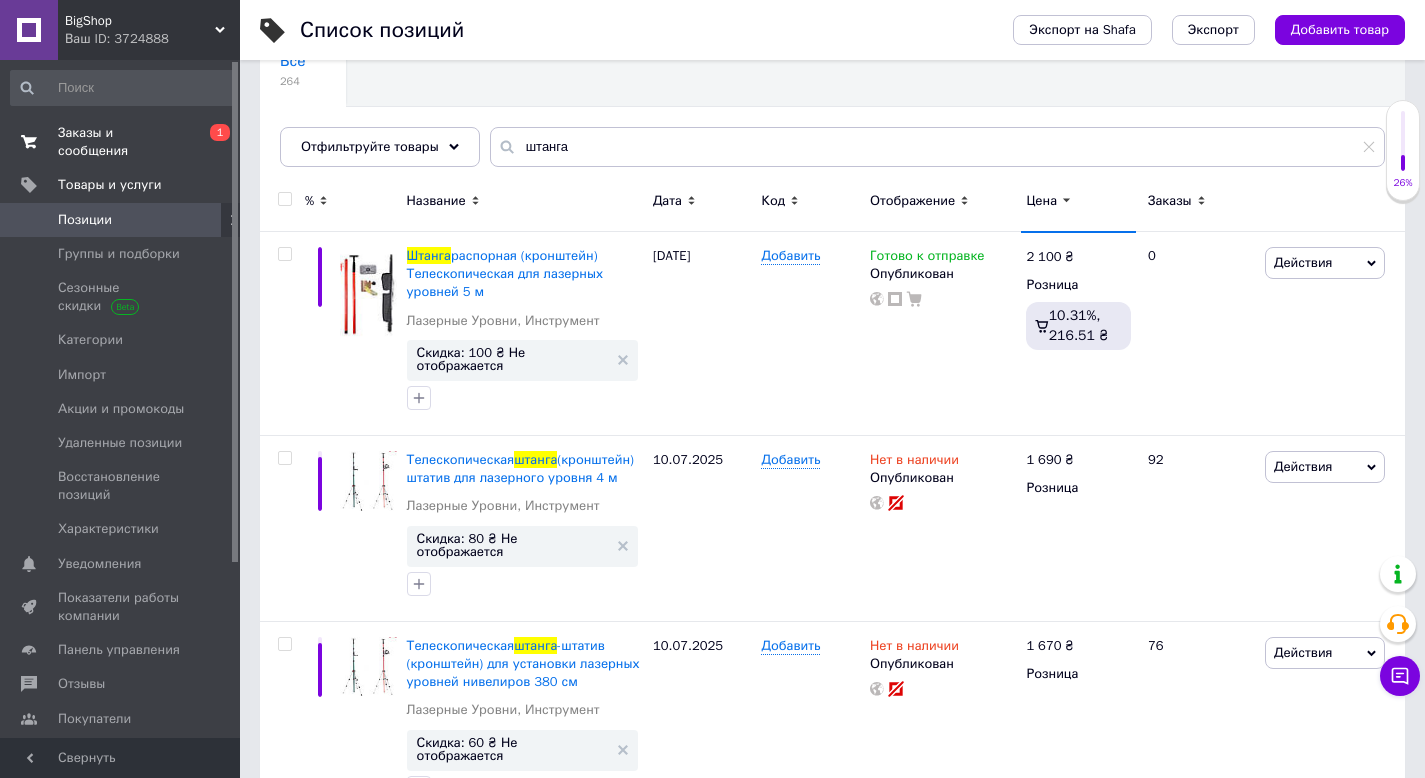 click on "Заказы и сообщения 0 1" at bounding box center [123, 142] 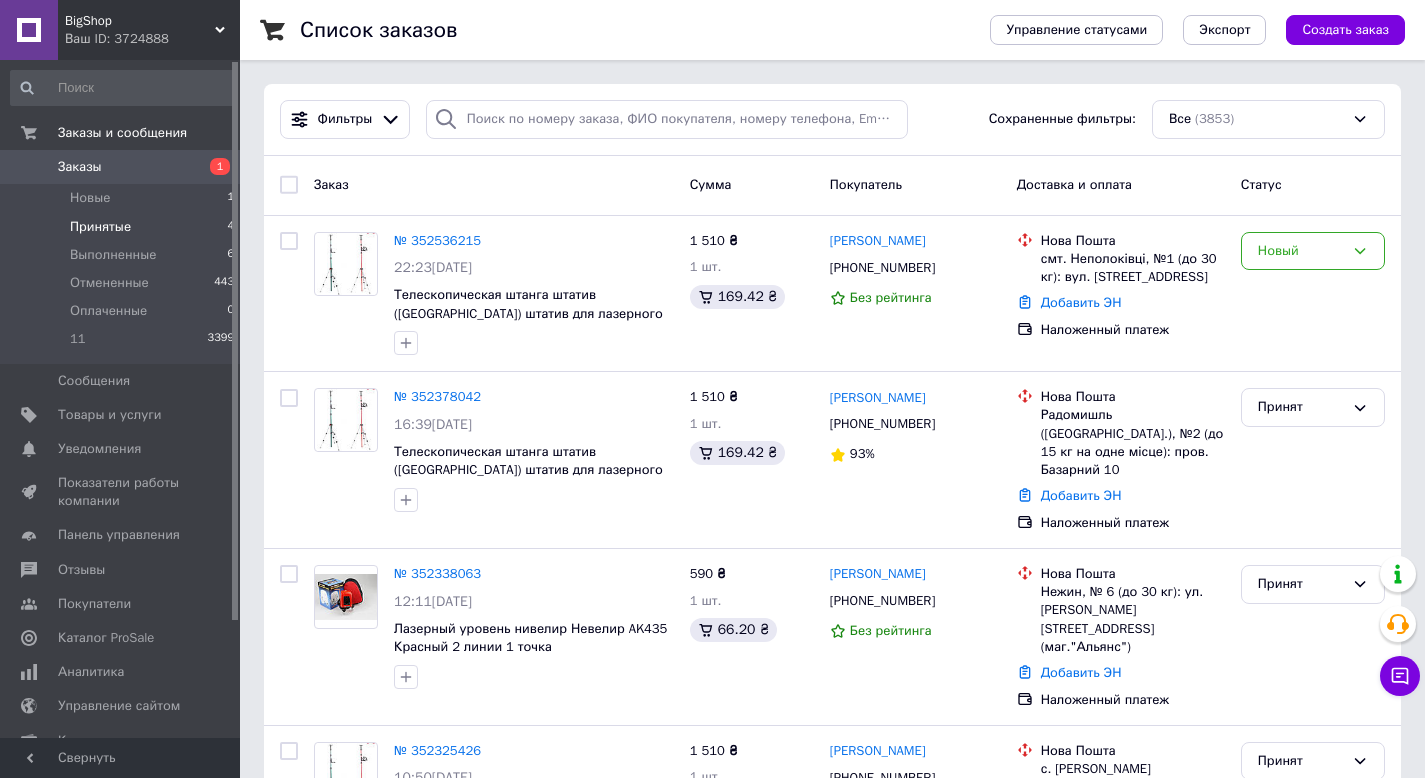 click on "Принятые 4" at bounding box center (123, 227) 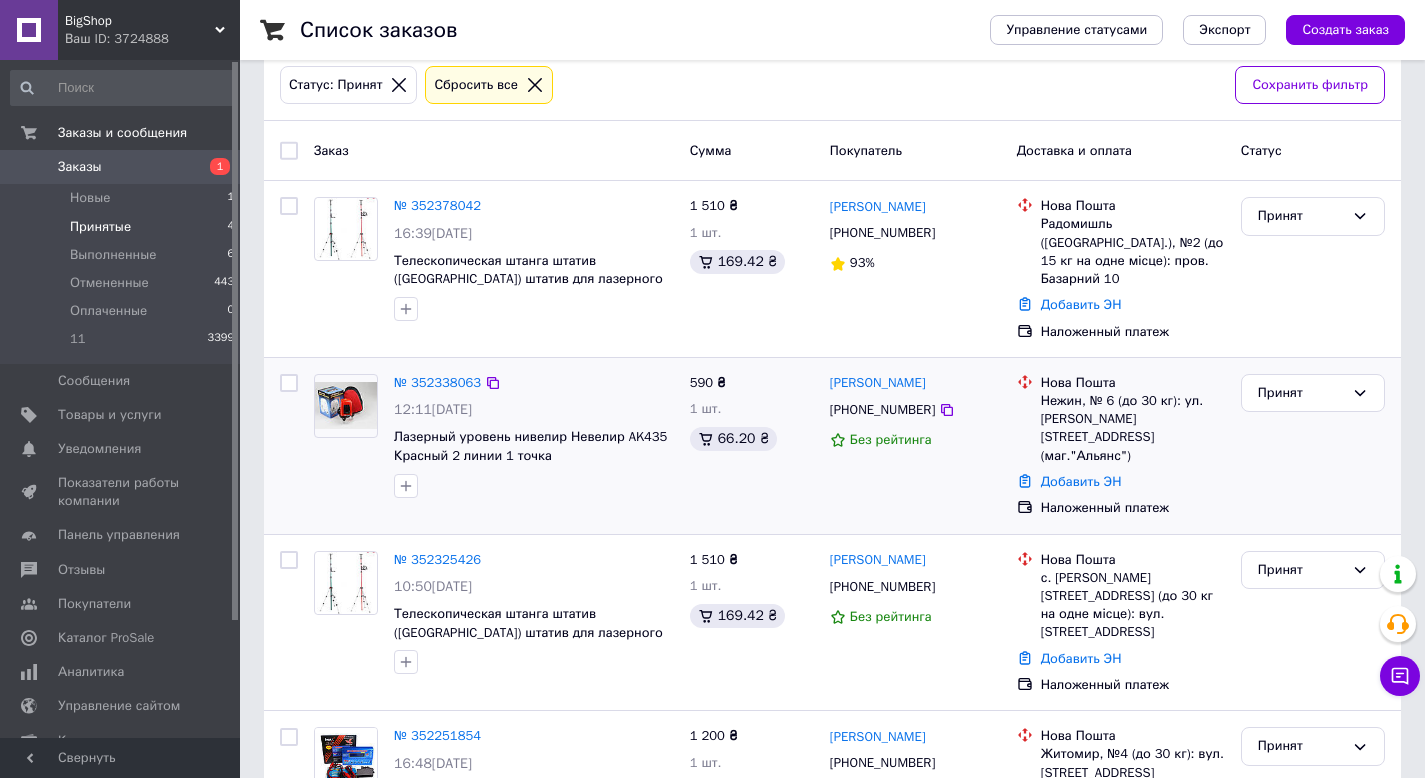 scroll, scrollTop: 161, scrollLeft: 0, axis: vertical 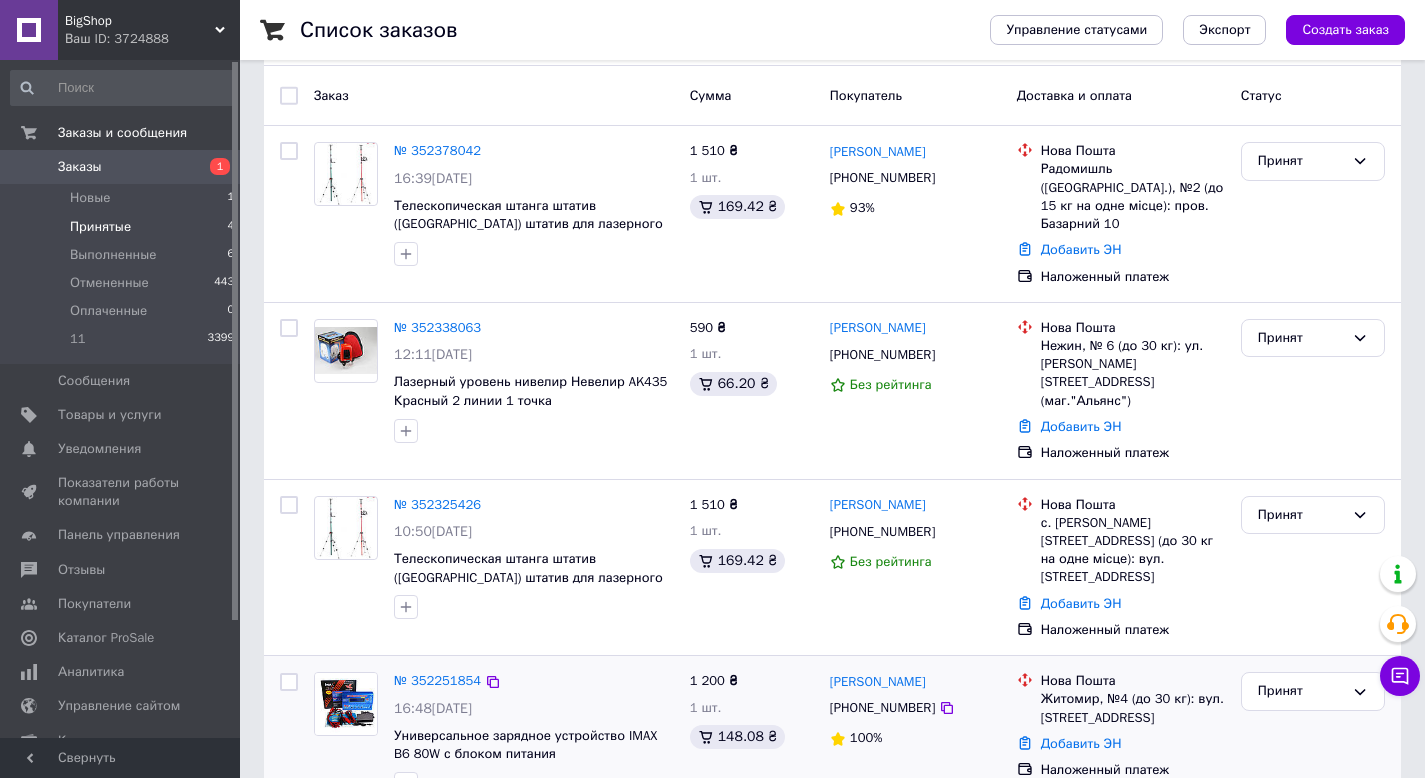 drag, startPoint x: 976, startPoint y: 630, endPoint x: 841, endPoint y: 649, distance: 136.33047 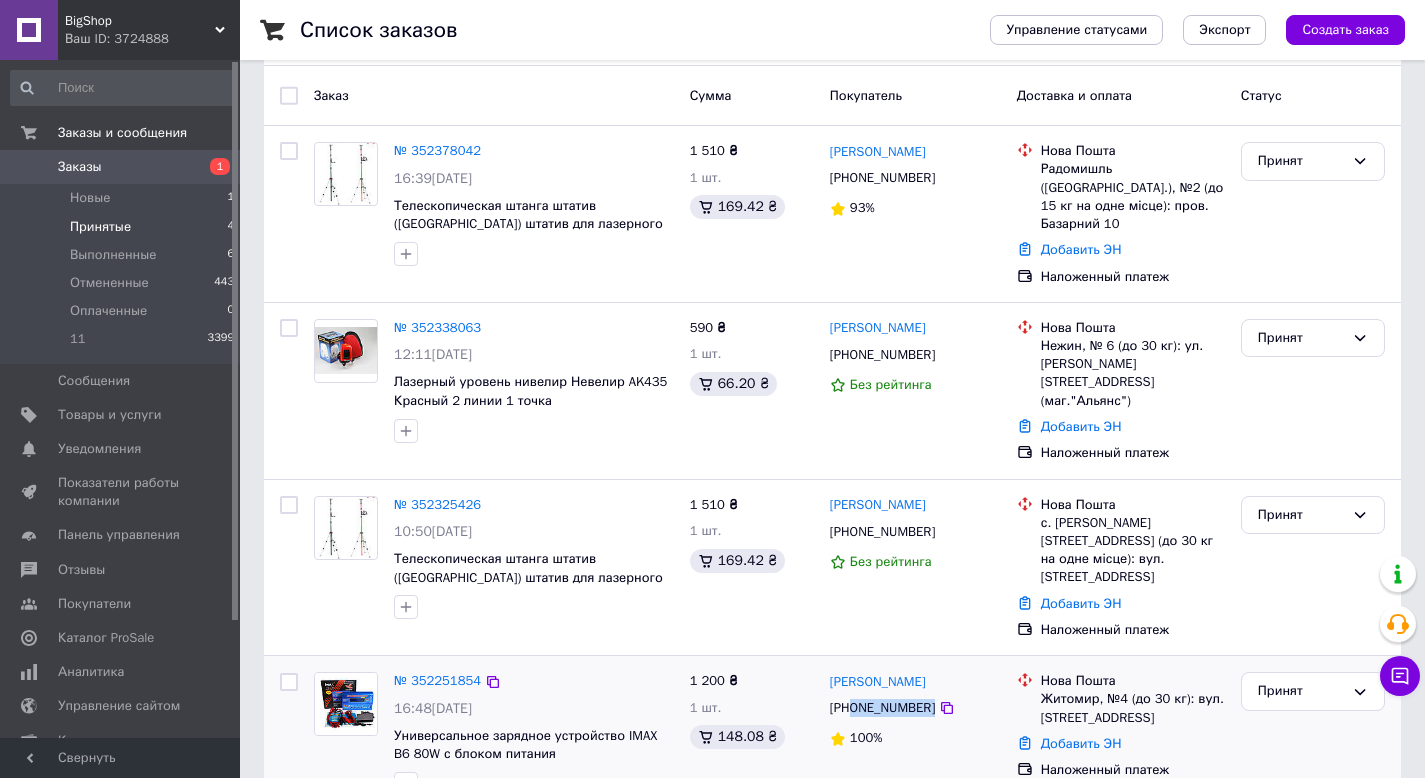 drag, startPoint x: 961, startPoint y: 652, endPoint x: 854, endPoint y: 658, distance: 107.16809 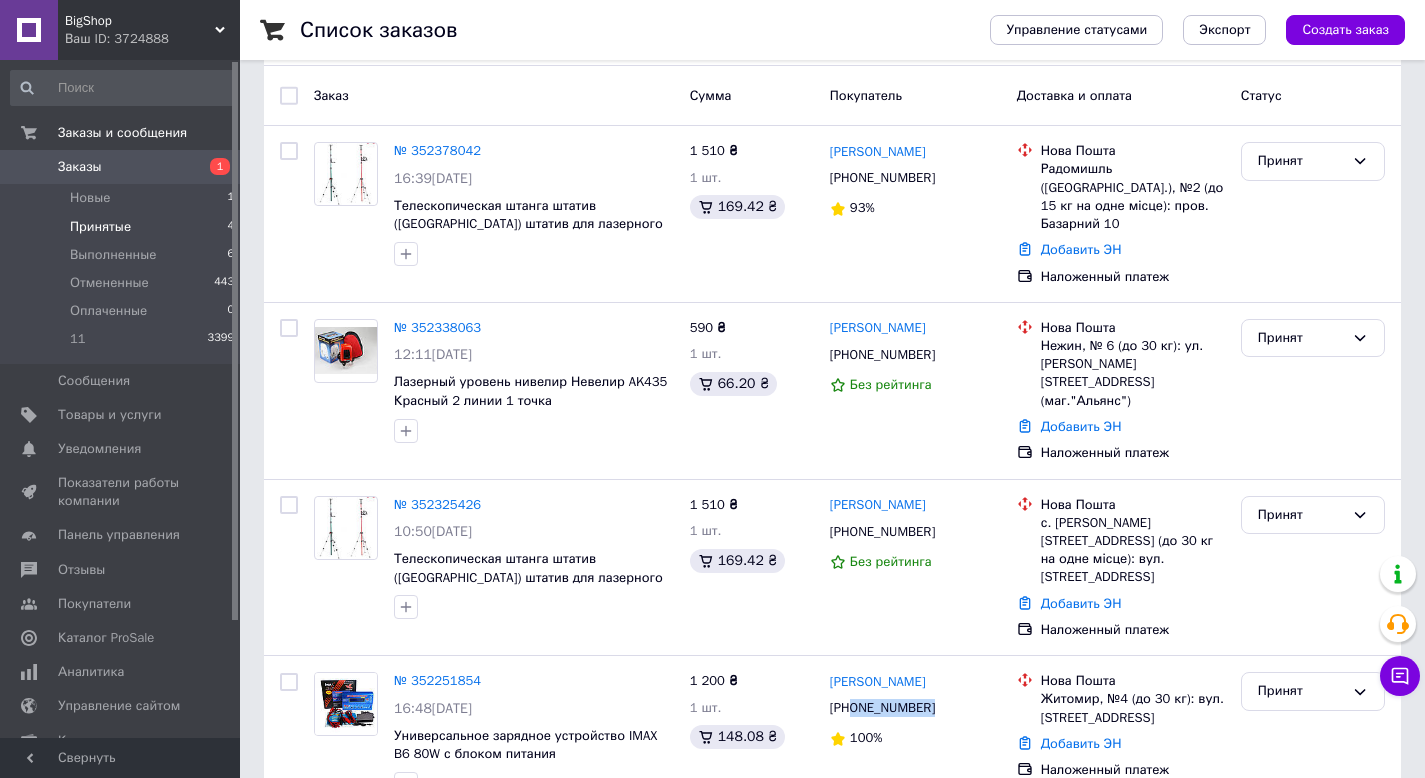 copy on "0932127799" 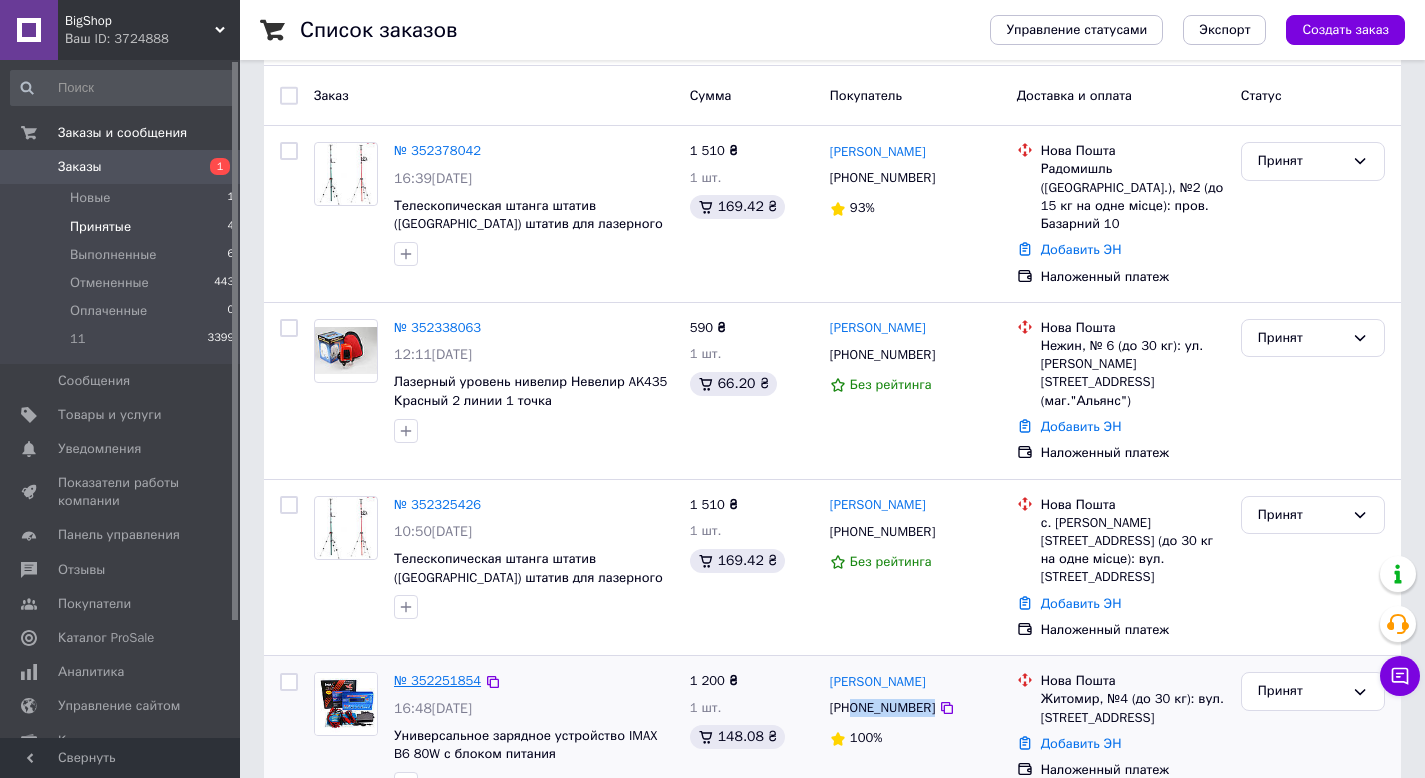 click on "№ 352251854" at bounding box center (437, 680) 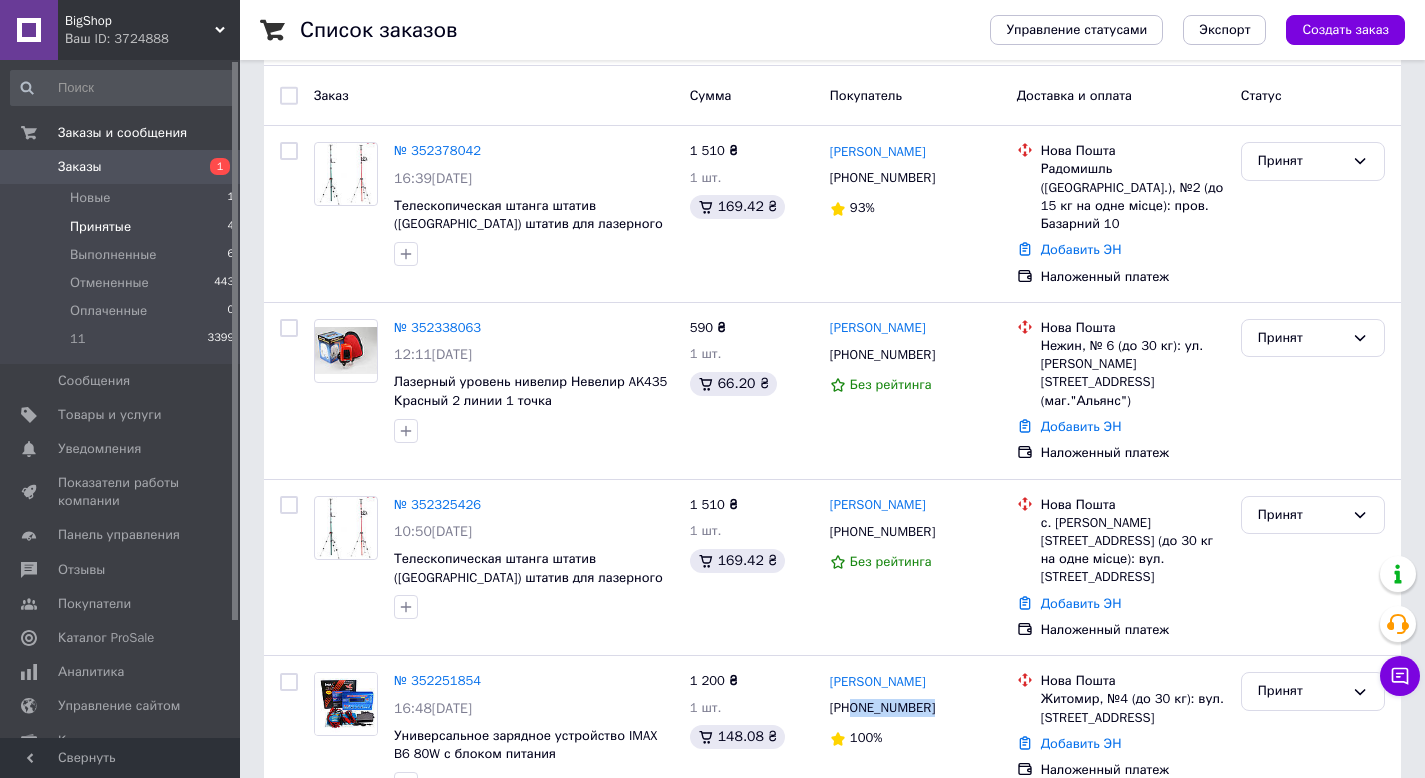 scroll, scrollTop: 0, scrollLeft: 0, axis: both 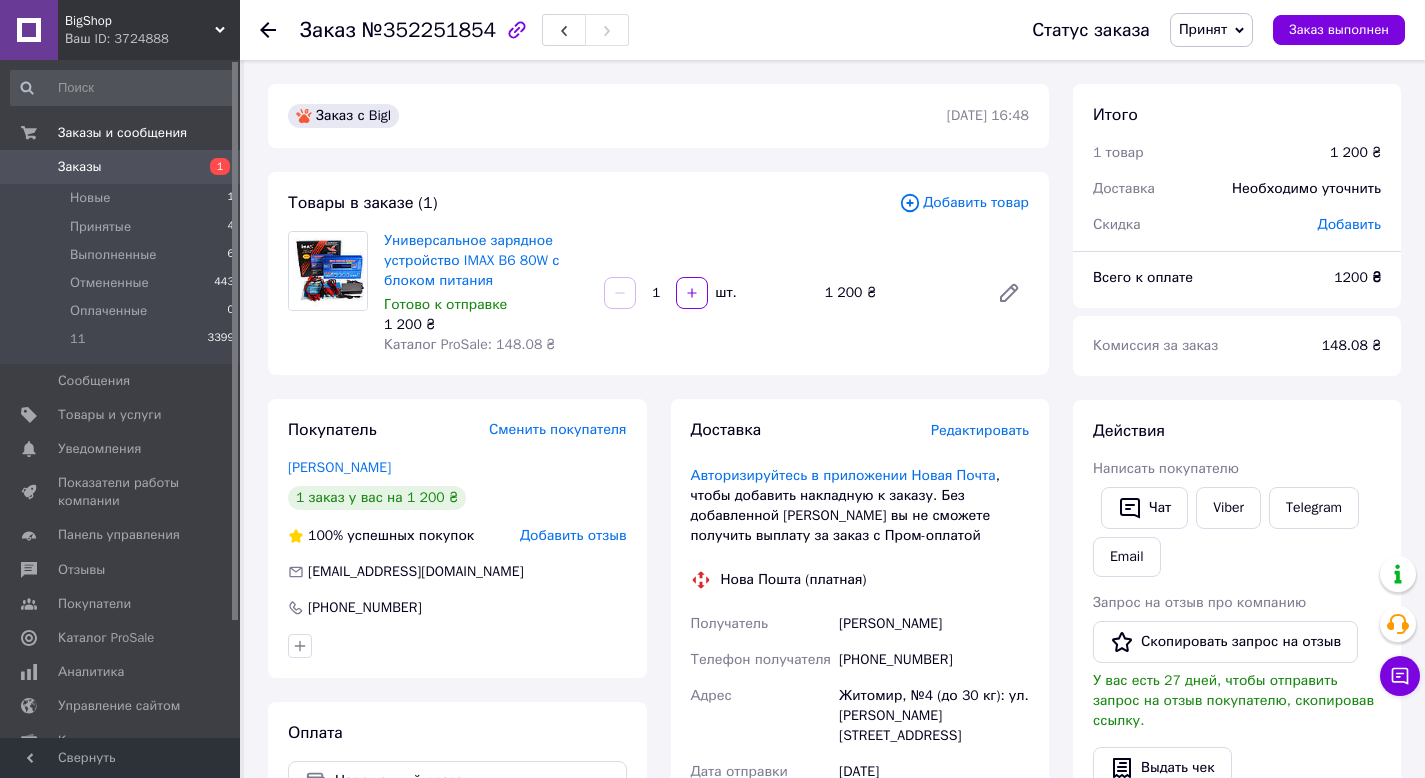click on "[PERSON_NAME]" at bounding box center (934, 624) 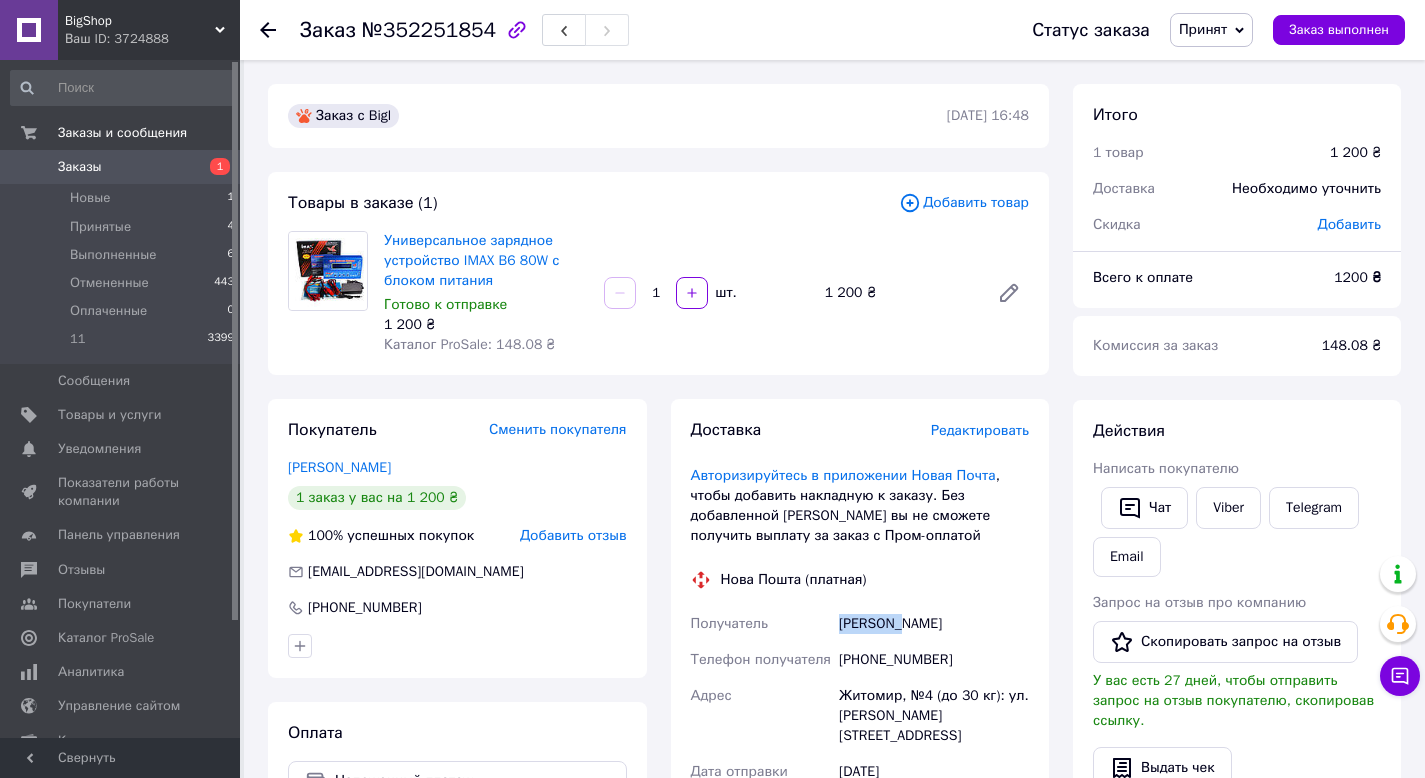 click on "[PERSON_NAME]" at bounding box center [934, 624] 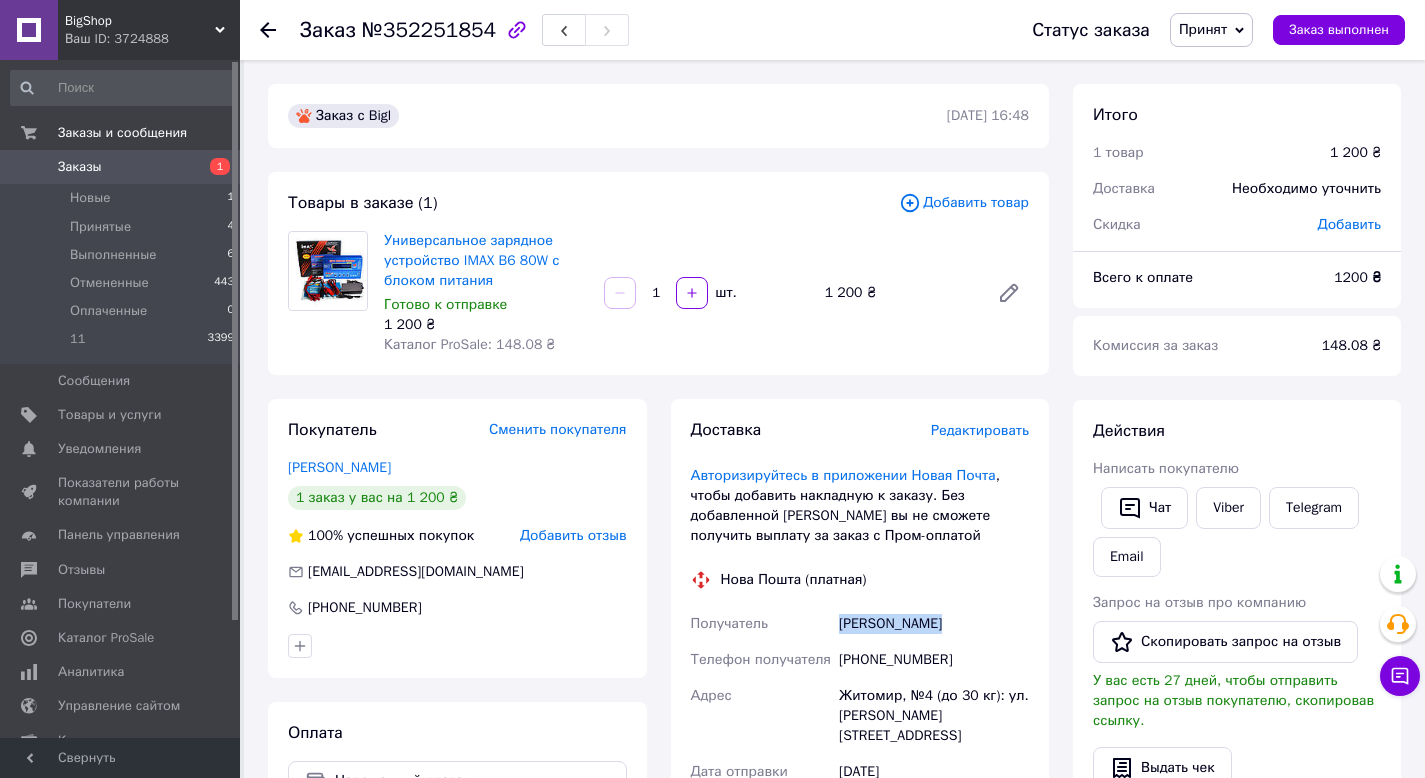 click on "[PERSON_NAME]" at bounding box center (934, 624) 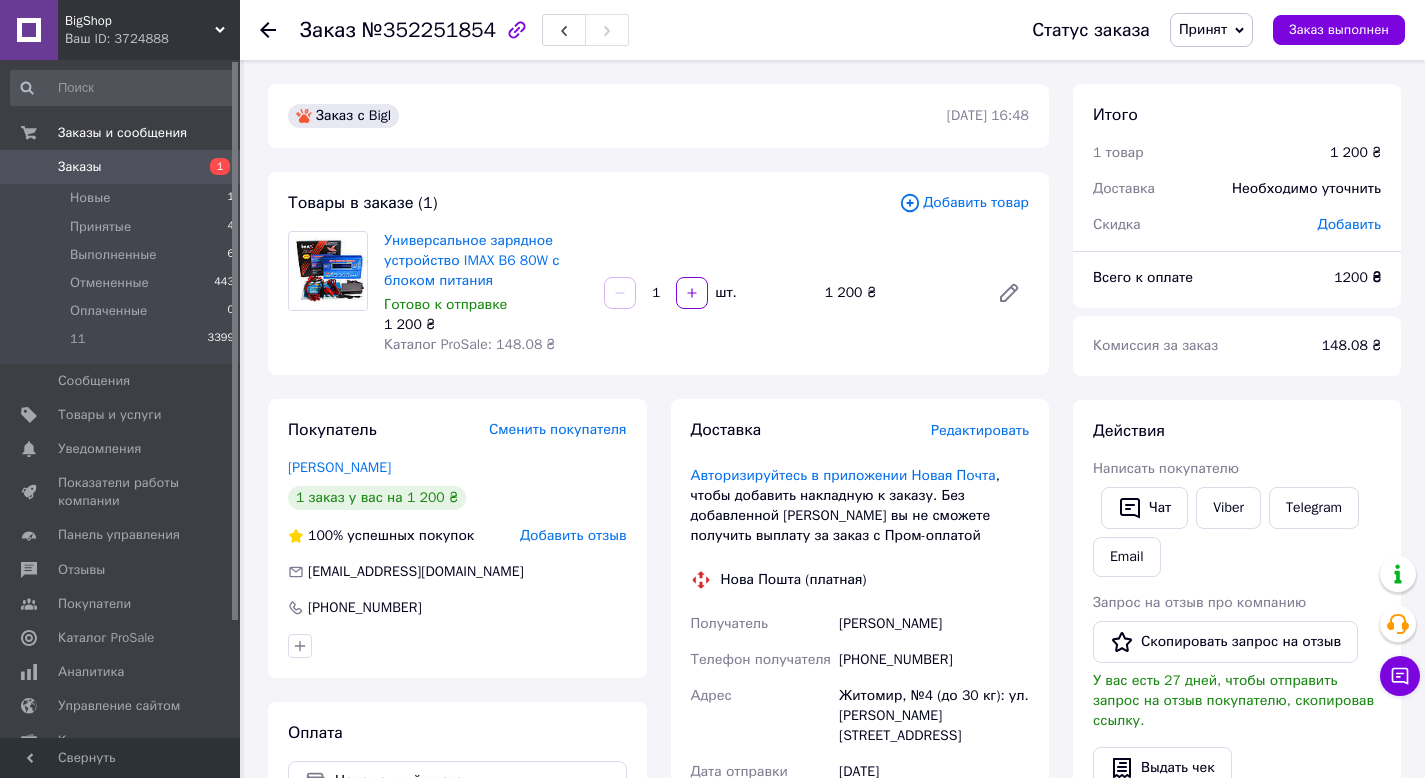 click on "Житомир, №4 (до 30 кг): ул. [PERSON_NAME][STREET_ADDRESS]" at bounding box center [934, 716] 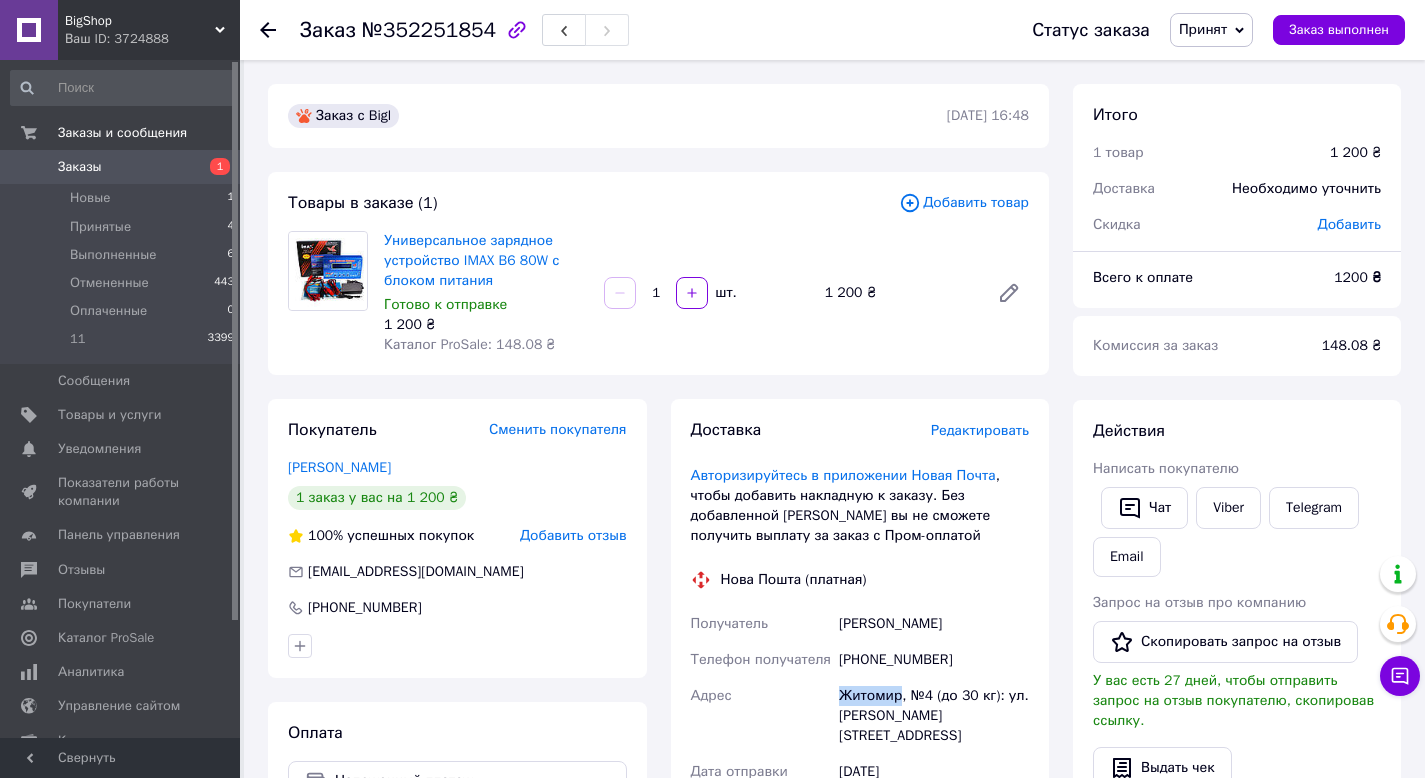 click on "Житомир, №4 (до 30 кг): ул. [PERSON_NAME][STREET_ADDRESS]" at bounding box center [934, 716] 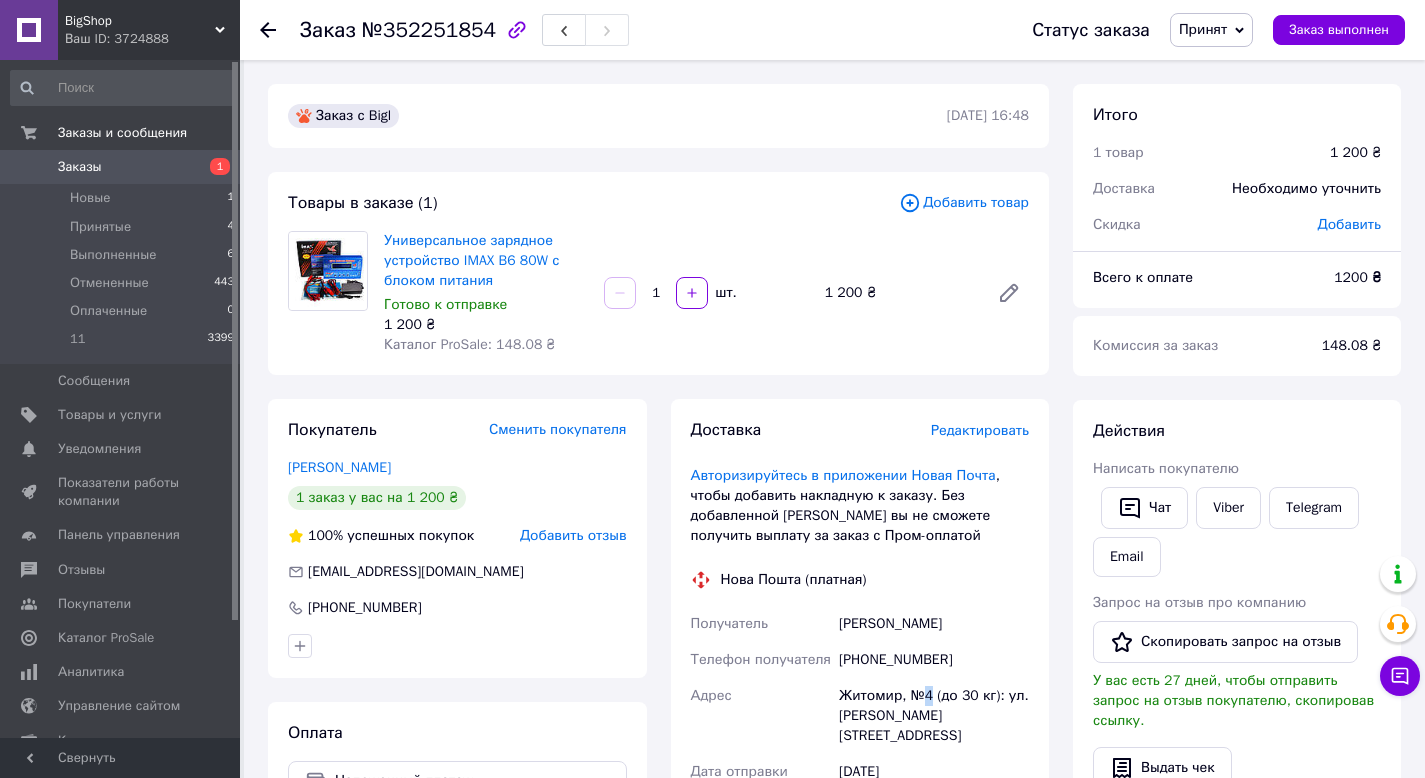 click on "Житомир, №4 (до 30 кг): ул. [PERSON_NAME][STREET_ADDRESS]" at bounding box center [934, 716] 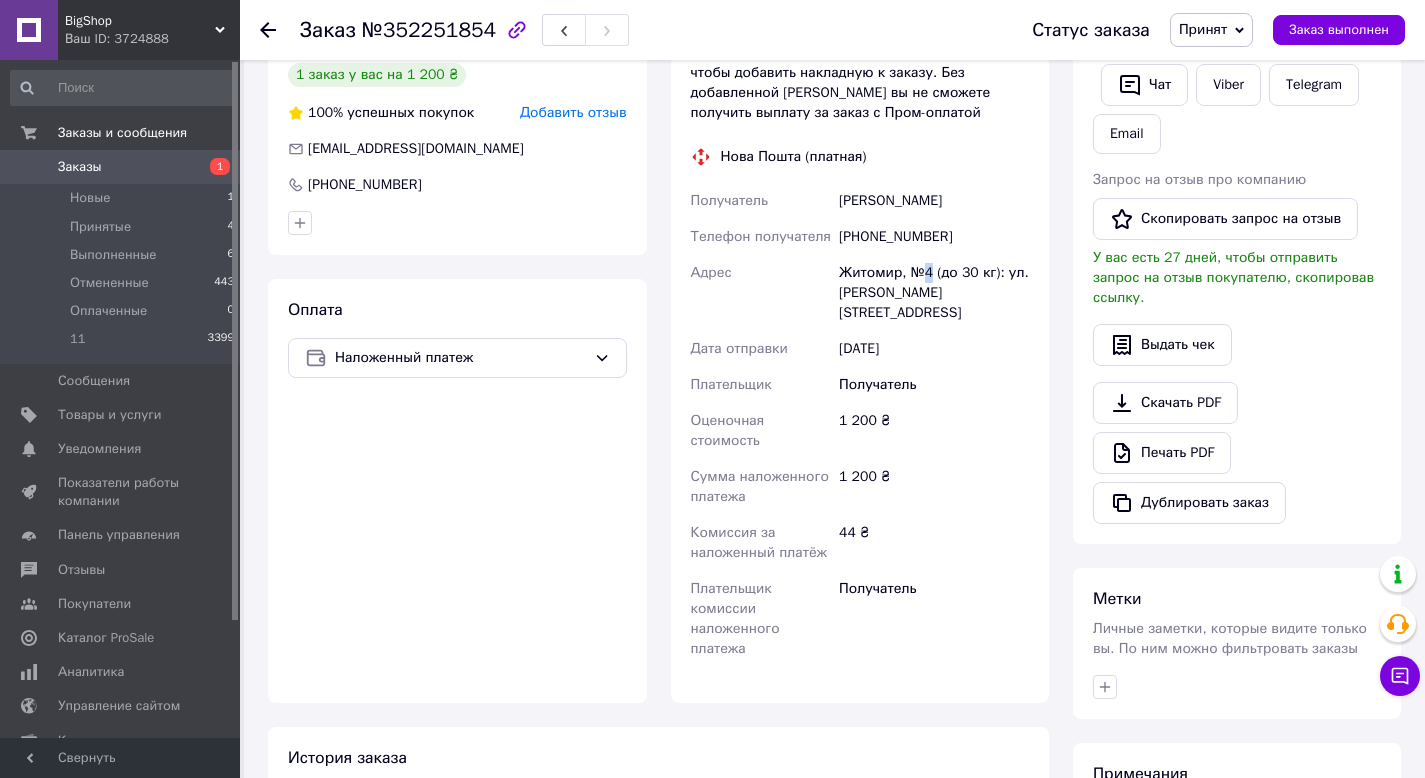 scroll, scrollTop: 0, scrollLeft: 0, axis: both 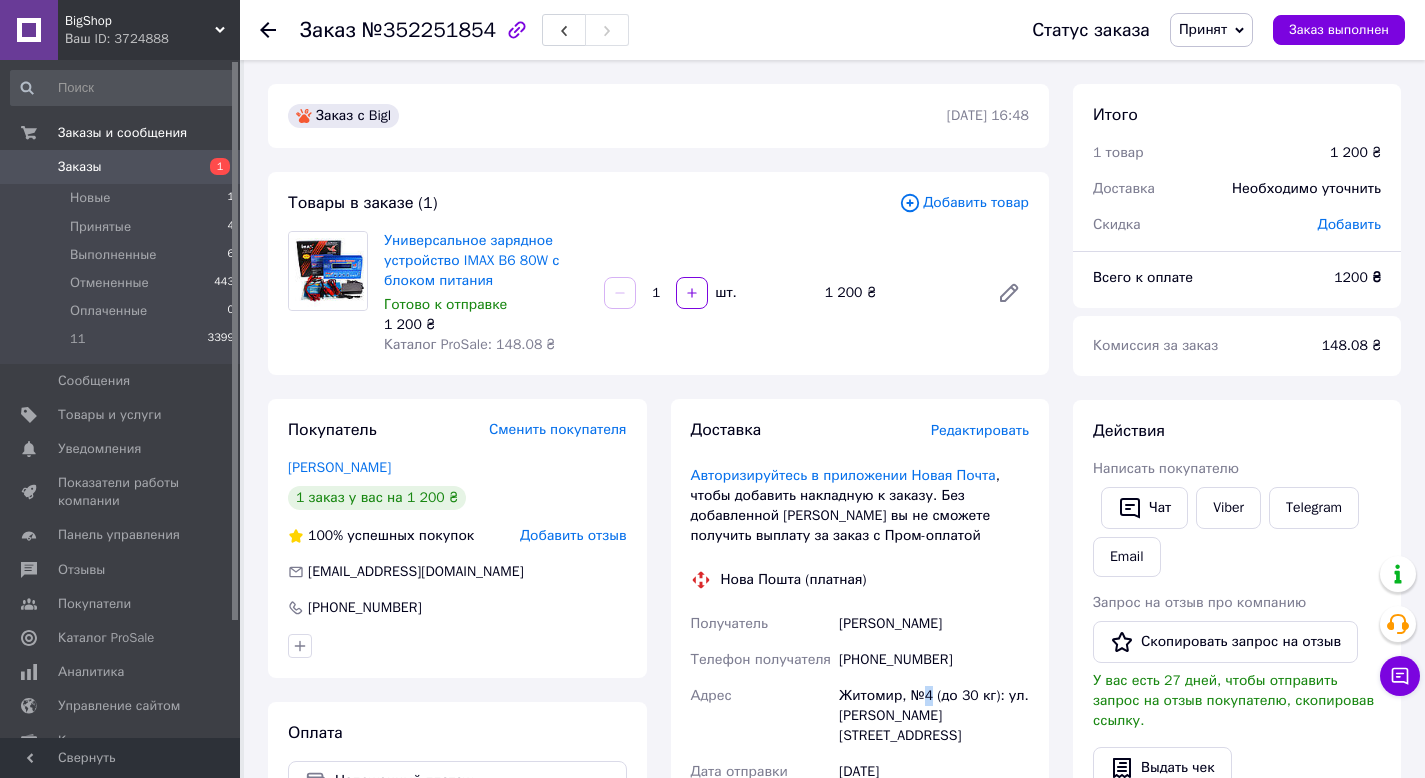 click on "Принят" at bounding box center [1203, 29] 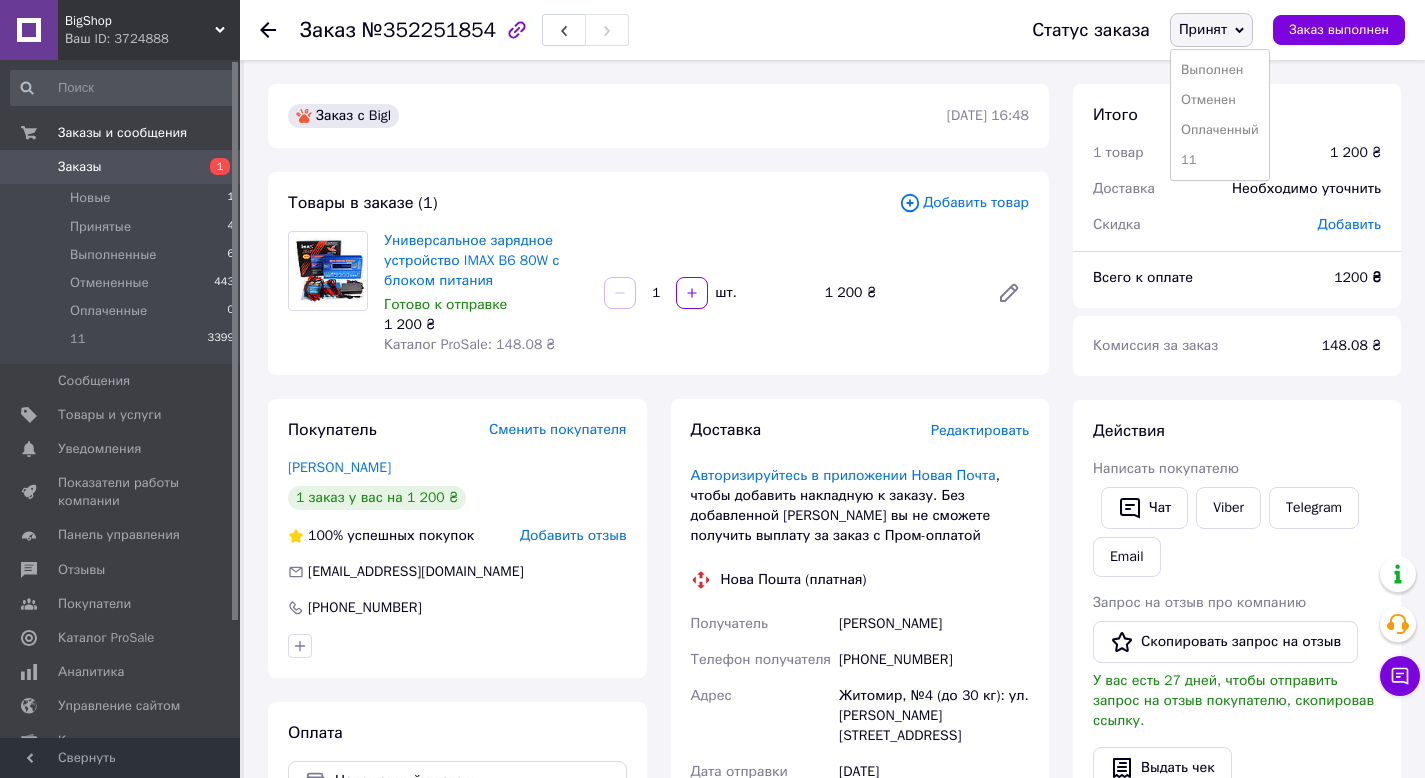 click on "11" at bounding box center (1220, 160) 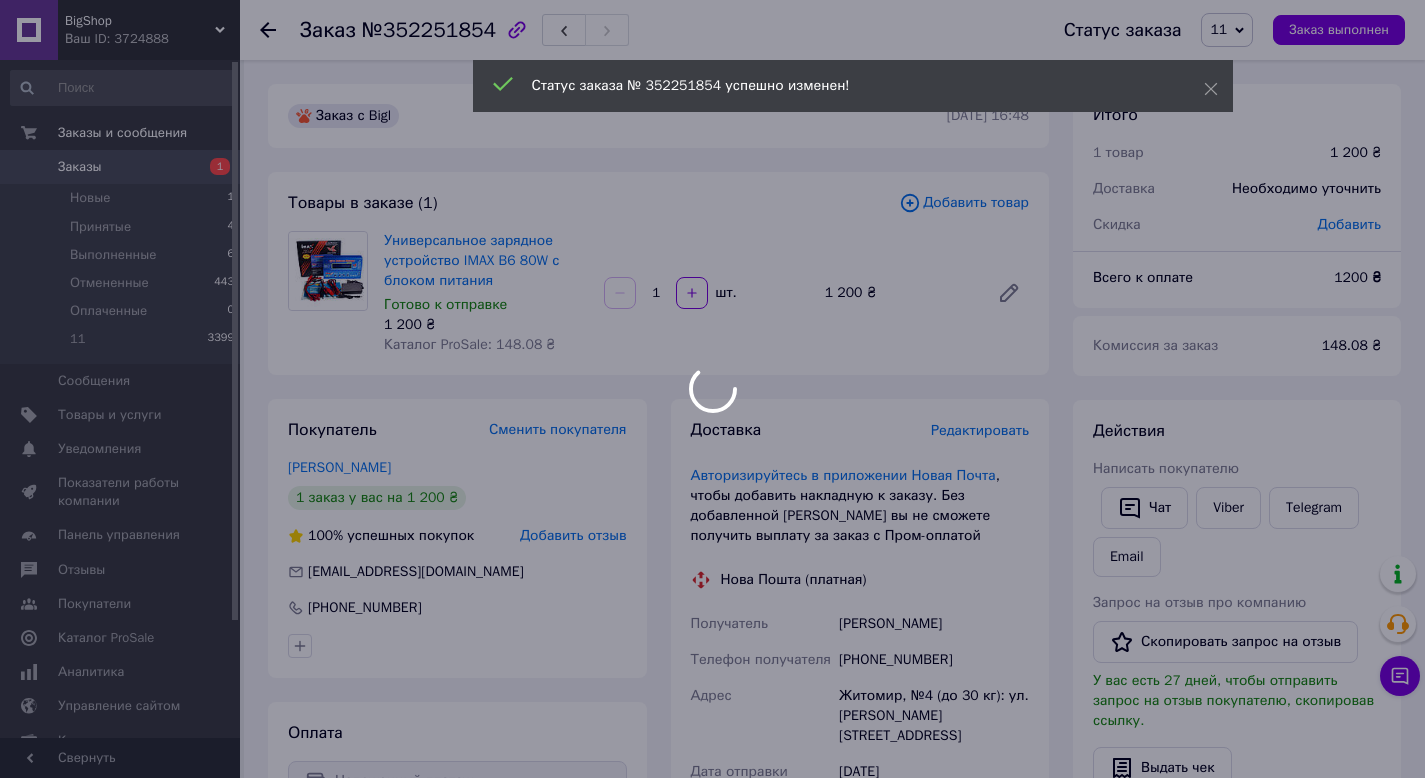 click at bounding box center (712, 389) 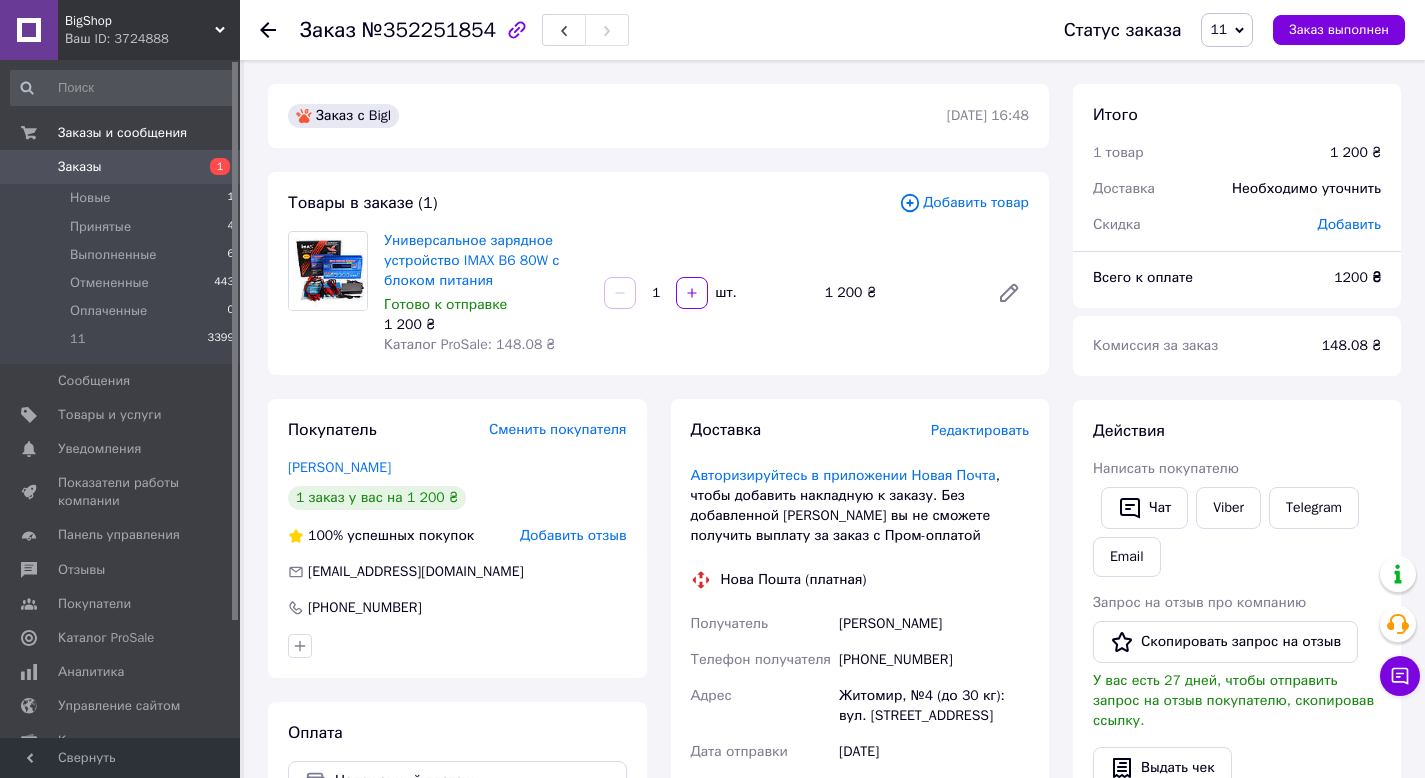 click 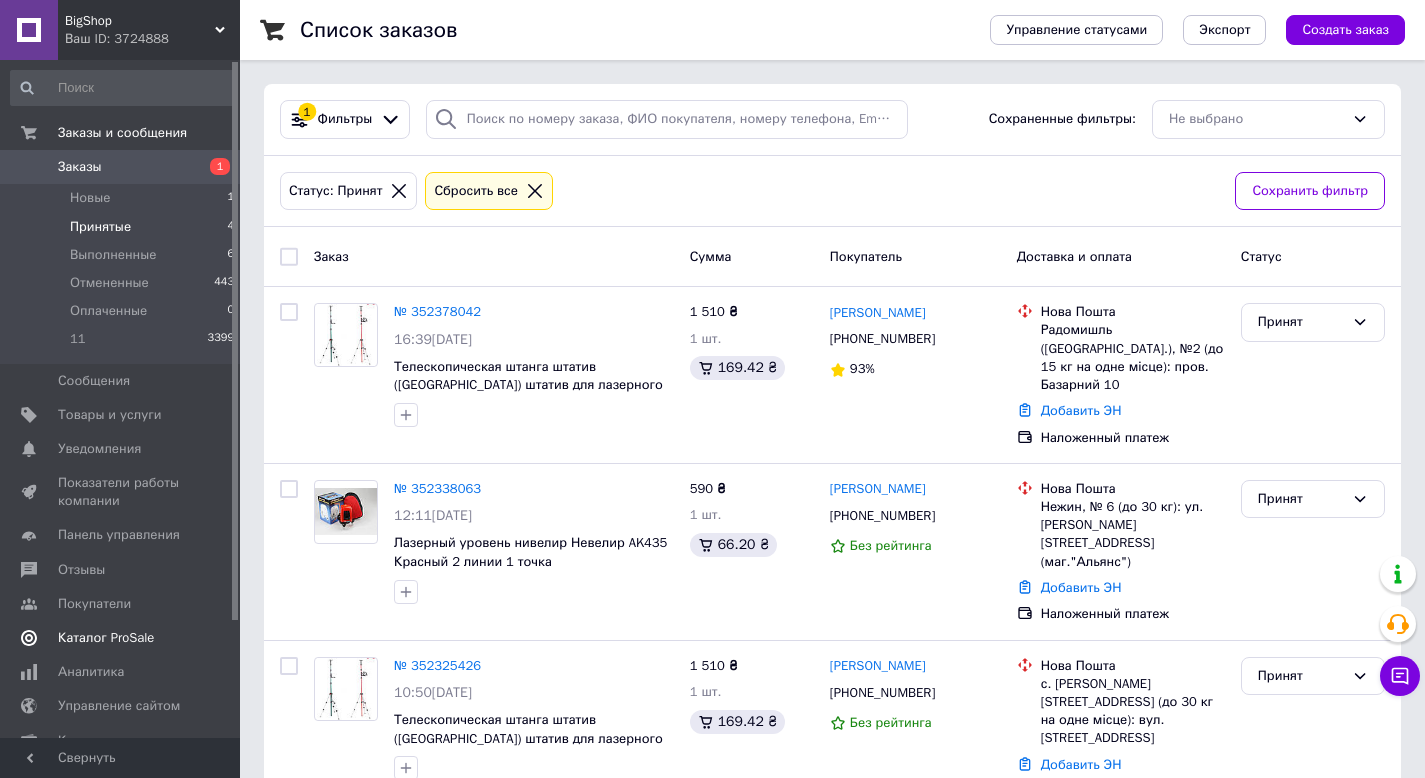 click on "Каталог ProSale" at bounding box center (121, 638) 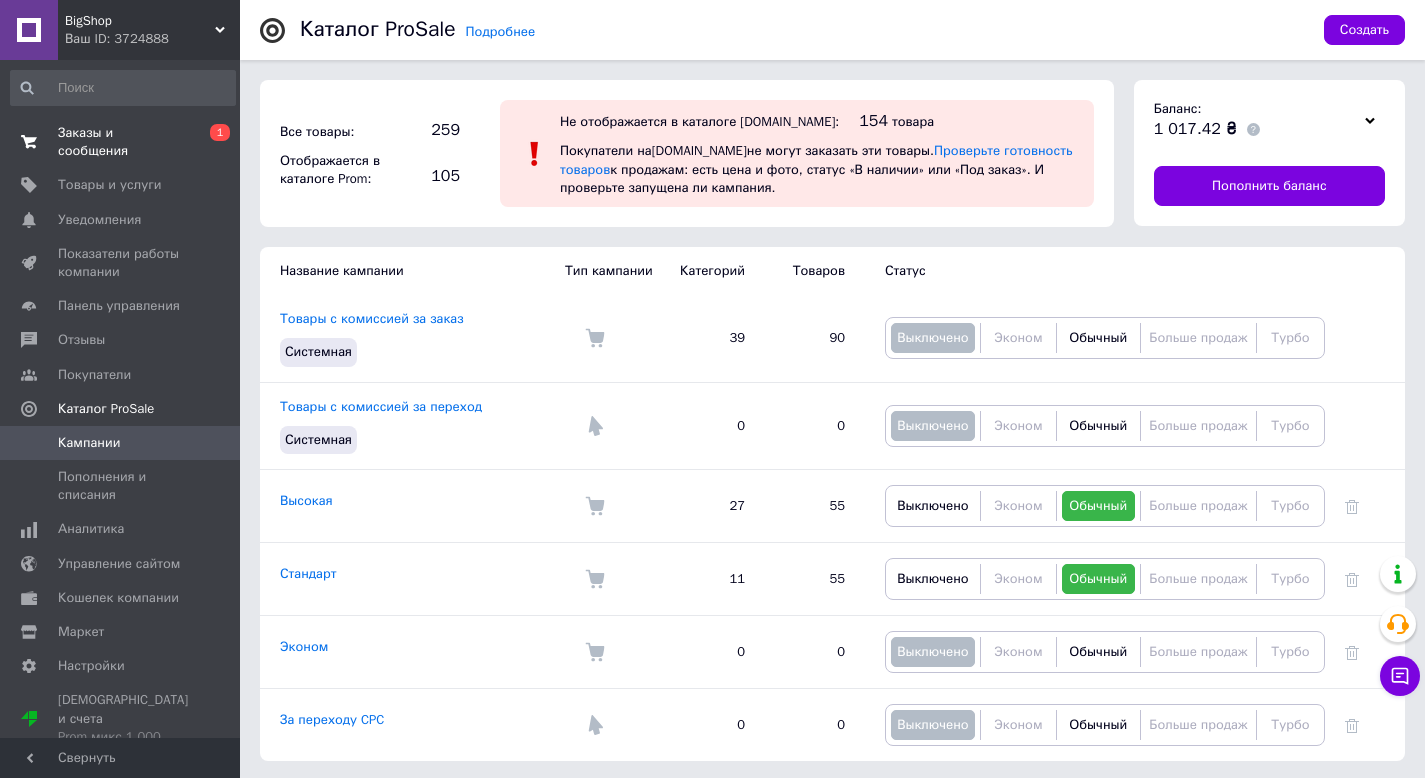 click on "Заказы и сообщения" at bounding box center (121, 142) 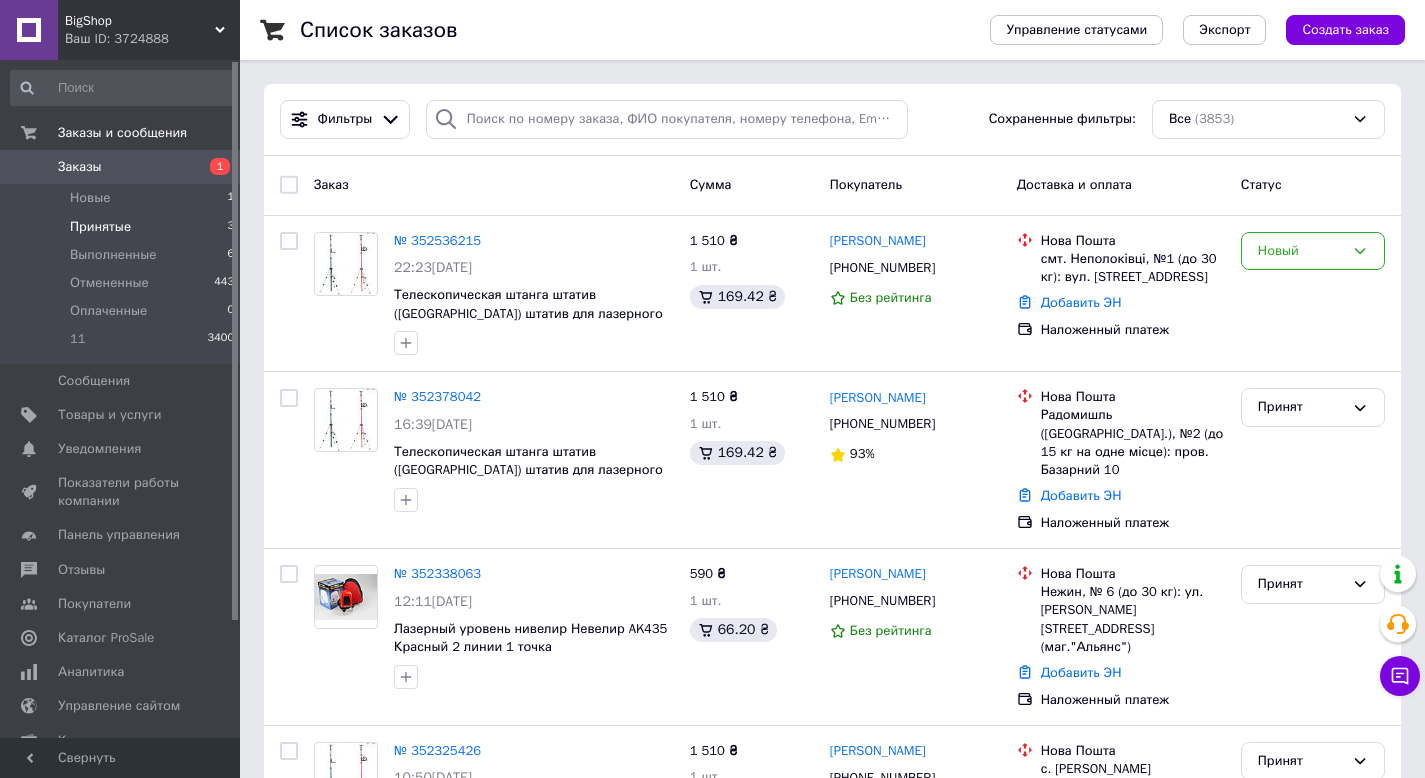 click on "Принятые" at bounding box center (100, 227) 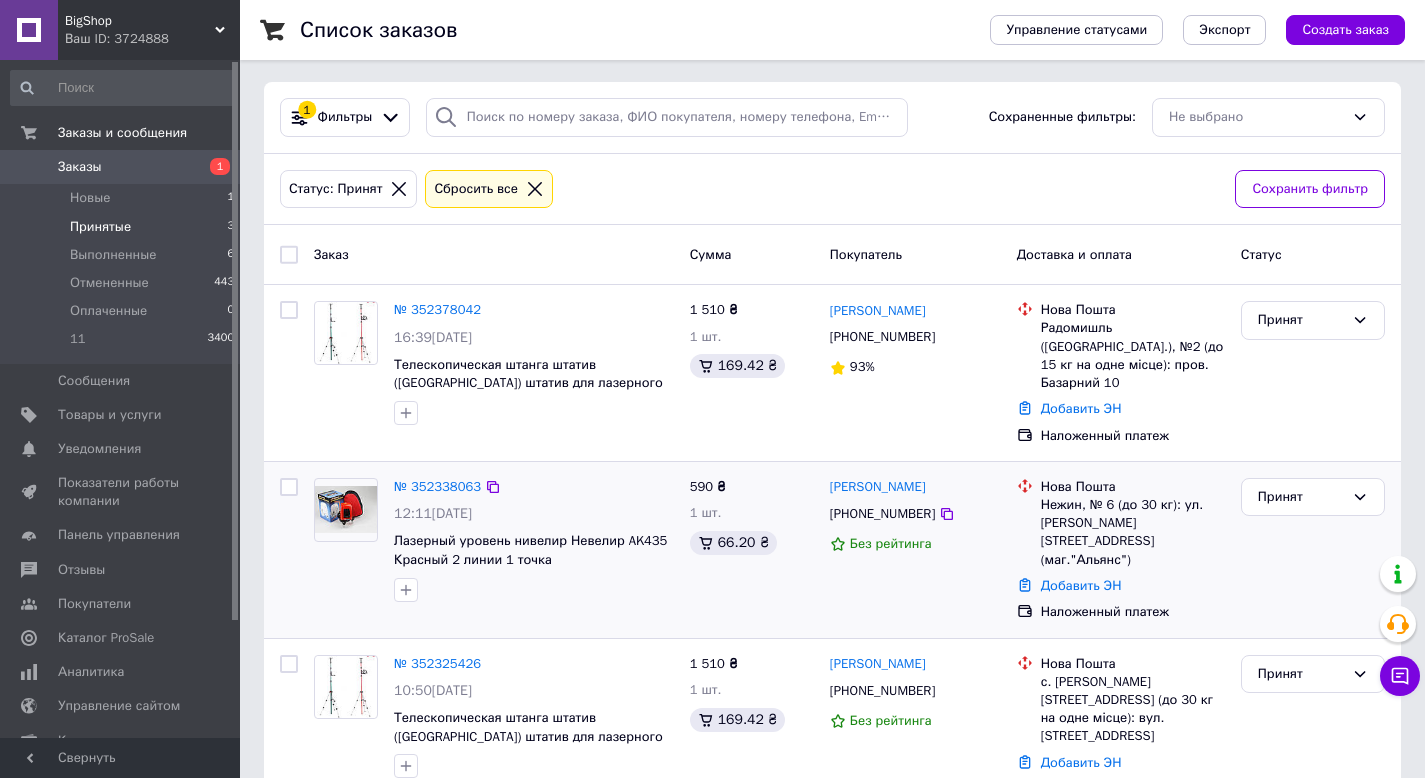 scroll, scrollTop: 4, scrollLeft: 0, axis: vertical 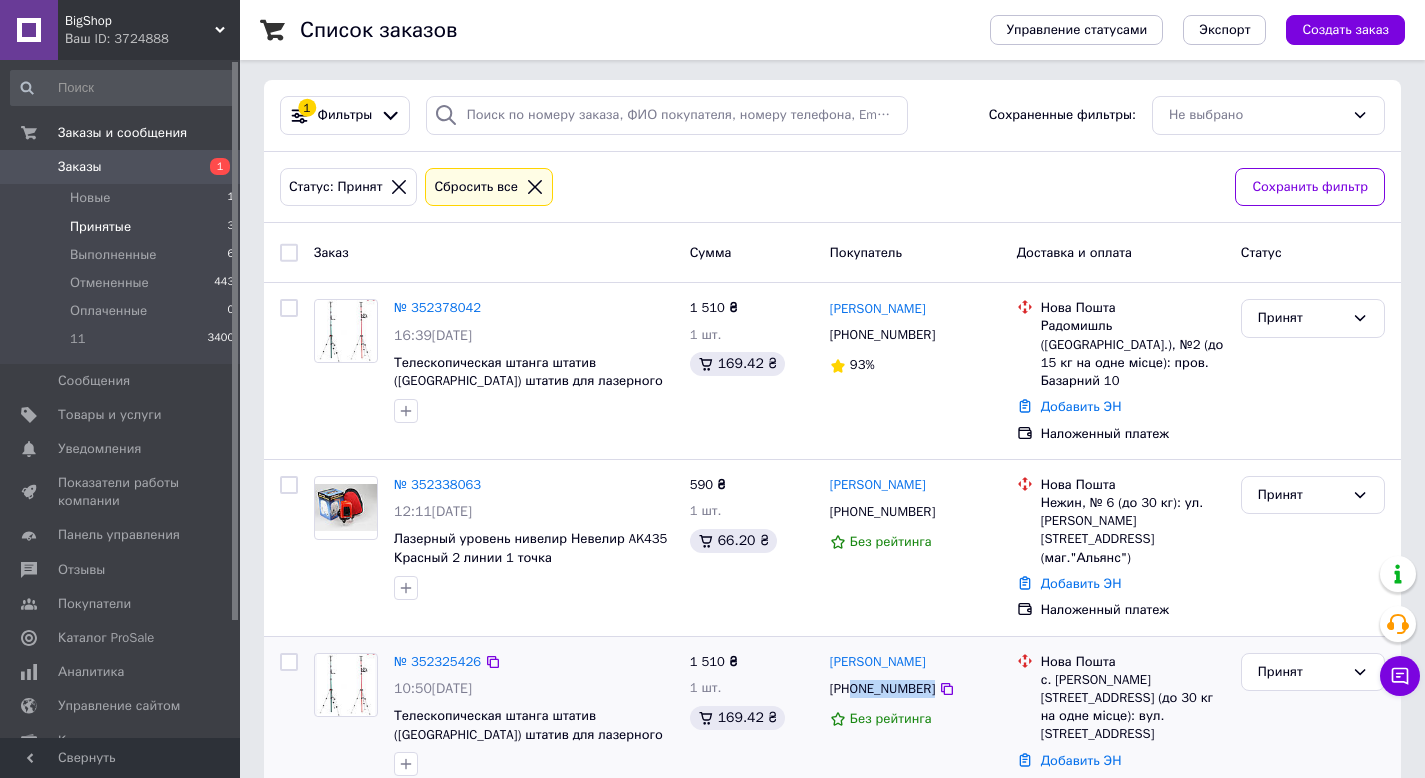 drag, startPoint x: 964, startPoint y: 642, endPoint x: 851, endPoint y: 654, distance: 113.63538 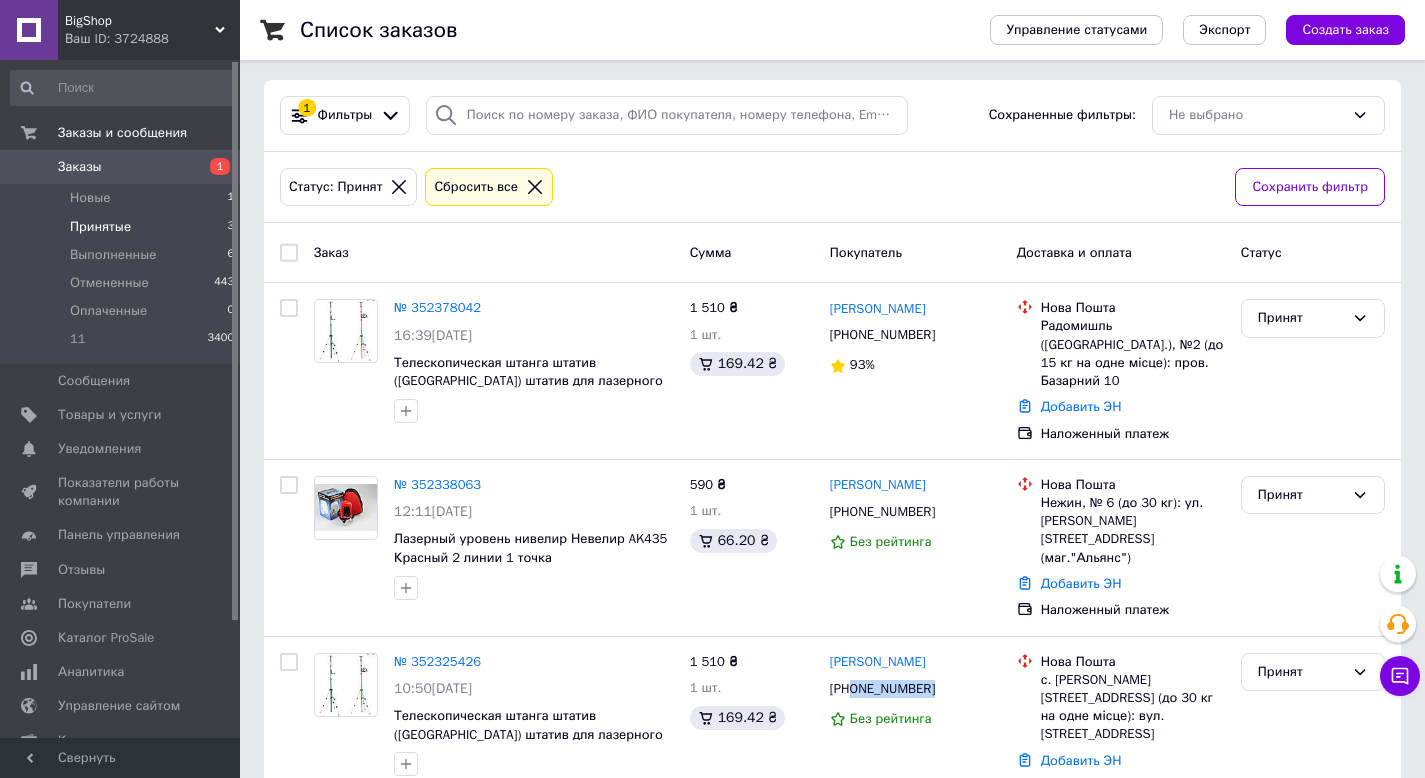 copy on "0969699796" 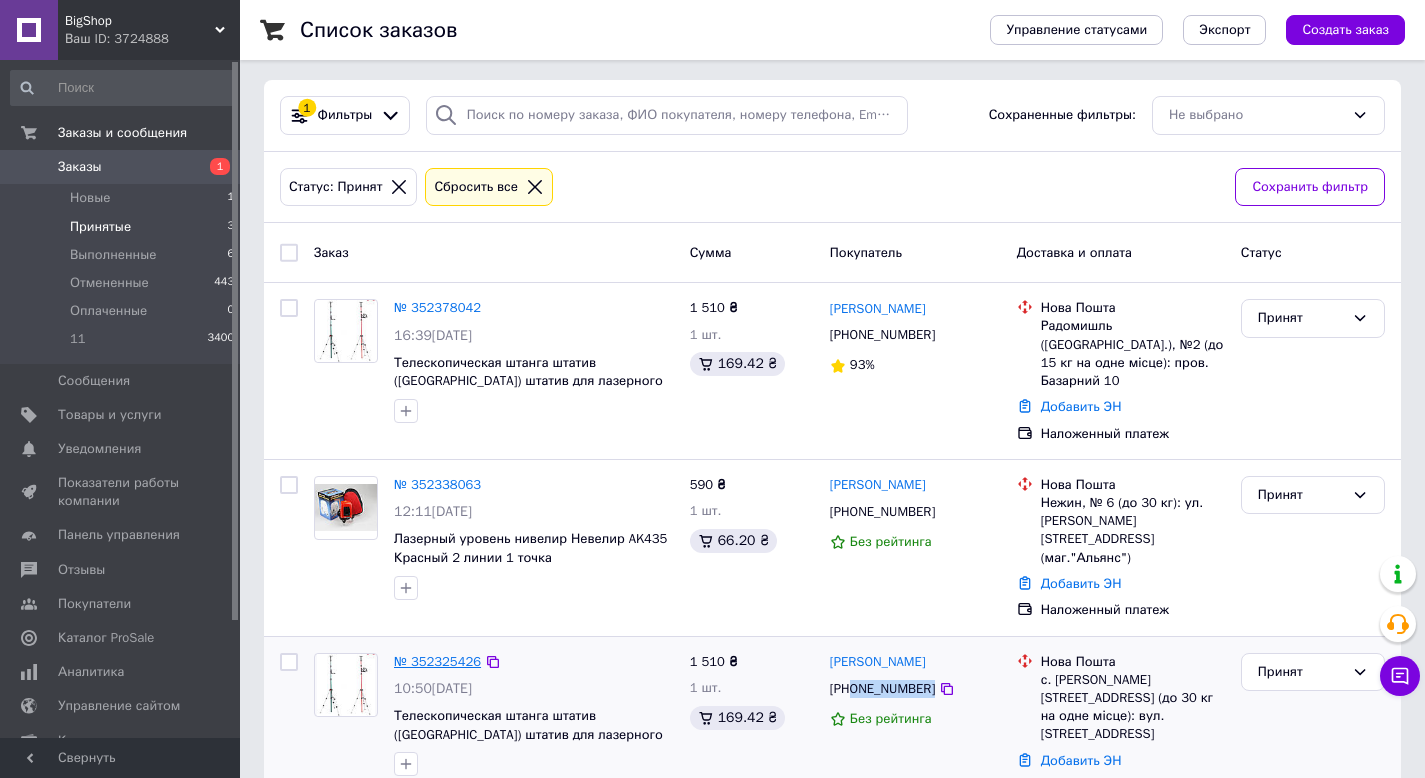 click on "№ 352325426" at bounding box center [437, 661] 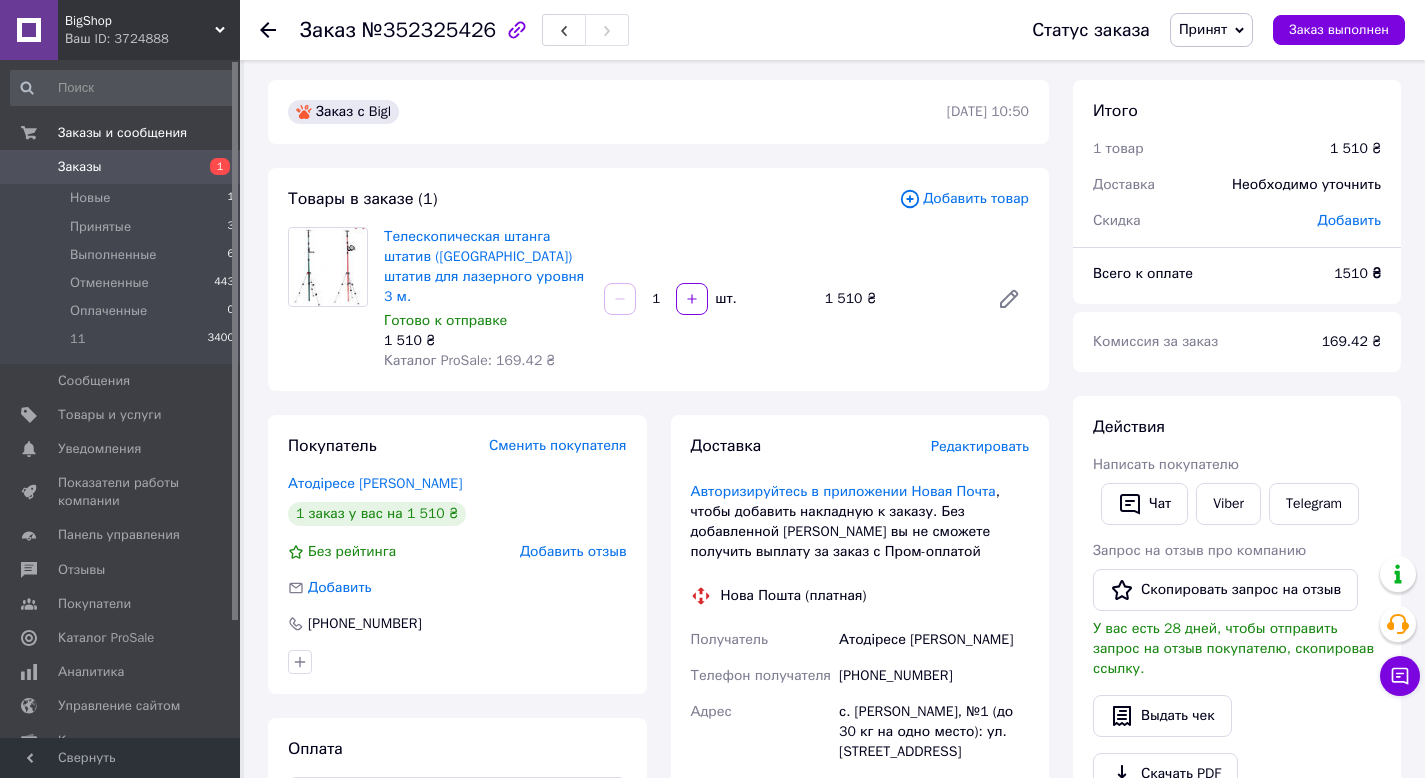 click on "Атодіресе [PERSON_NAME]" at bounding box center [934, 640] 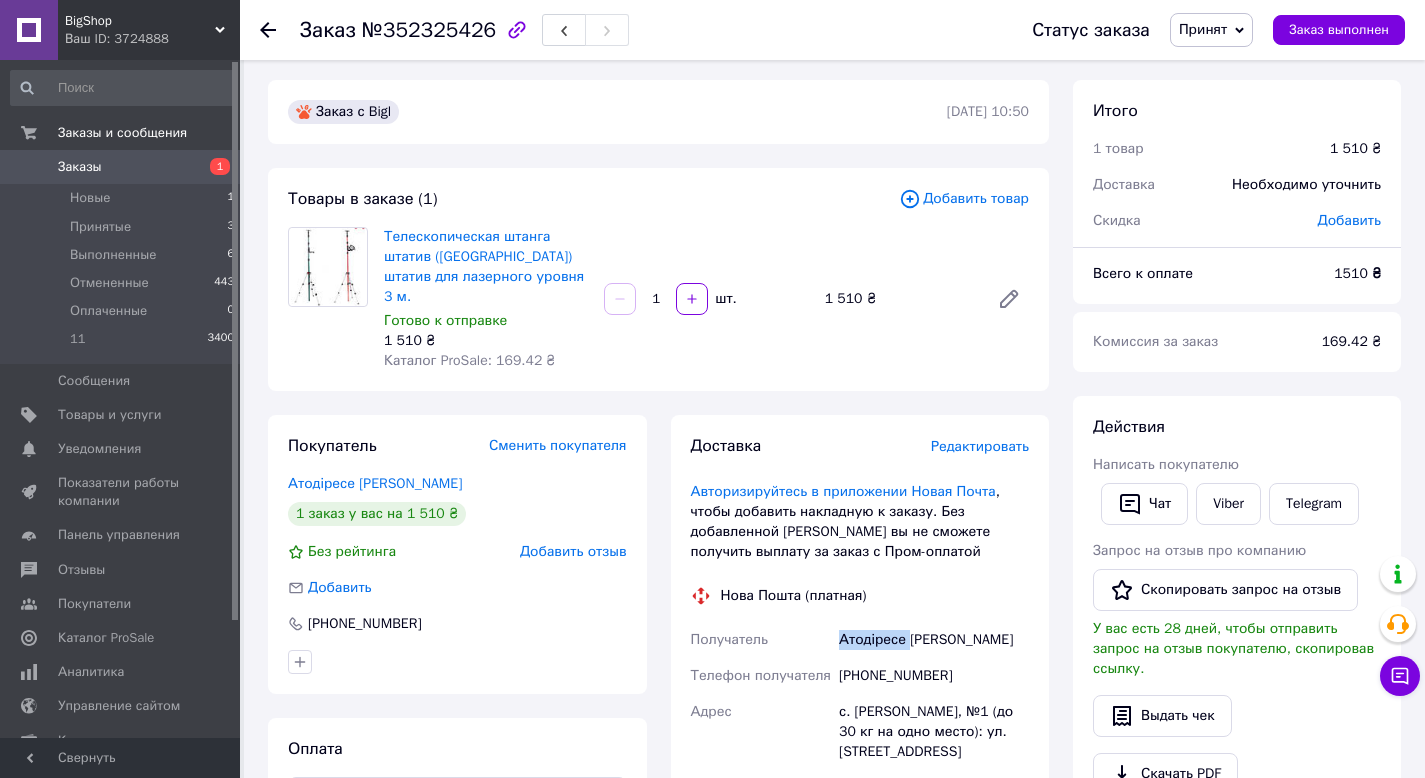 click on "Атодіресе [PERSON_NAME]" at bounding box center (934, 640) 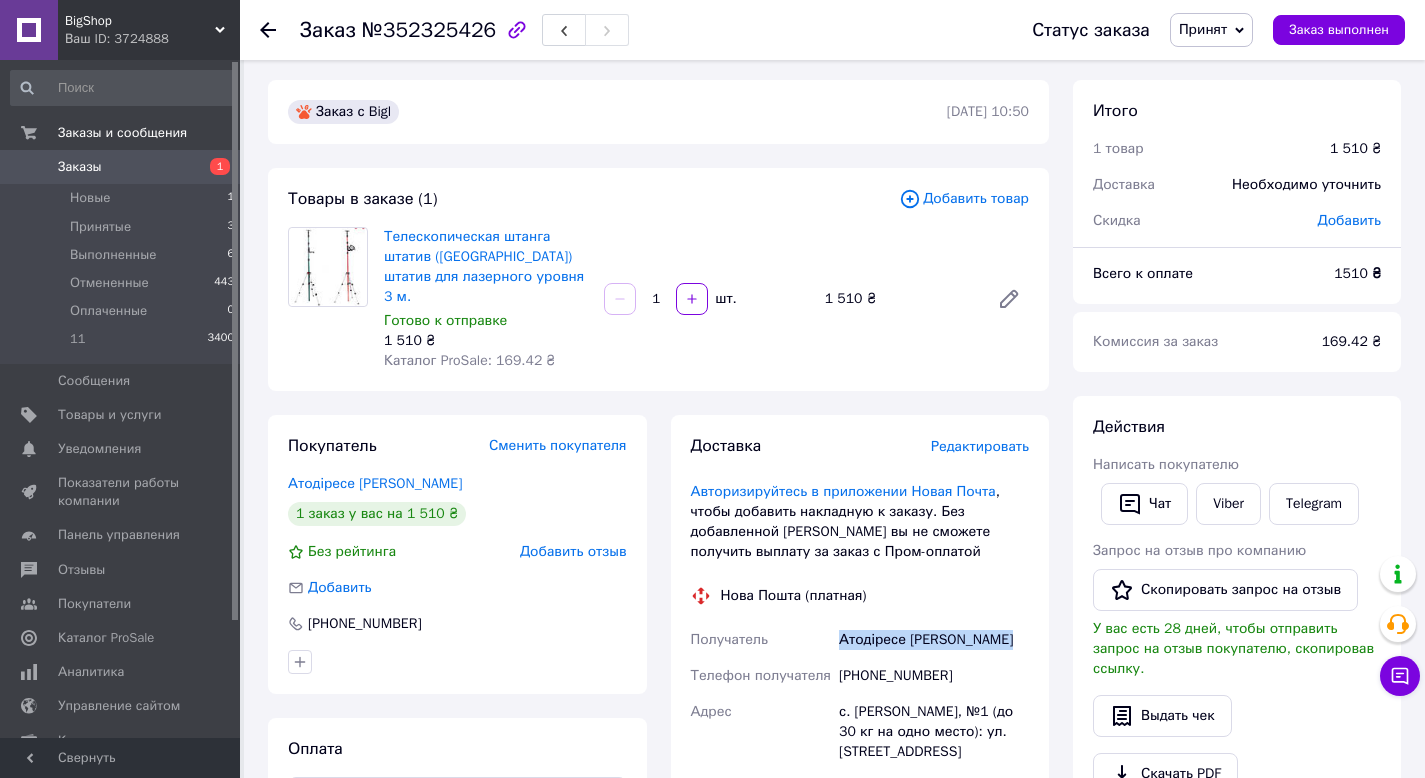 click on "Атодіресе [PERSON_NAME]" at bounding box center (934, 640) 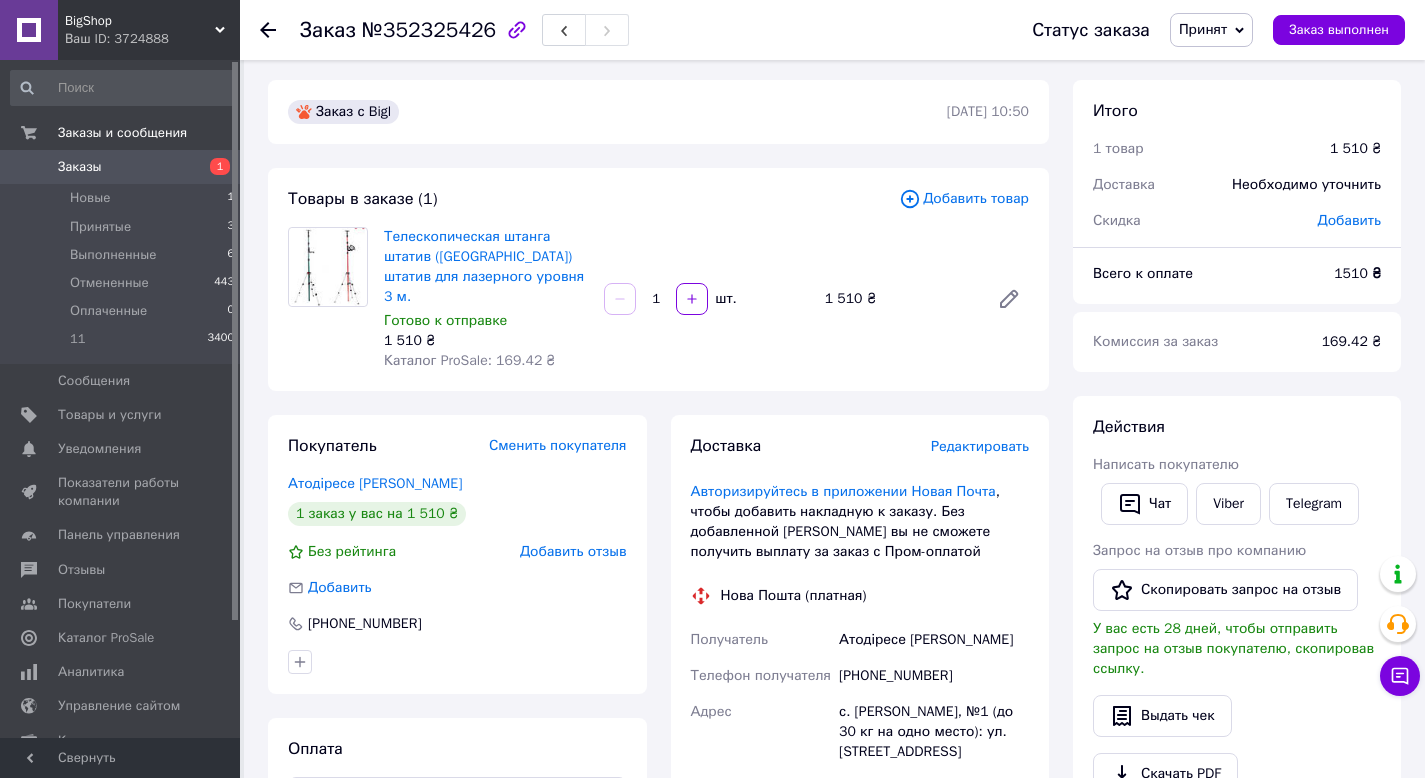 click on "с. [PERSON_NAME], №1 (до 30 кг на одно место): ул. [STREET_ADDRESS]" at bounding box center (934, 732) 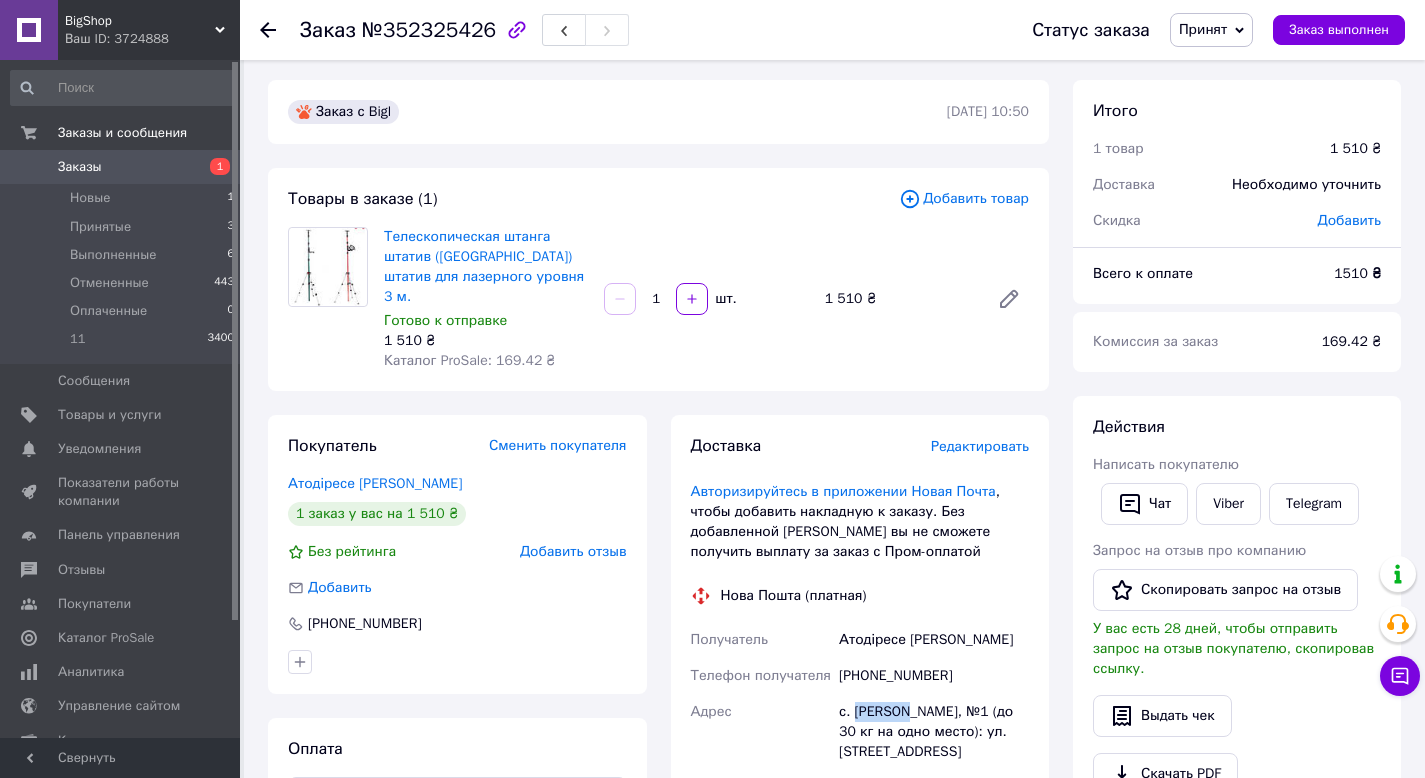 click on "с. [PERSON_NAME], №1 (до 30 кг на одно место): ул. [STREET_ADDRESS]" at bounding box center [934, 732] 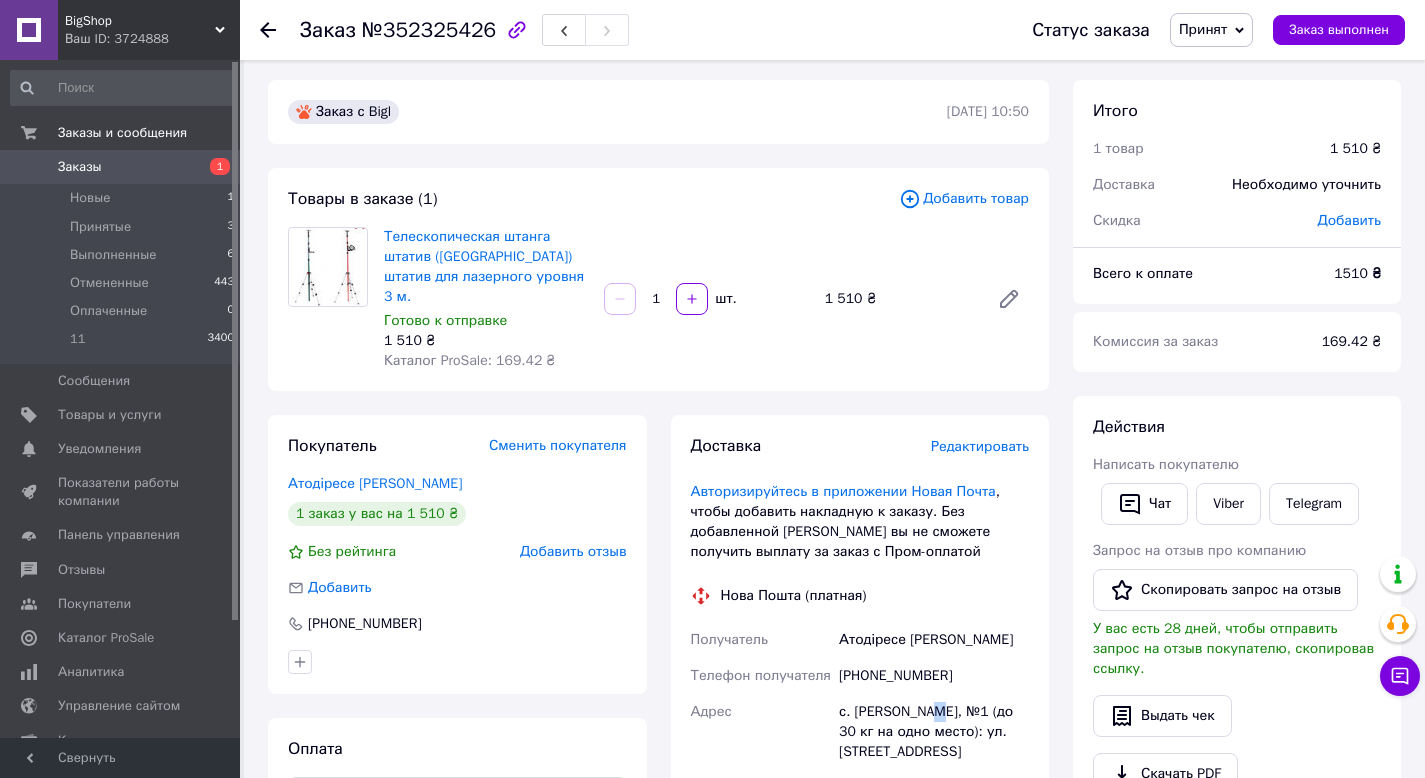 click on "с. [PERSON_NAME], №1 (до 30 кг на одно место): ул. [STREET_ADDRESS]" at bounding box center [934, 732] 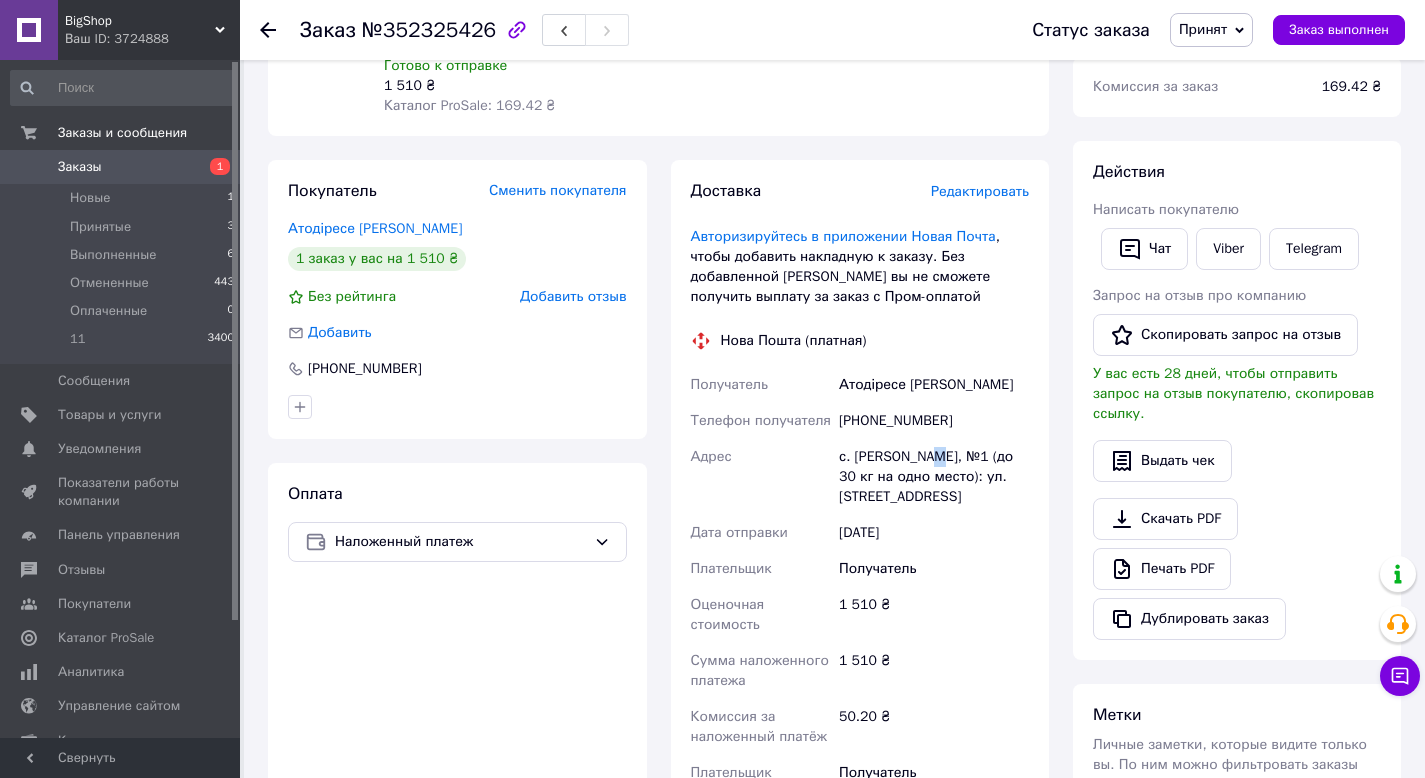 scroll, scrollTop: 0, scrollLeft: 0, axis: both 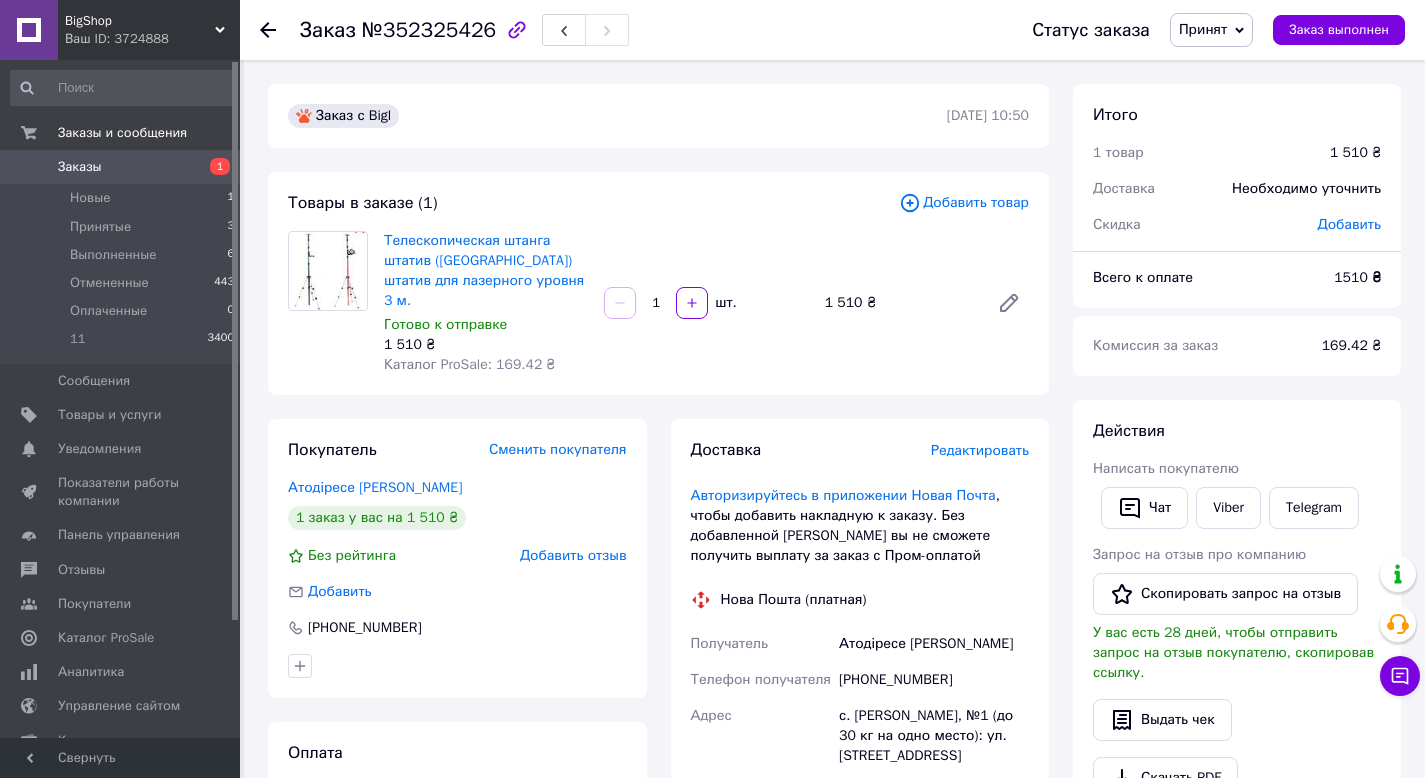 click at bounding box center [328, 303] 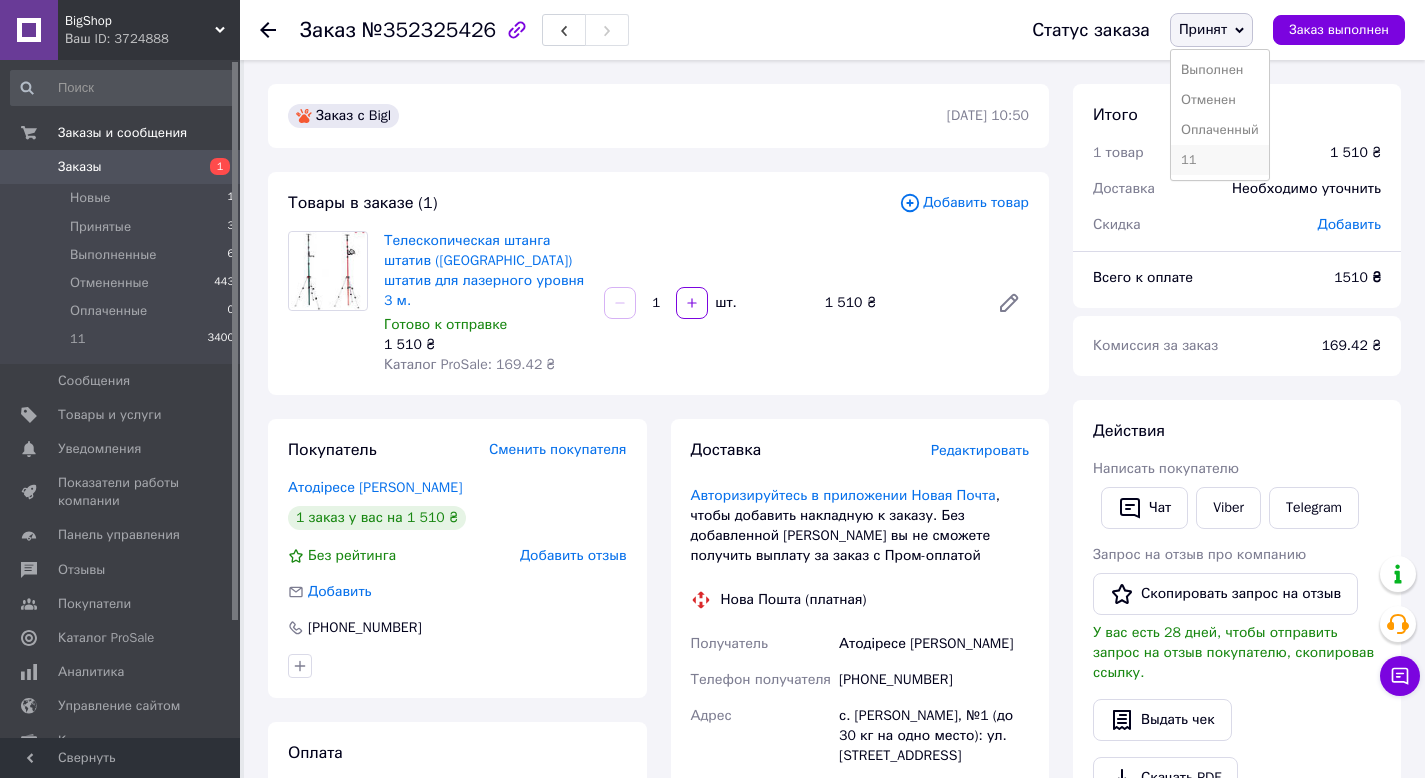 click on "11" at bounding box center (1220, 160) 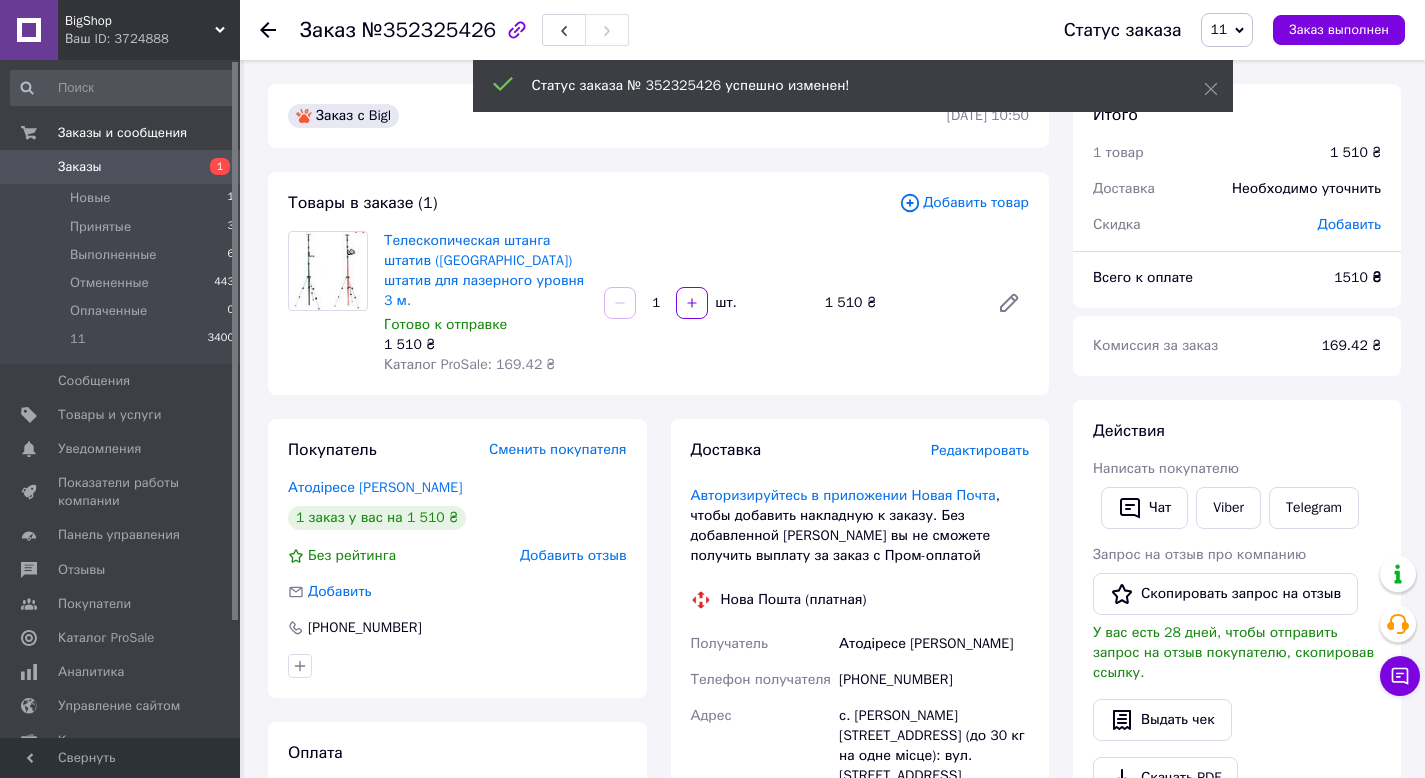 click at bounding box center (268, 30) 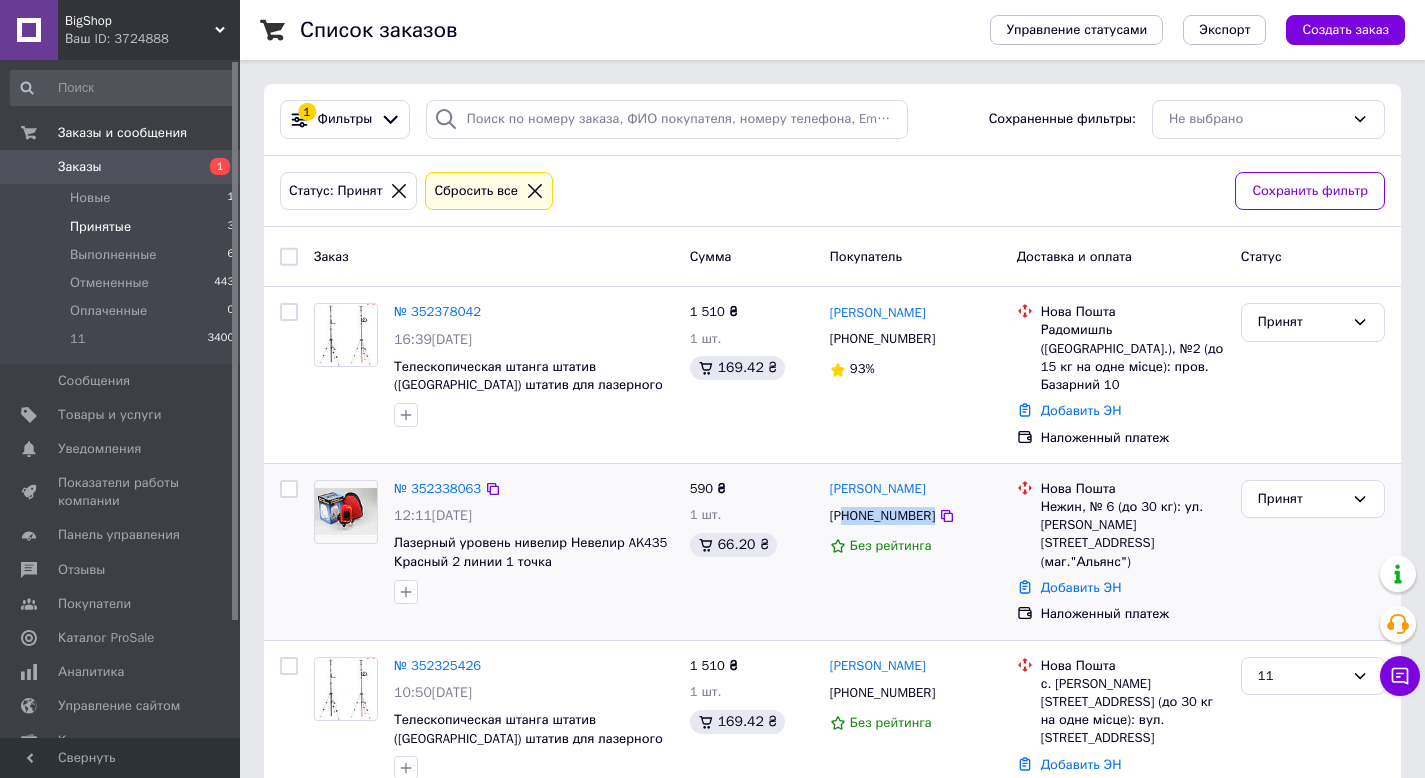 drag, startPoint x: 964, startPoint y: 493, endPoint x: 848, endPoint y: 502, distance: 116.34862 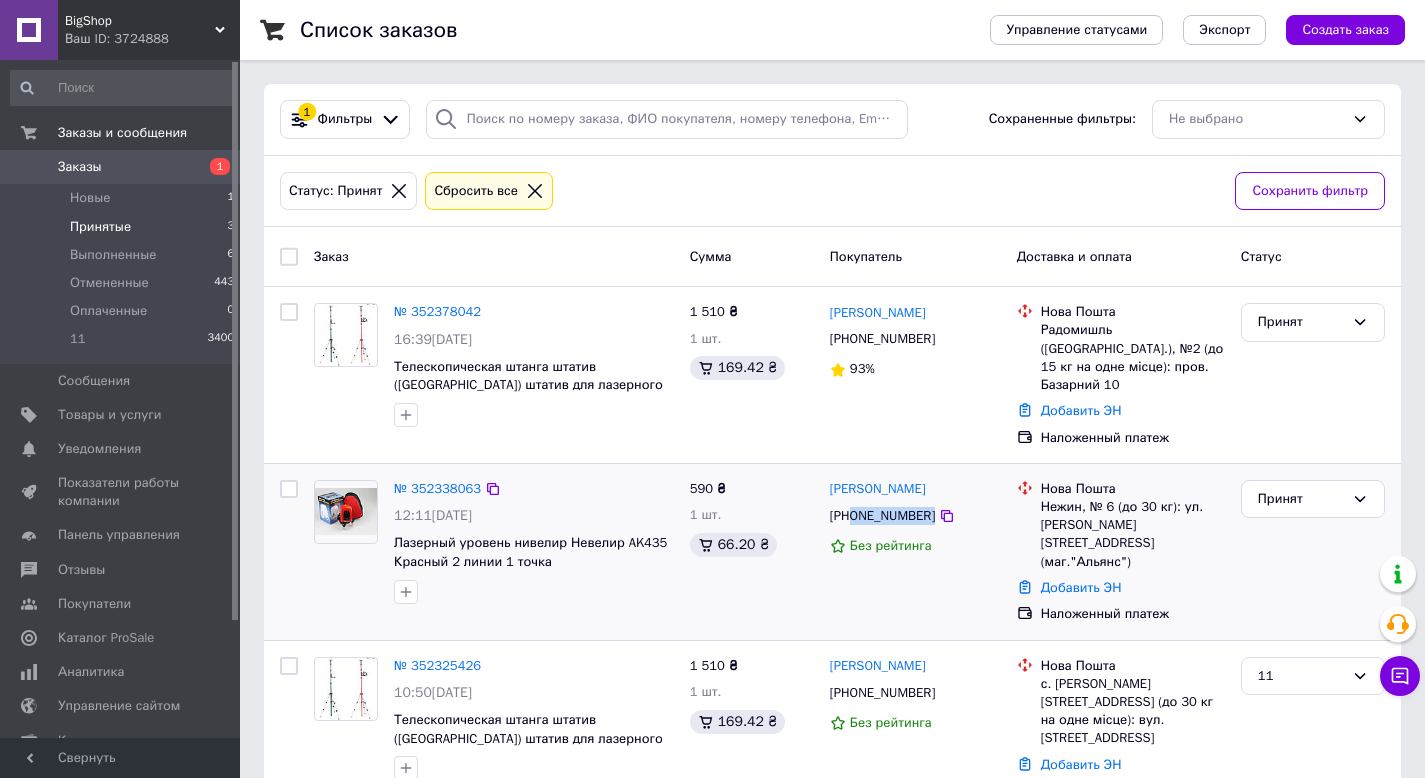 drag, startPoint x: 967, startPoint y: 498, endPoint x: 854, endPoint y: 505, distance: 113.216606 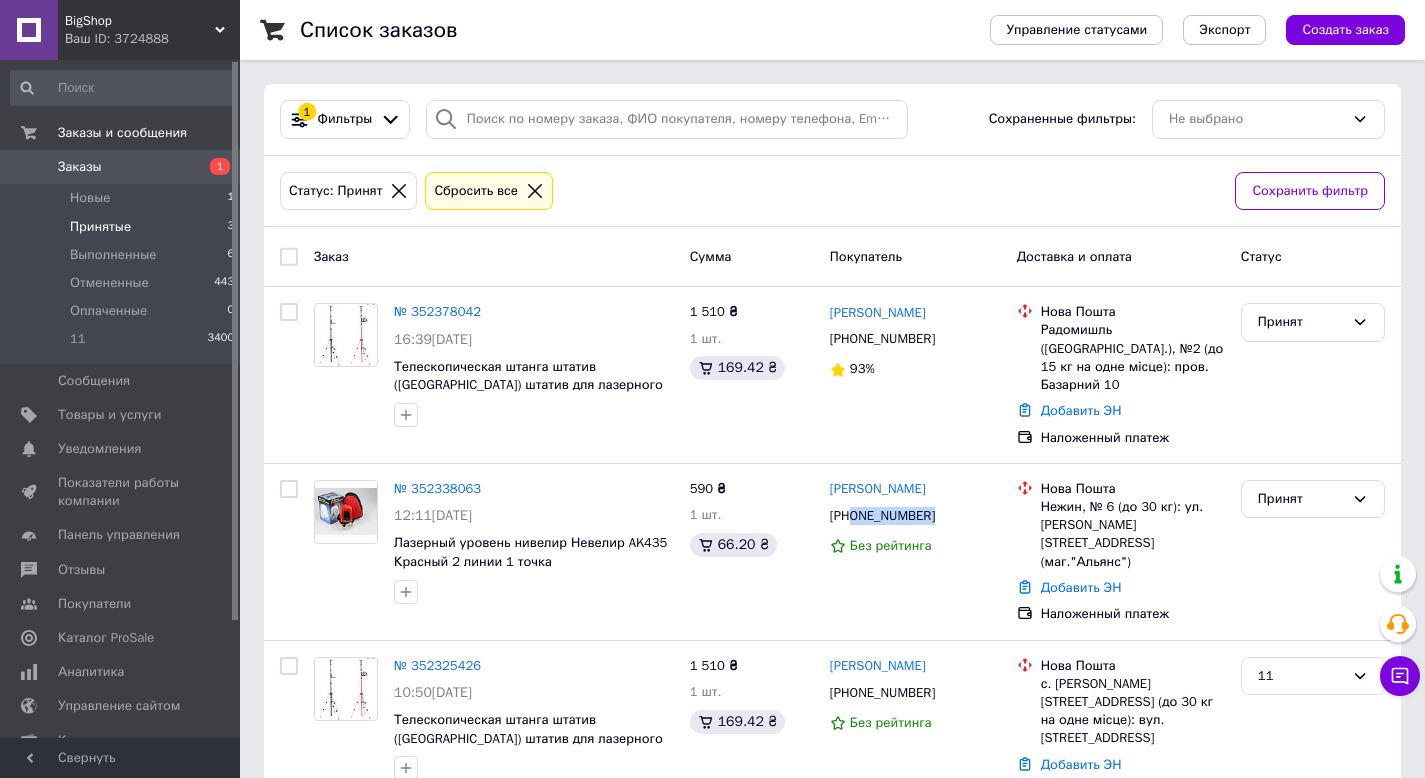 copy on "0686063679" 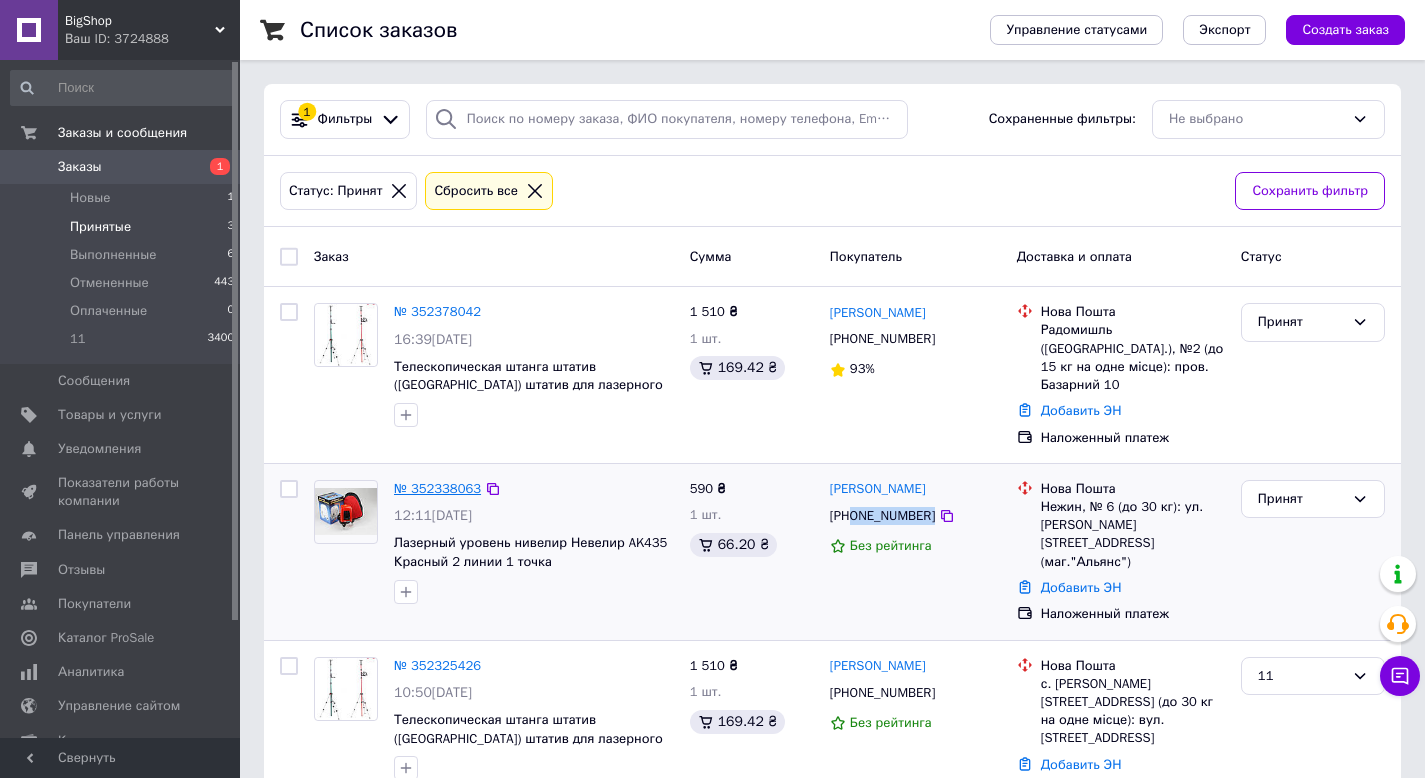 click on "№ 352338063" at bounding box center [437, 488] 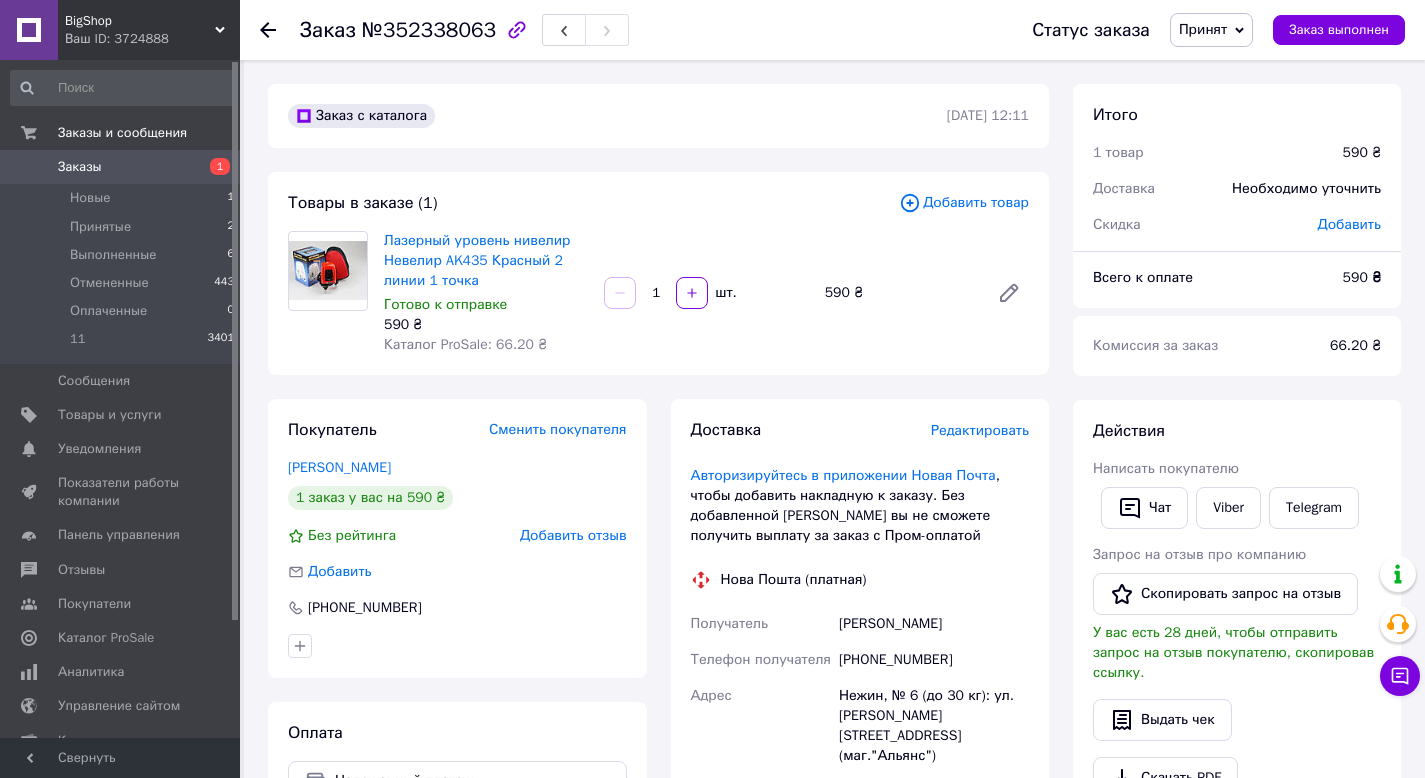 click on "[PERSON_NAME]" at bounding box center [934, 624] 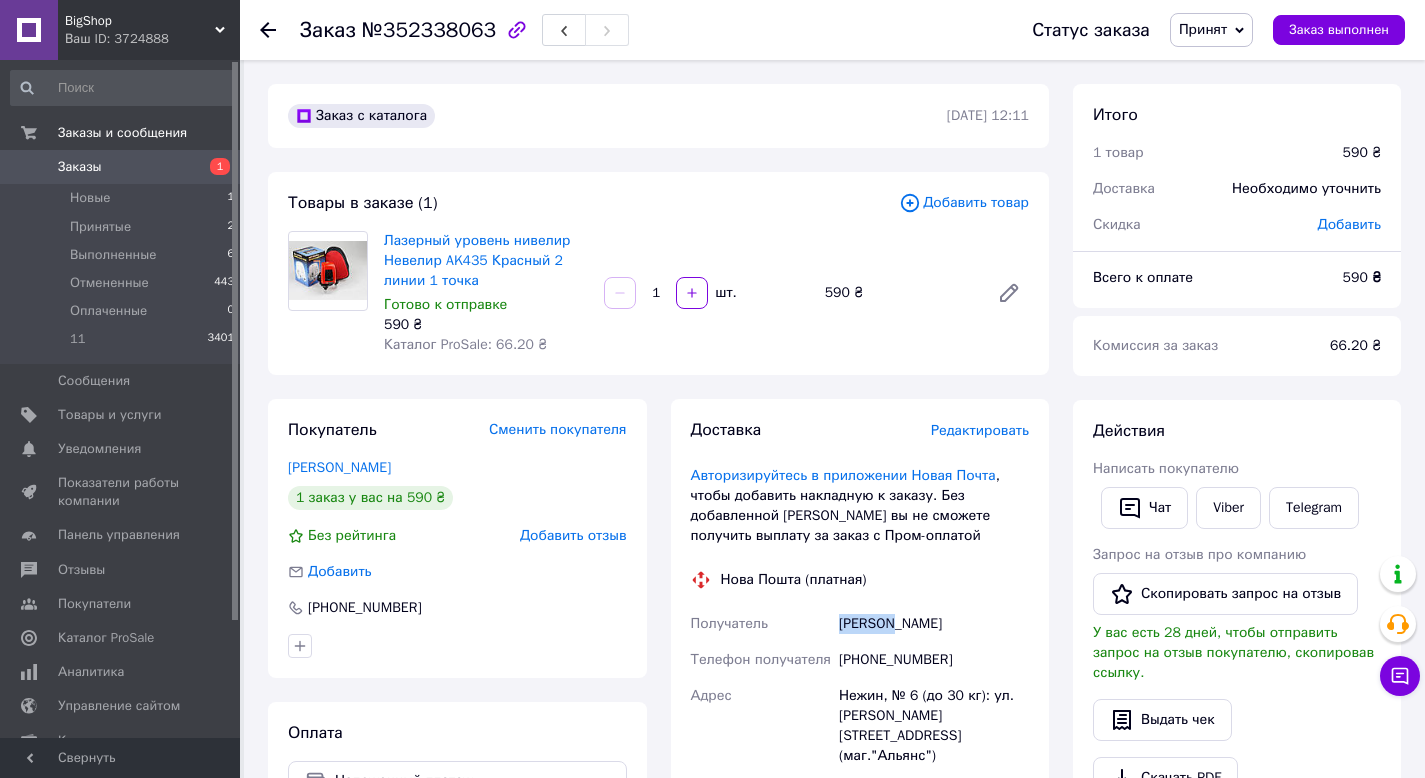 click on "[PERSON_NAME]" at bounding box center (934, 624) 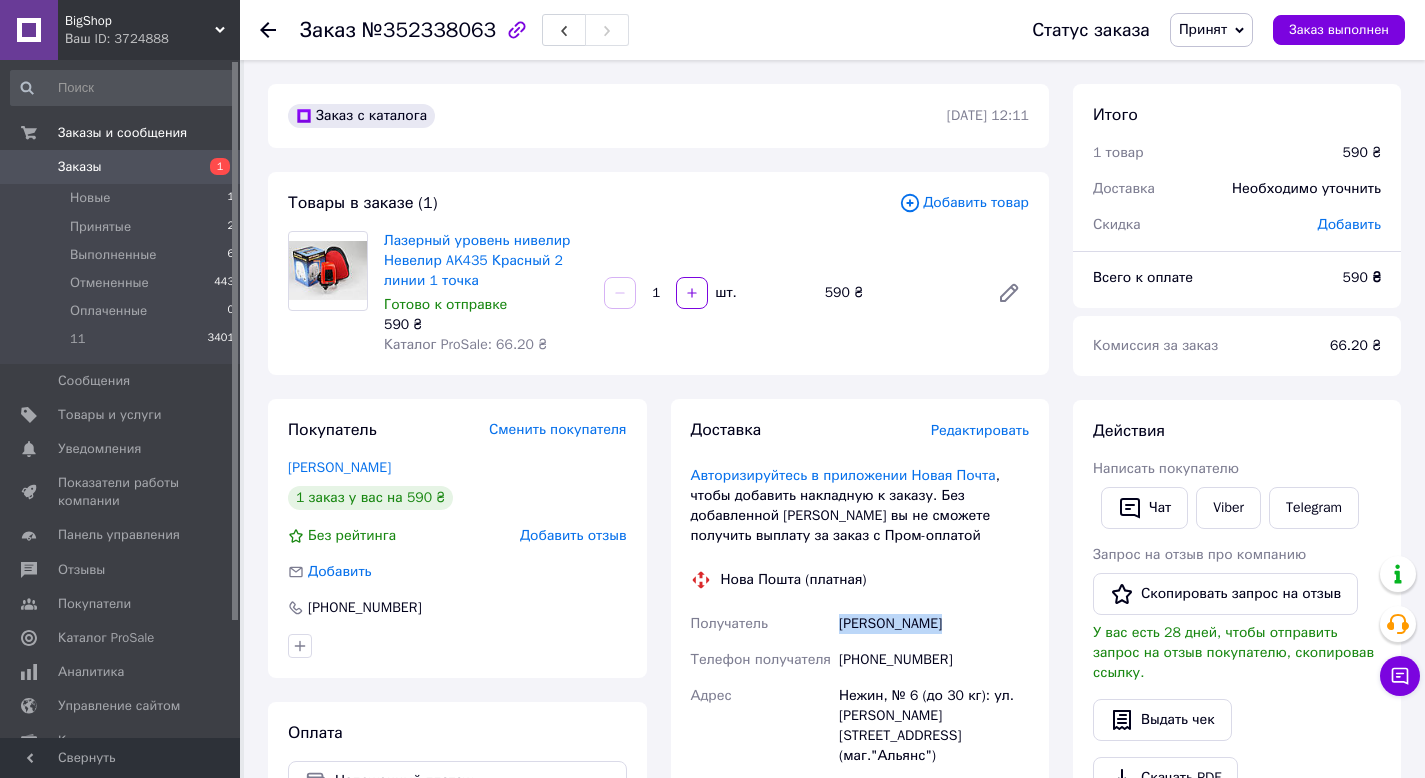 click on "[PERSON_NAME]" at bounding box center [934, 624] 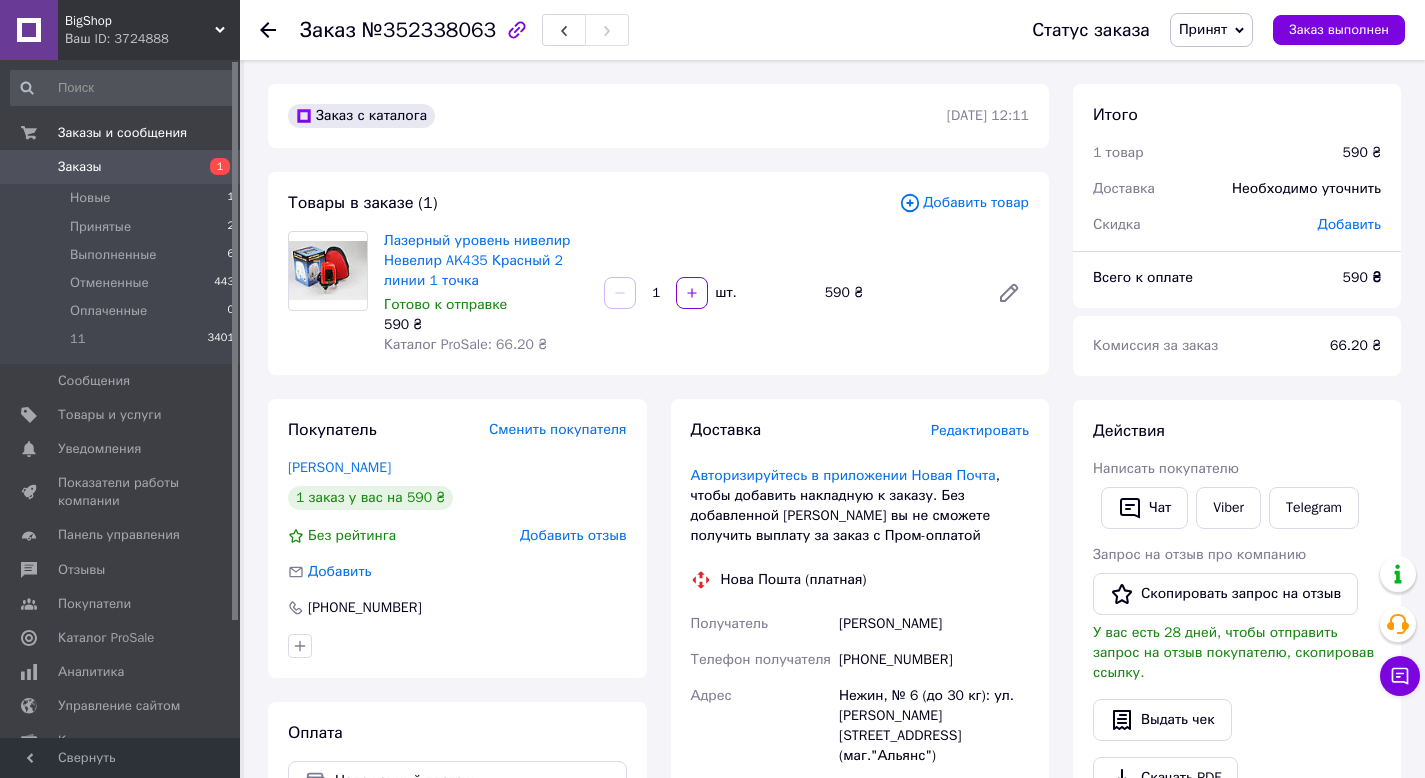 click on "Нежин, № 6 (до 30 кг): ул. [PERSON_NAME][STREET_ADDRESS] (маг."Альянс")" at bounding box center [934, 726] 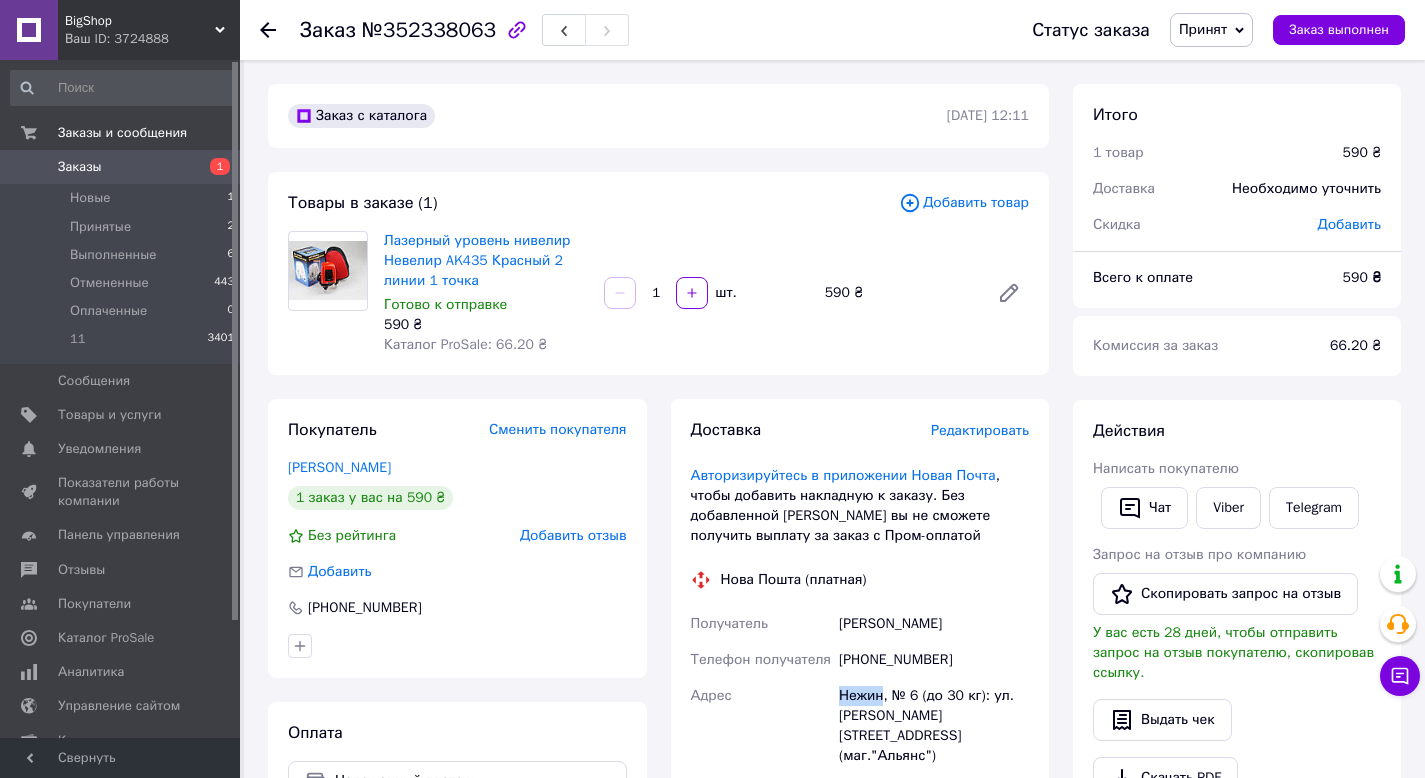 click on "Нежин, № 6 (до 30 кг): ул. [PERSON_NAME][STREET_ADDRESS] (маг."Альянс")" at bounding box center (934, 726) 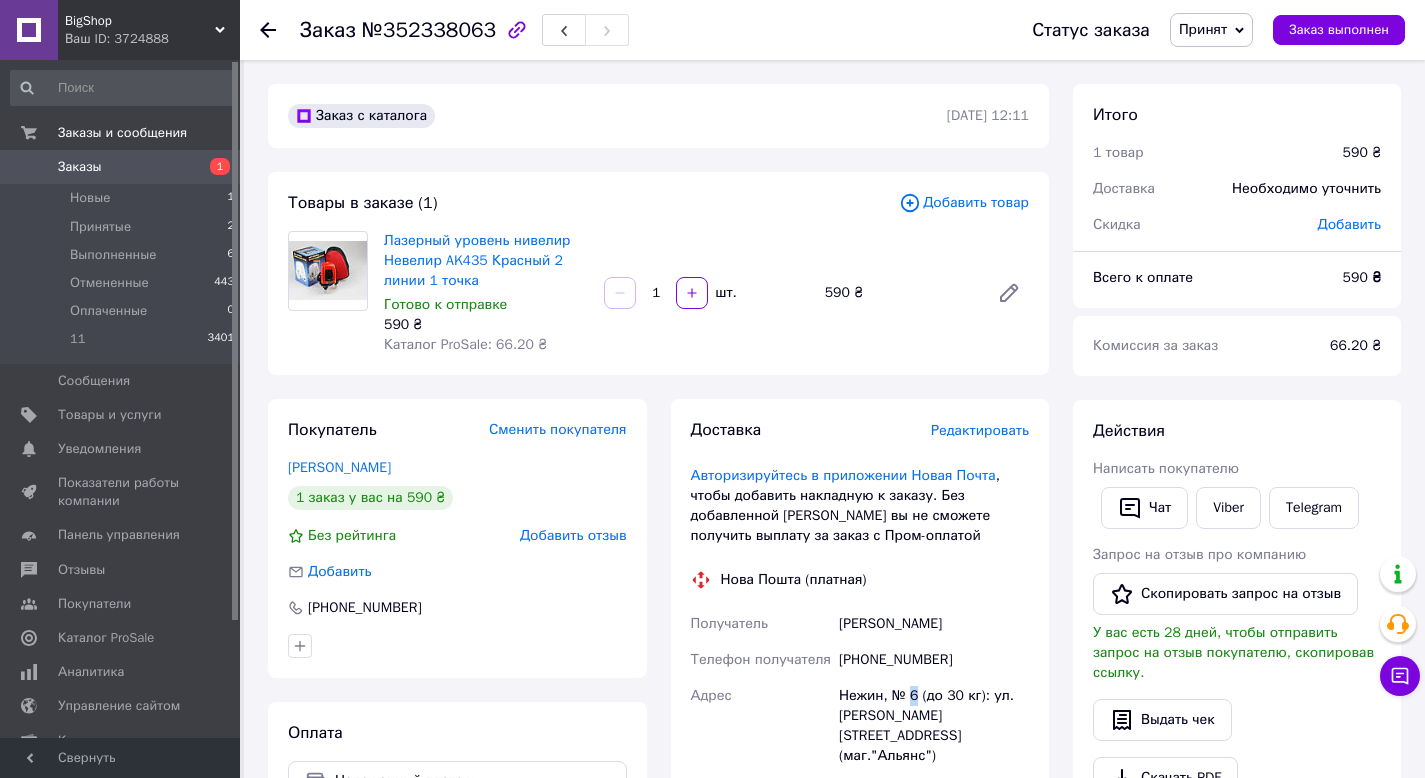 click on "Нежин, № 6 (до 30 кг): ул. [PERSON_NAME][STREET_ADDRESS] (маг."Альянс")" at bounding box center [934, 726] 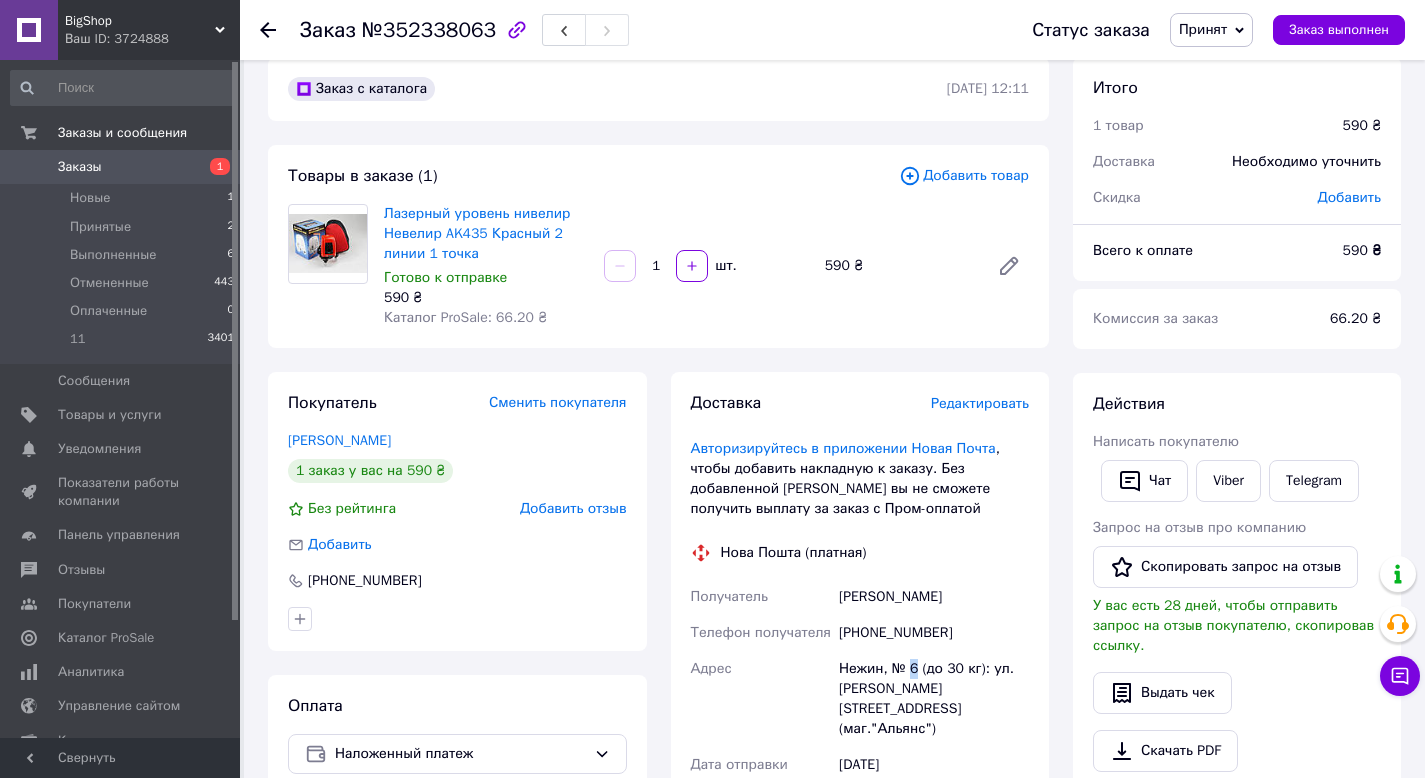 scroll, scrollTop: 0, scrollLeft: 0, axis: both 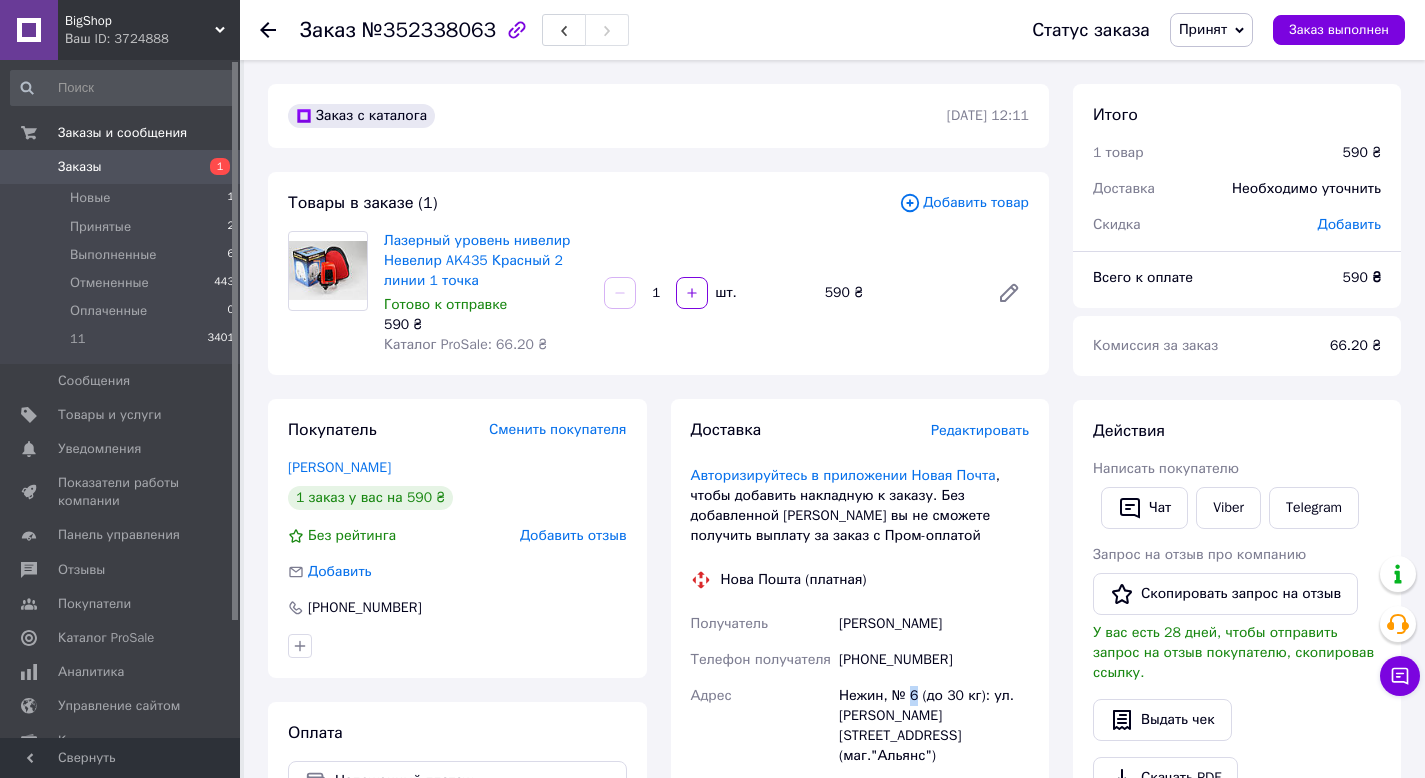 click on "Принят" at bounding box center [1211, 30] 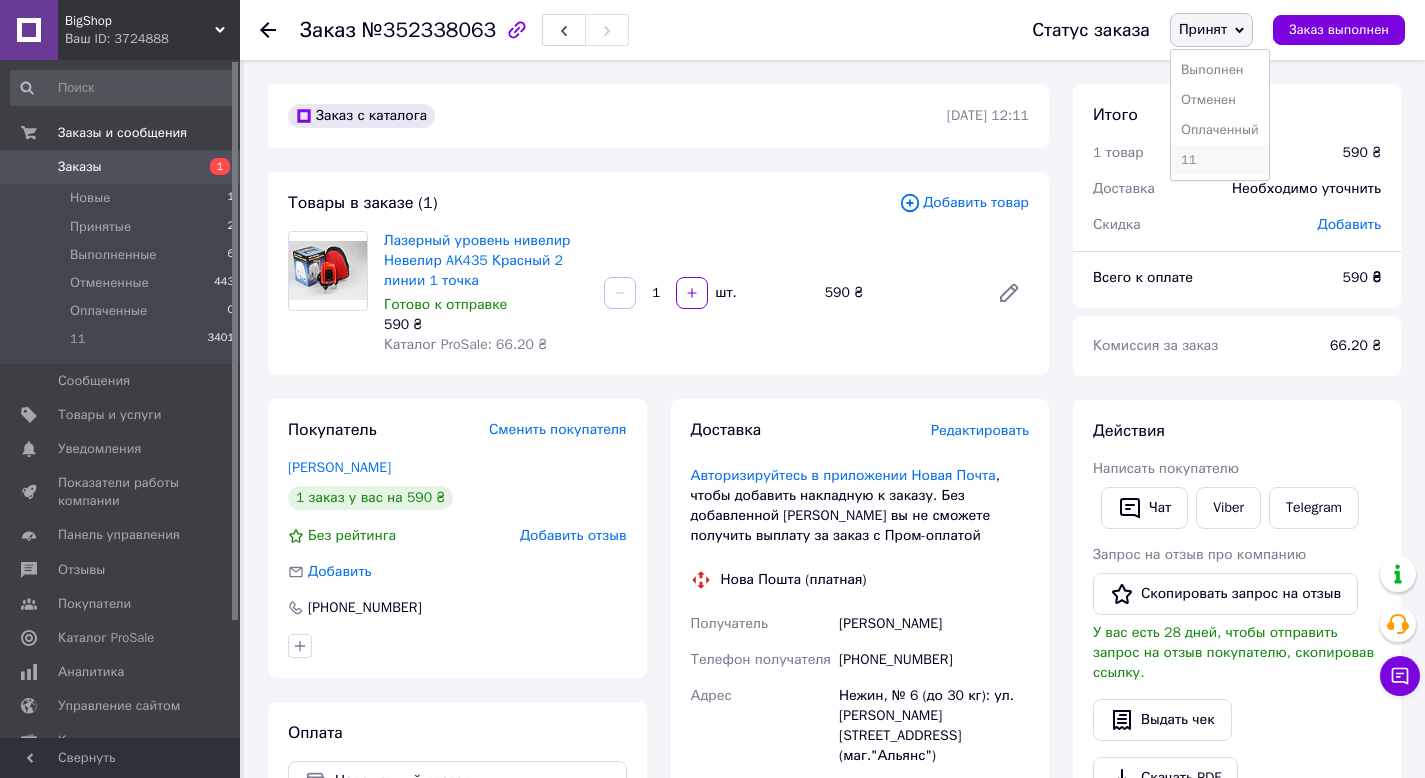 click on "11" at bounding box center (1220, 160) 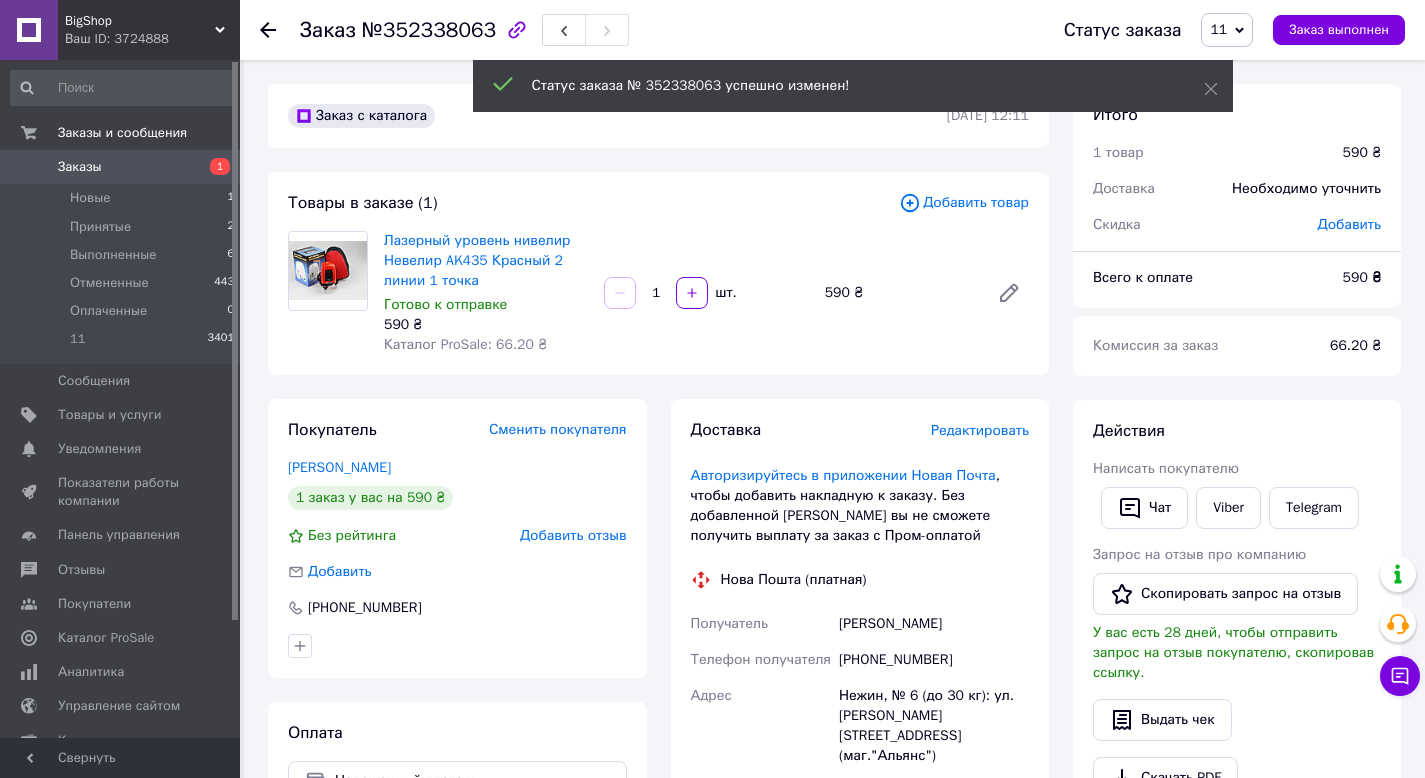 click 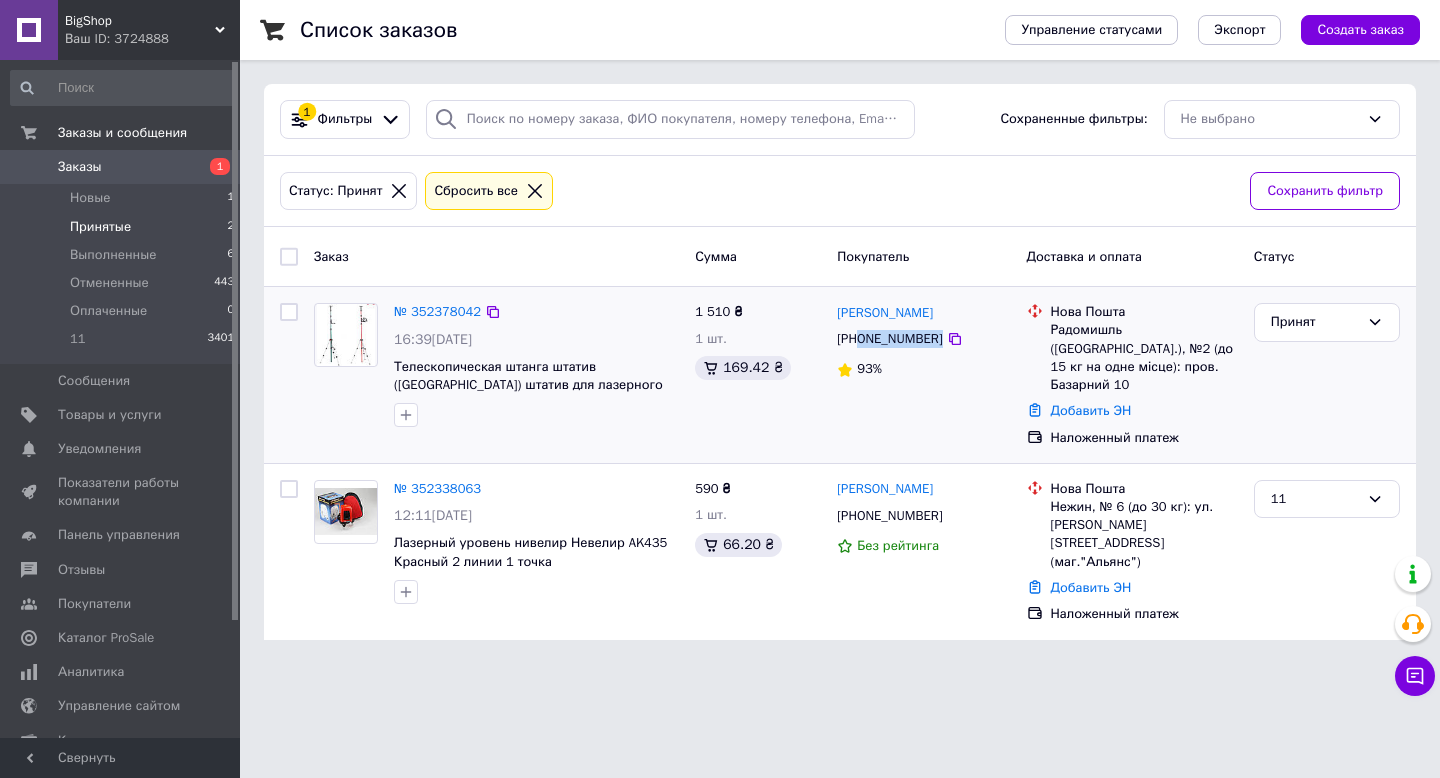 drag, startPoint x: 977, startPoint y: 336, endPoint x: 859, endPoint y: 344, distance: 118.270874 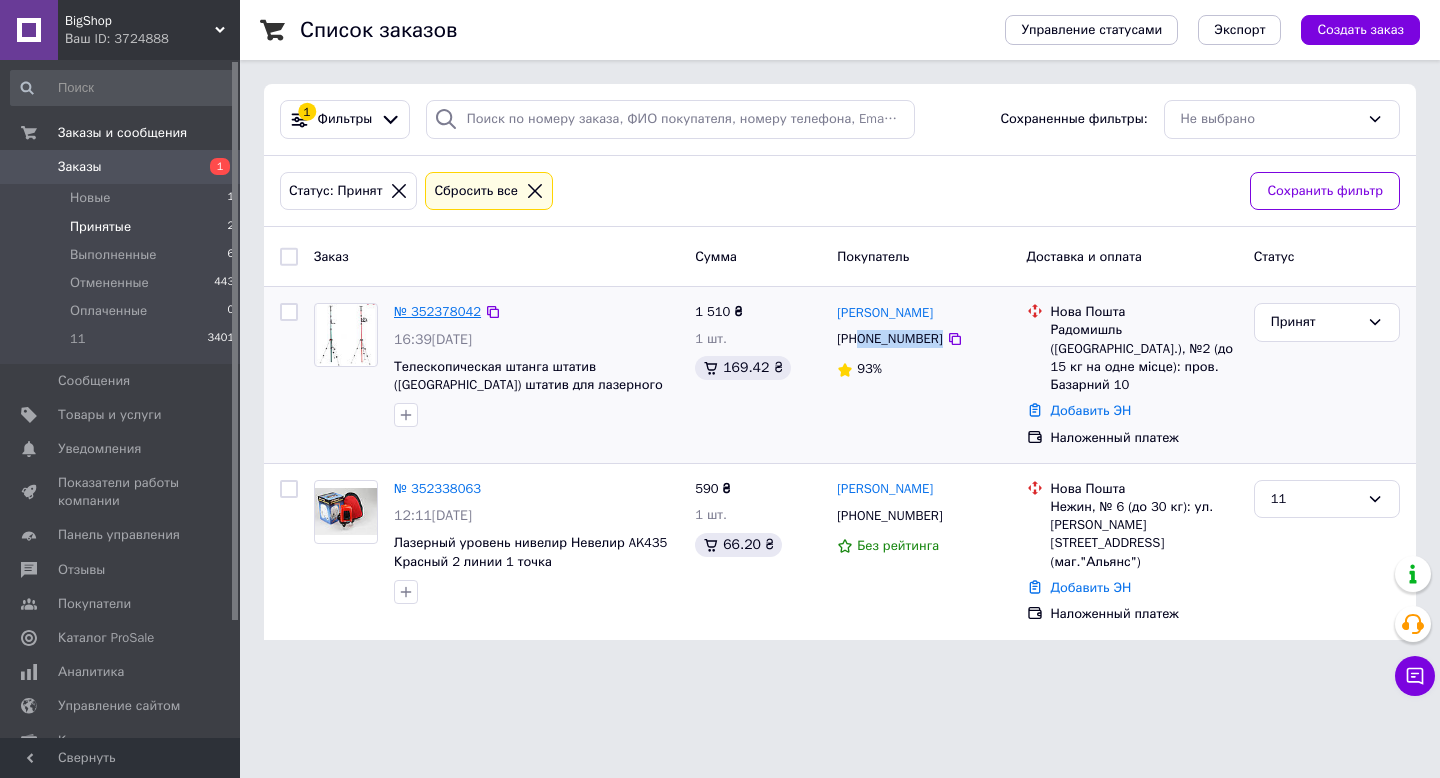 click on "№ 352378042" at bounding box center (437, 311) 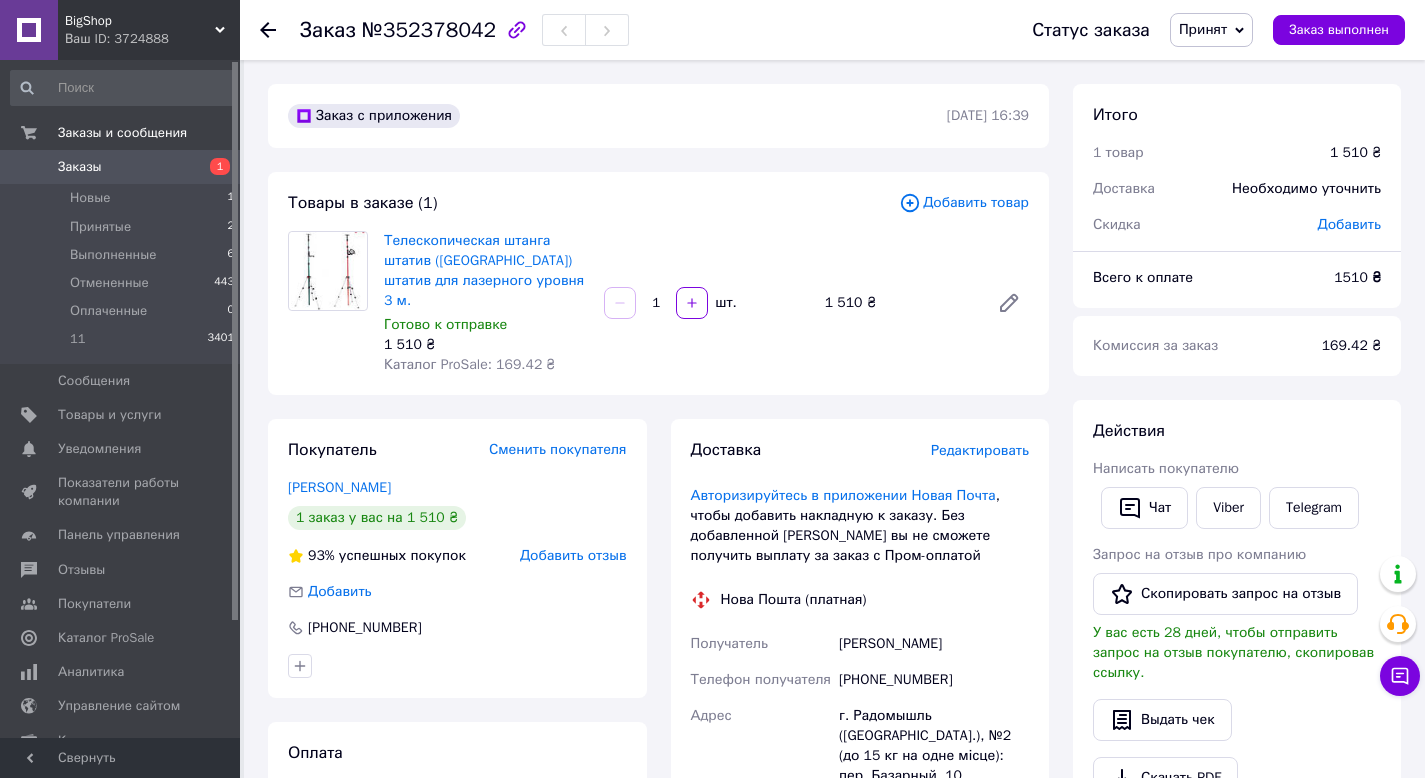 click on "[PERSON_NAME]" at bounding box center (934, 644) 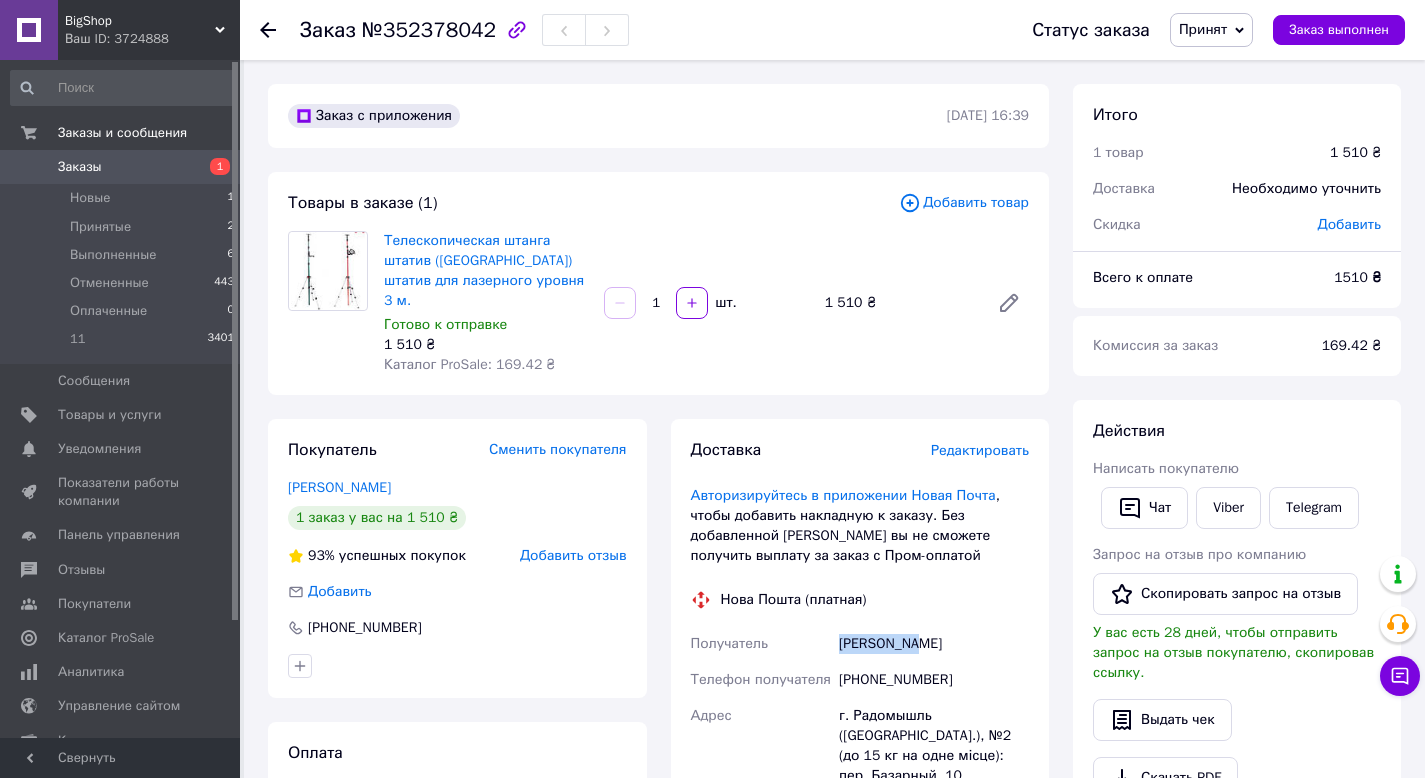 click on "[PERSON_NAME]" at bounding box center (934, 644) 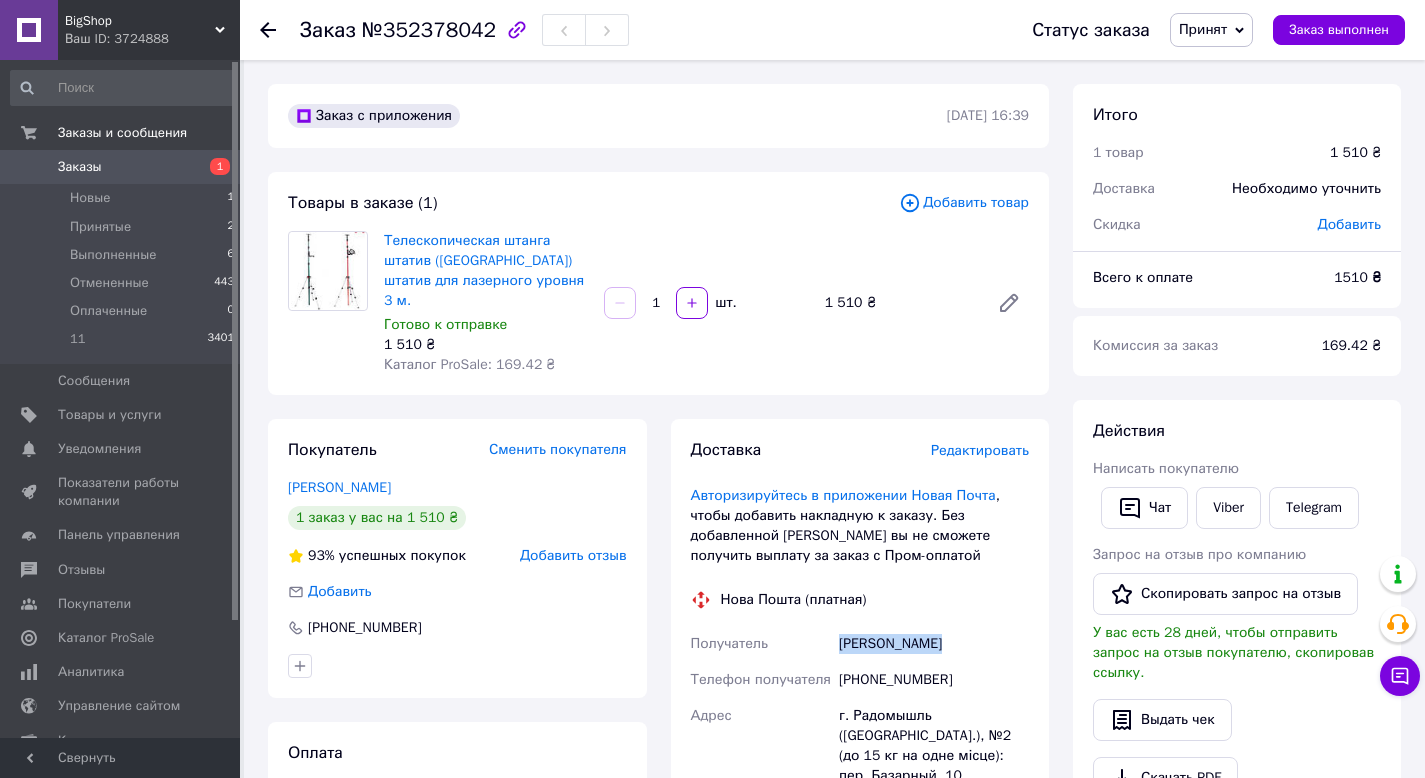 click on "[PERSON_NAME]" at bounding box center (934, 644) 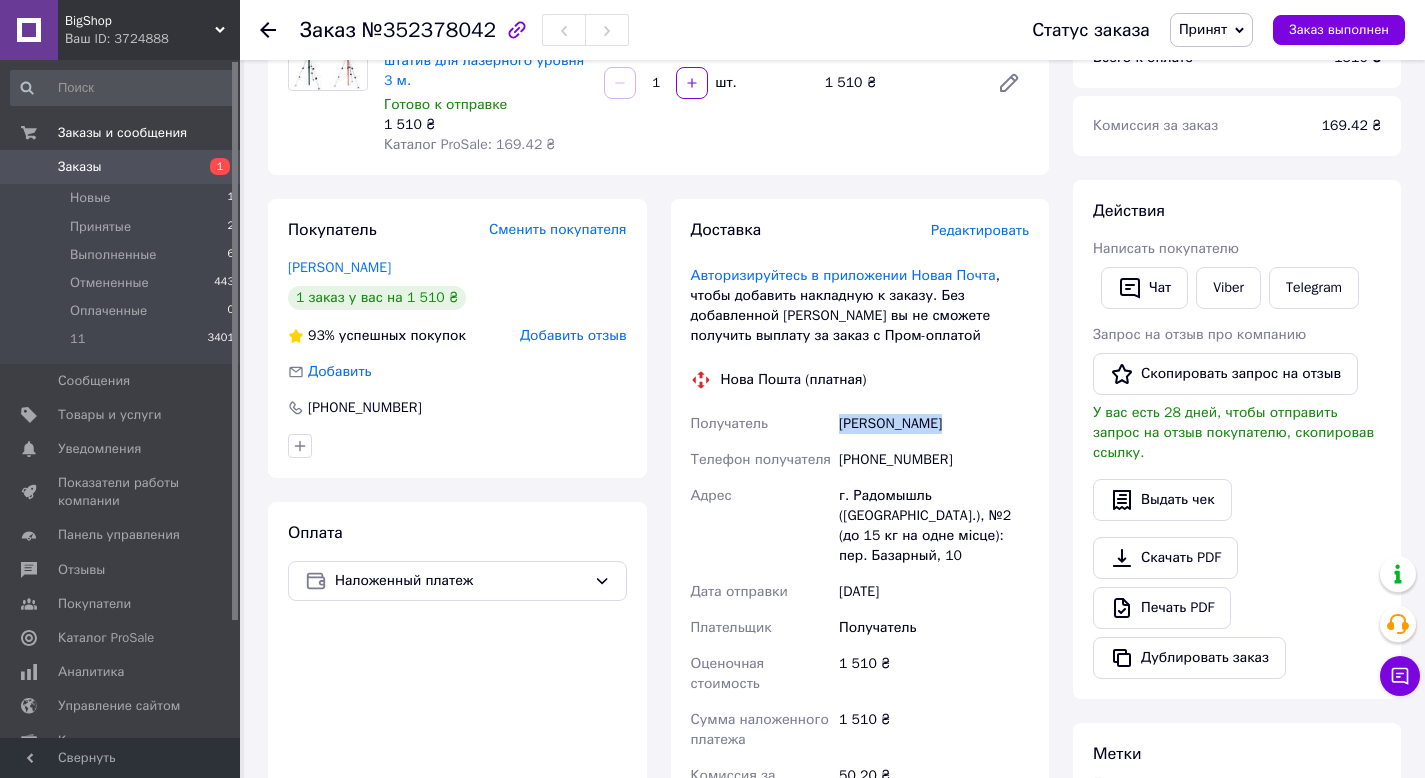 scroll, scrollTop: 233, scrollLeft: 0, axis: vertical 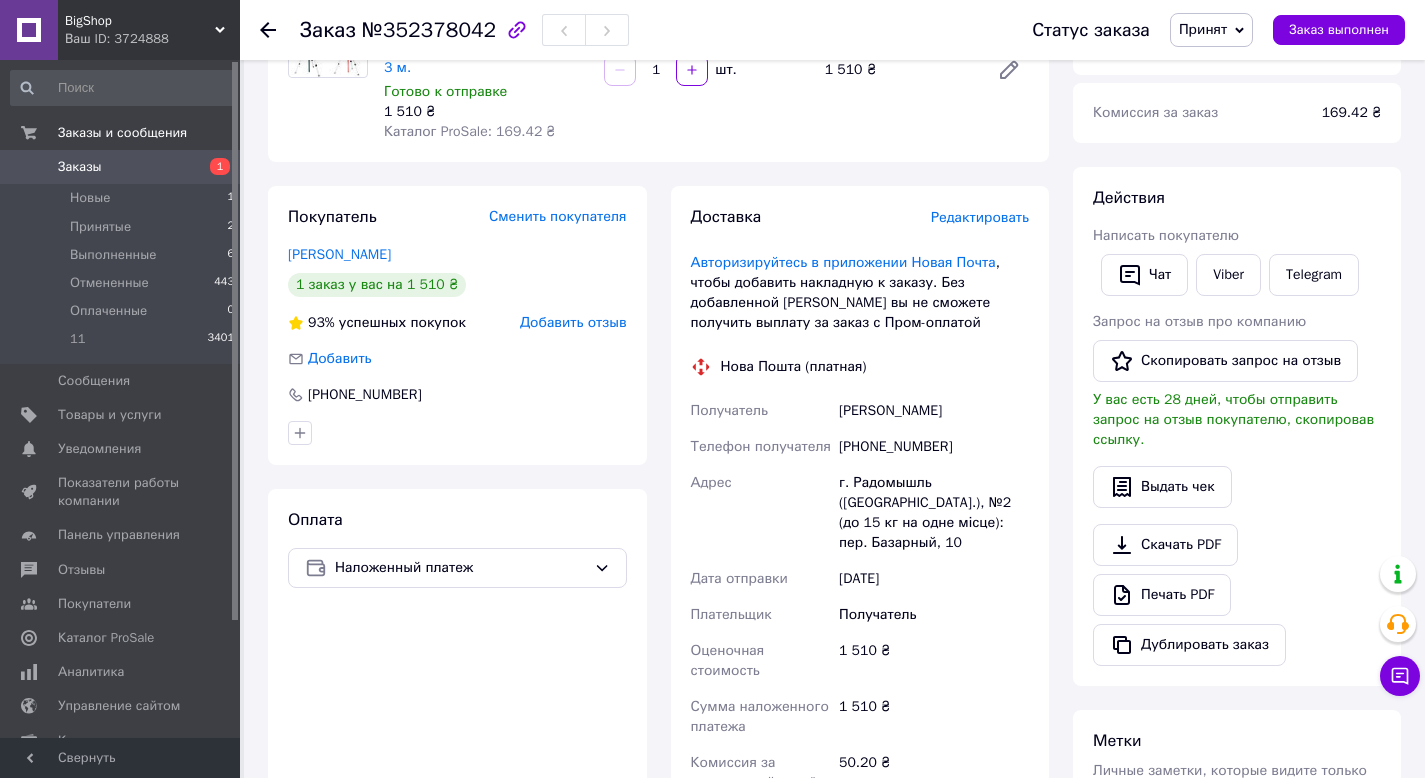 click on "г. Радомышль ([GEOGRAPHIC_DATA].), №2 (до 15 кг на одне місце): пер. Базарный, 10" at bounding box center [934, 513] 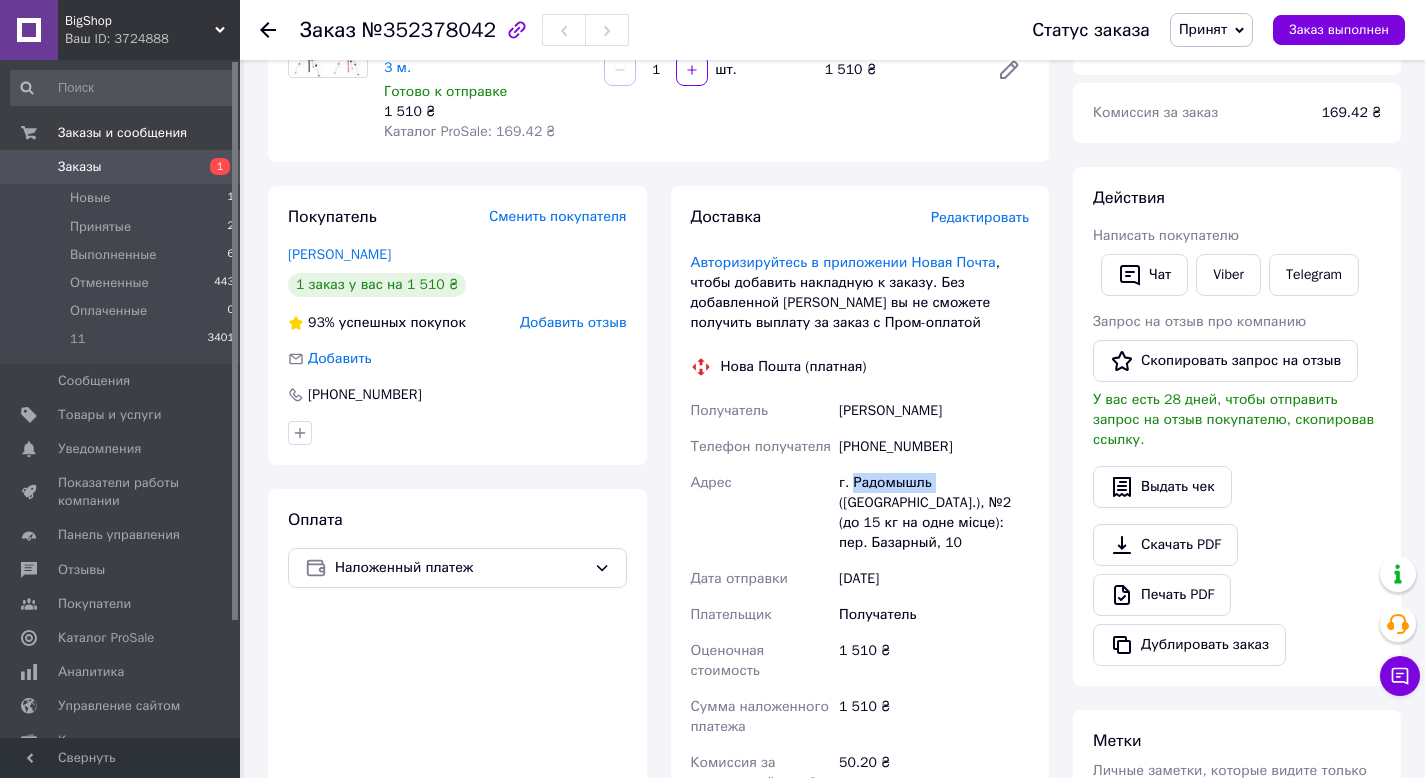 click on "г. Радомышль ([GEOGRAPHIC_DATA].), №2 (до 15 кг на одне місце): пер. Базарный, 10" at bounding box center (934, 513) 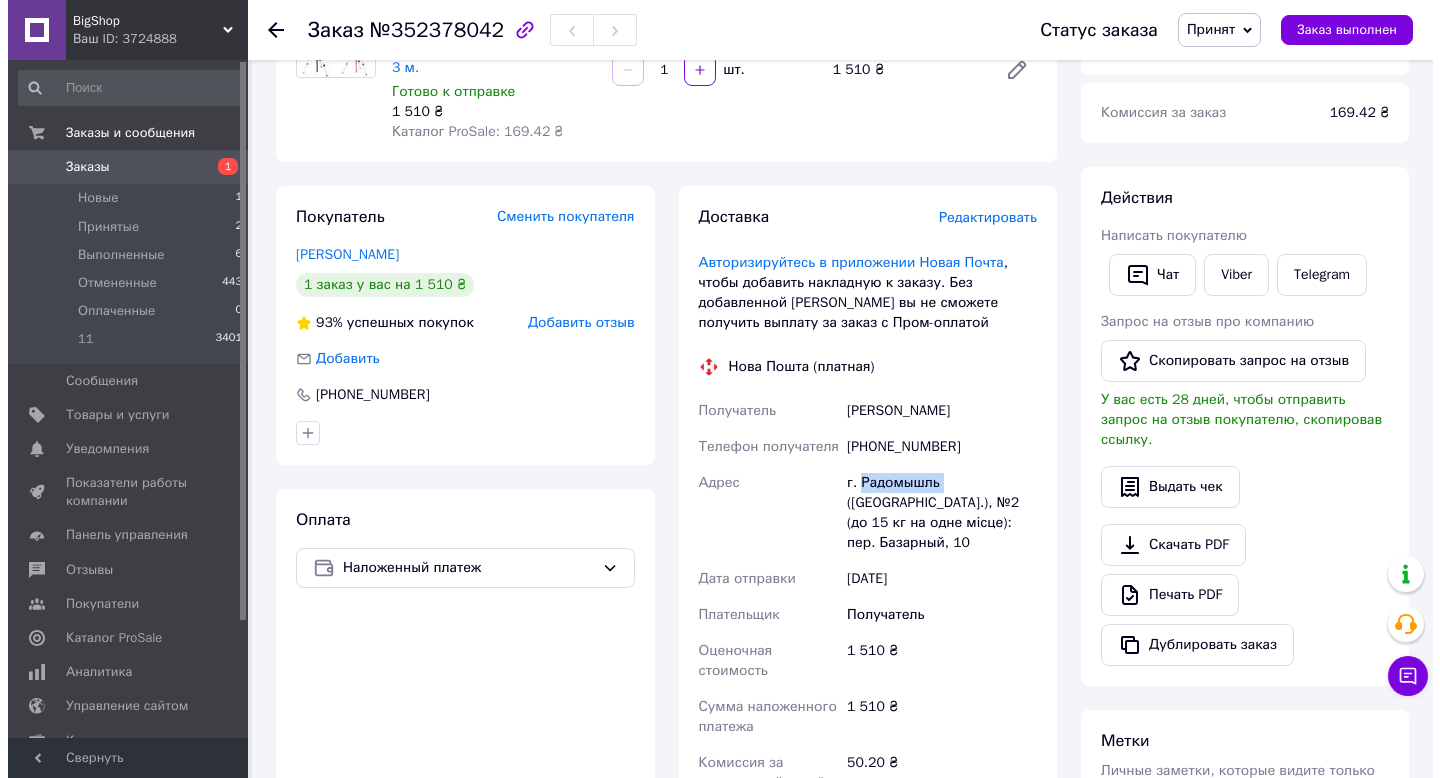 scroll, scrollTop: 0, scrollLeft: 0, axis: both 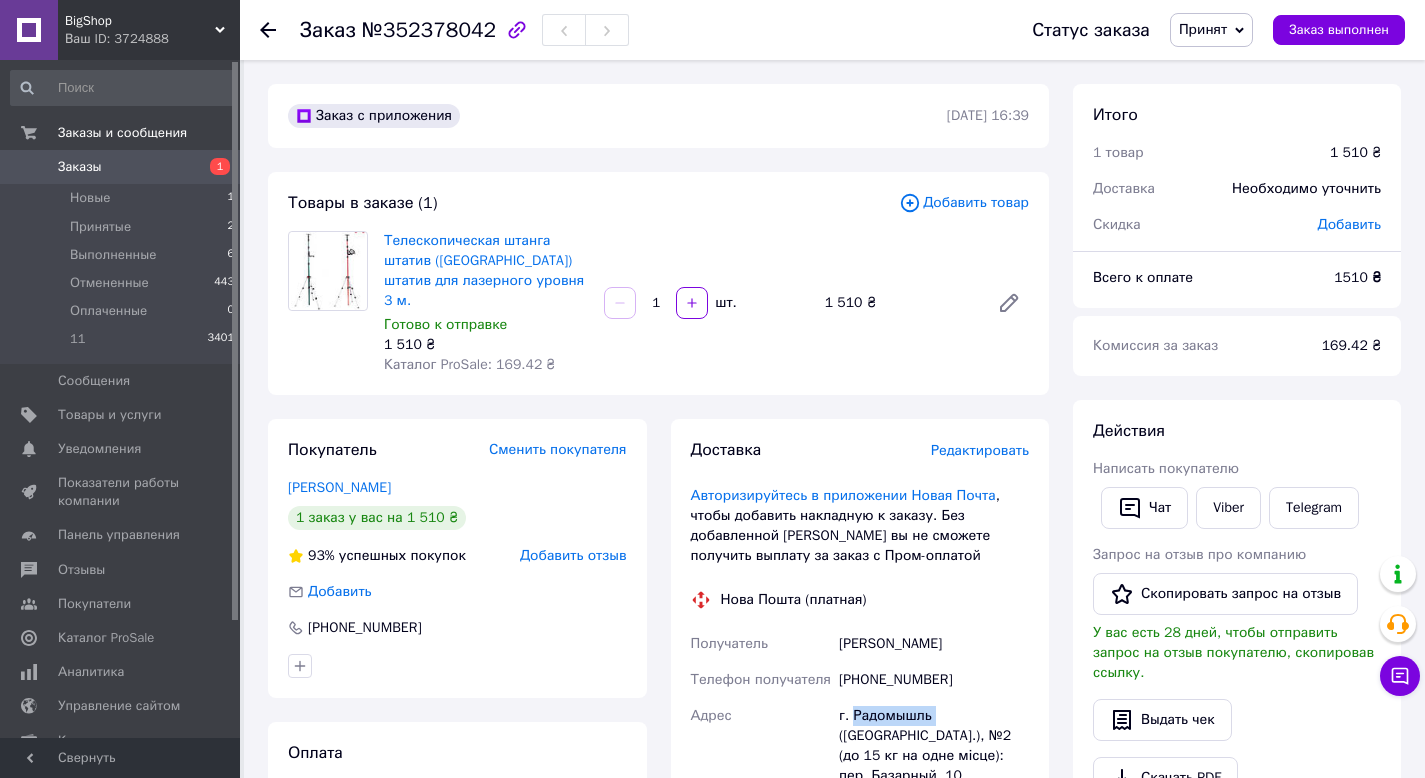 click on "Принят" at bounding box center (1211, 30) 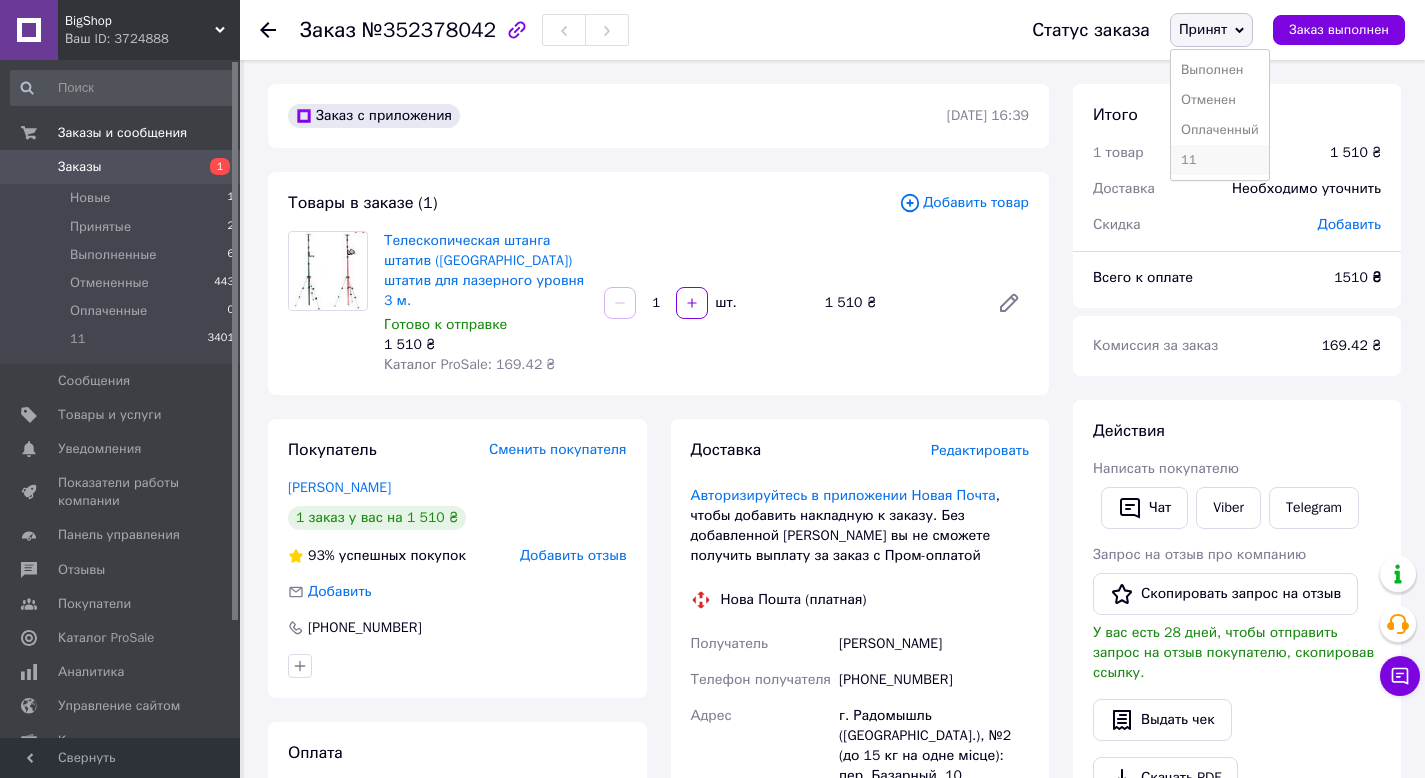 click on "11" at bounding box center (1220, 160) 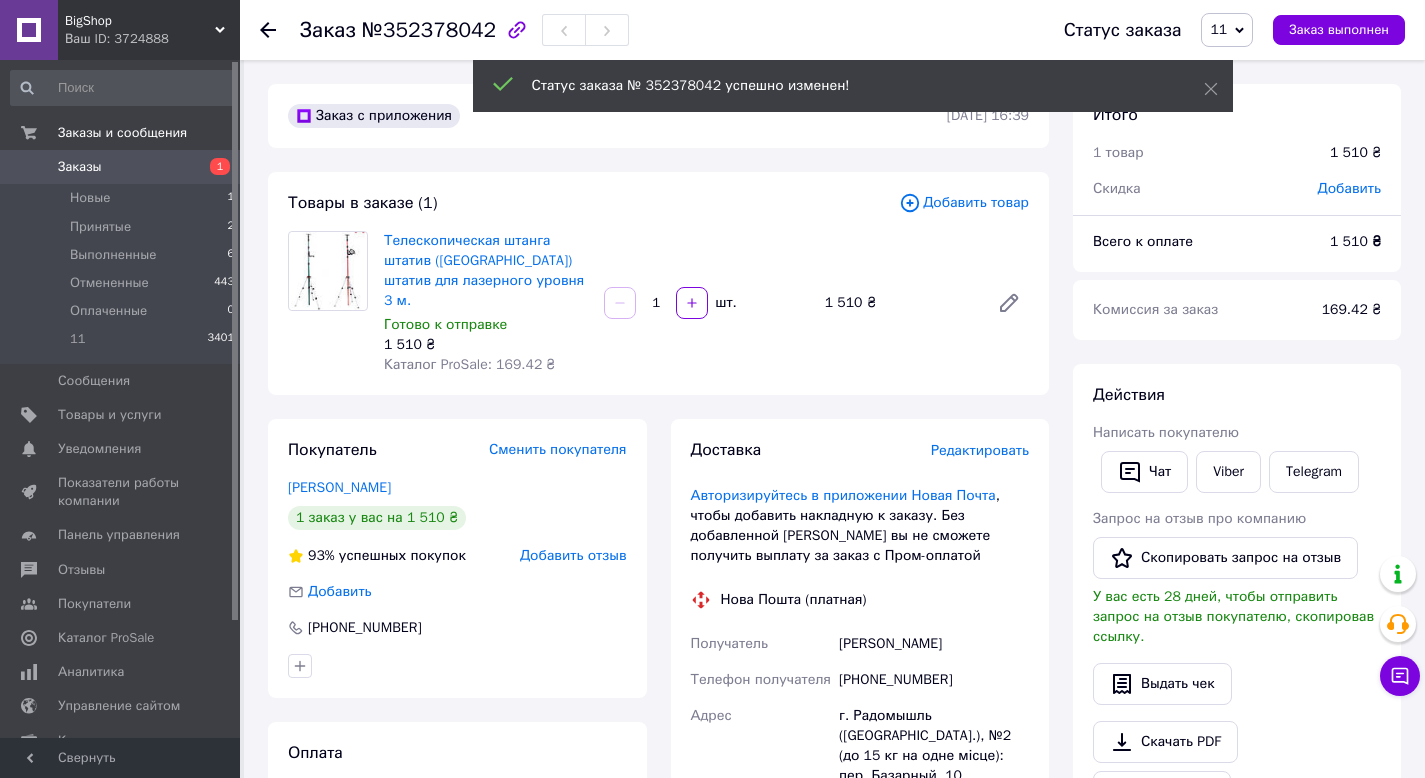 click 